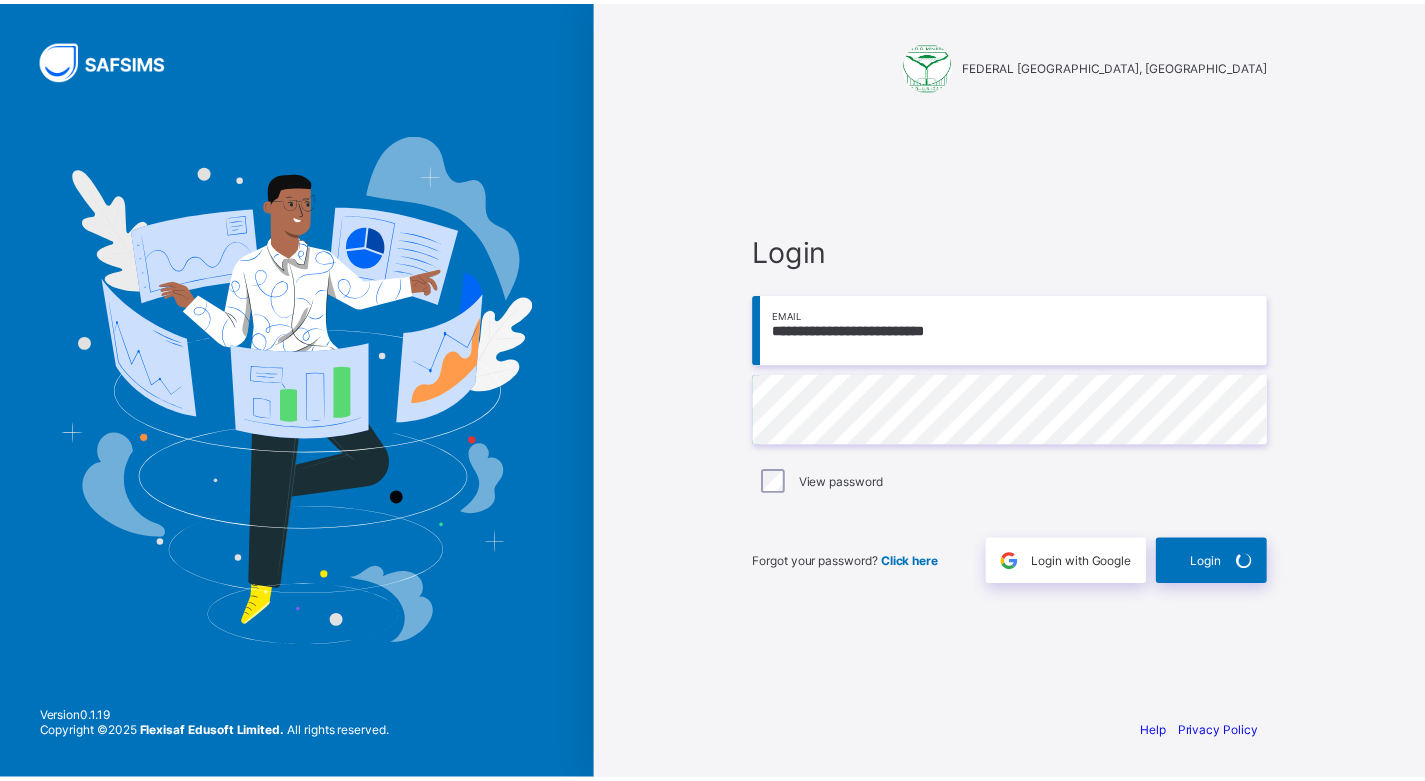 scroll, scrollTop: 0, scrollLeft: 0, axis: both 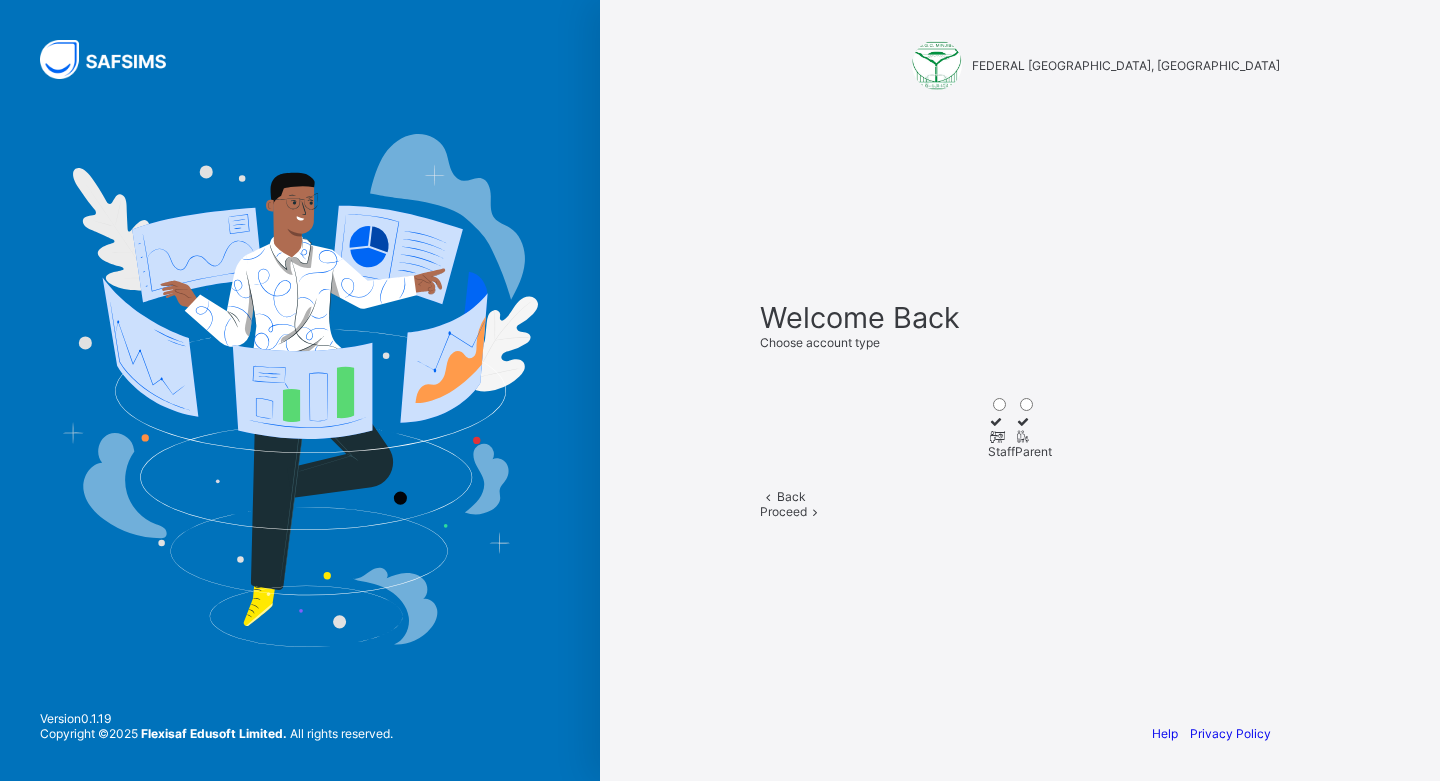 click at bounding box center [1001, 436] 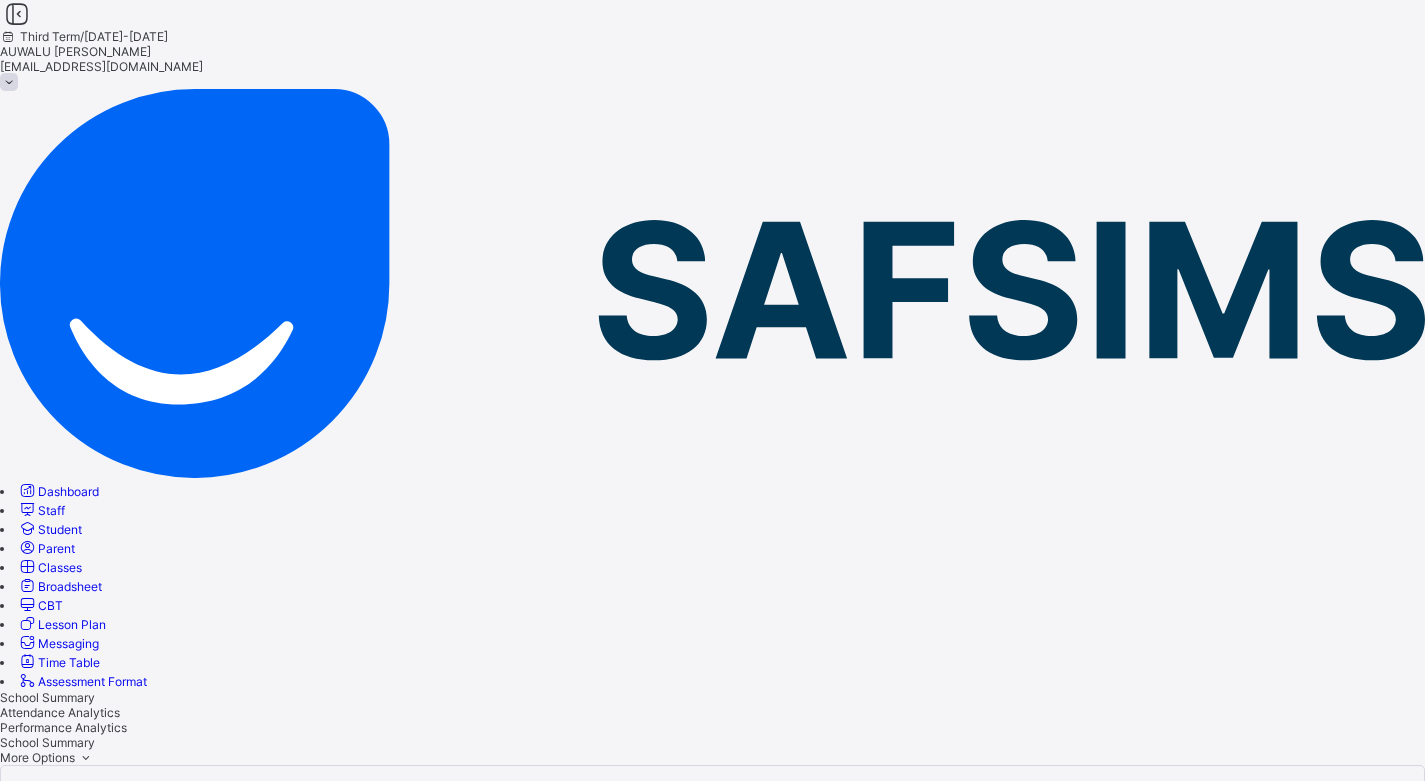 click on "Broadsheet" at bounding box center [70, 586] 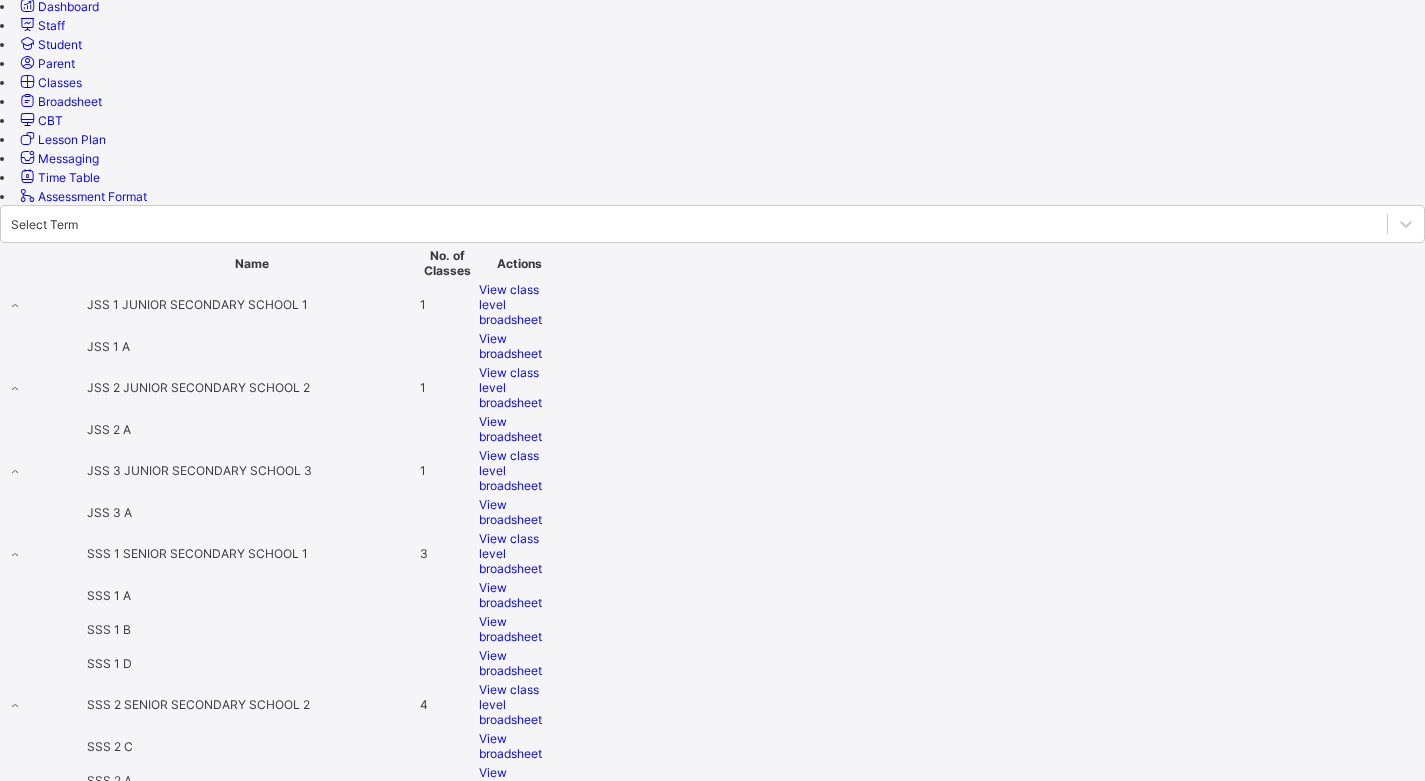 scroll, scrollTop: 728, scrollLeft: 0, axis: vertical 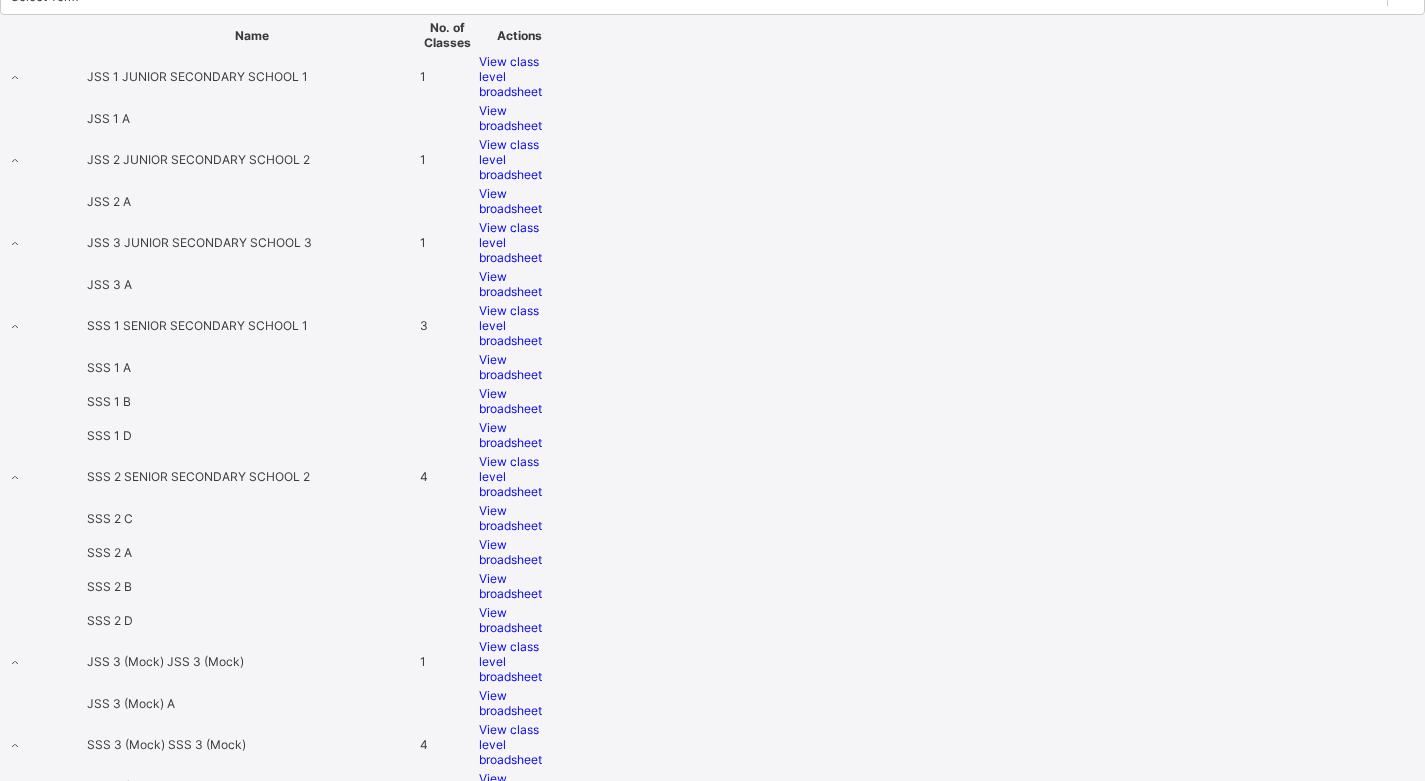 click on "View broadsheet" at bounding box center (510, 854) 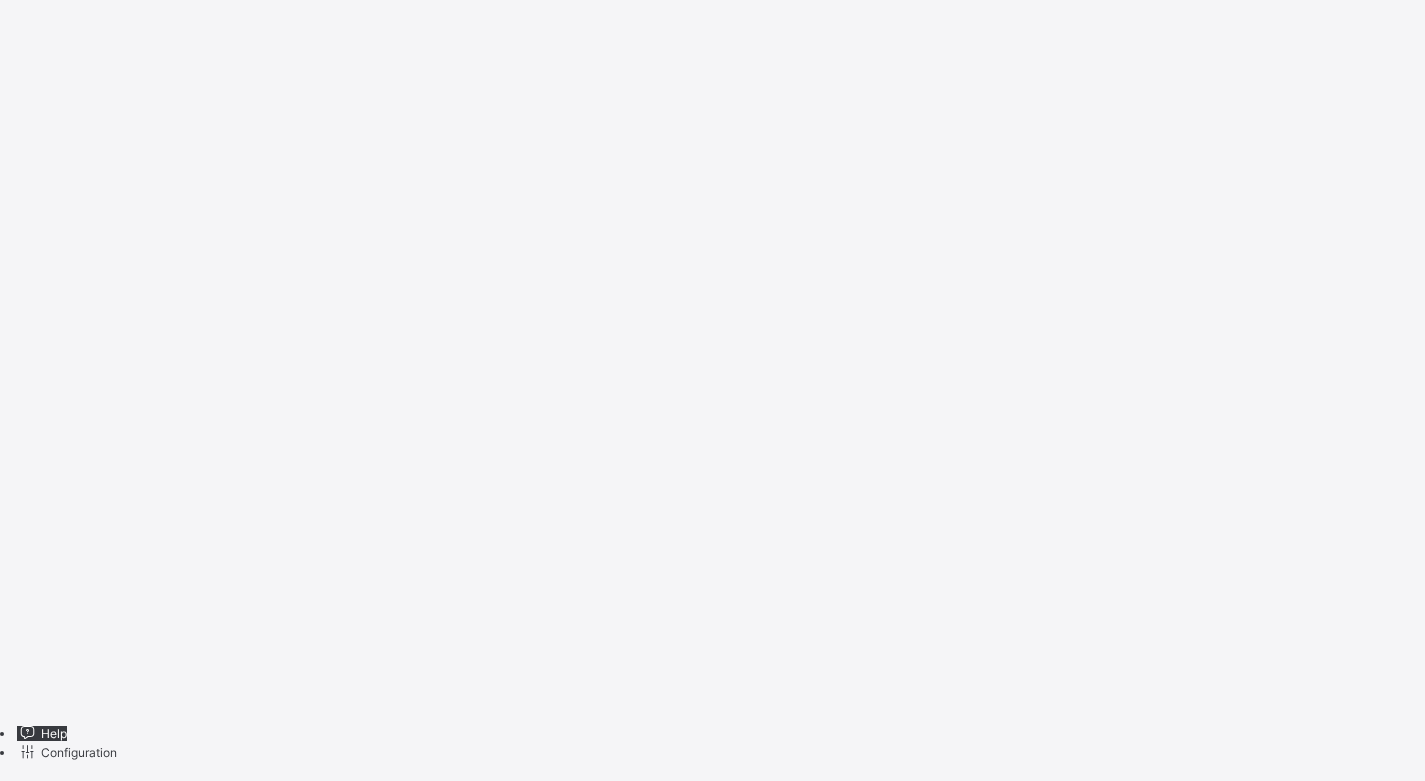 scroll, scrollTop: 0, scrollLeft: 0, axis: both 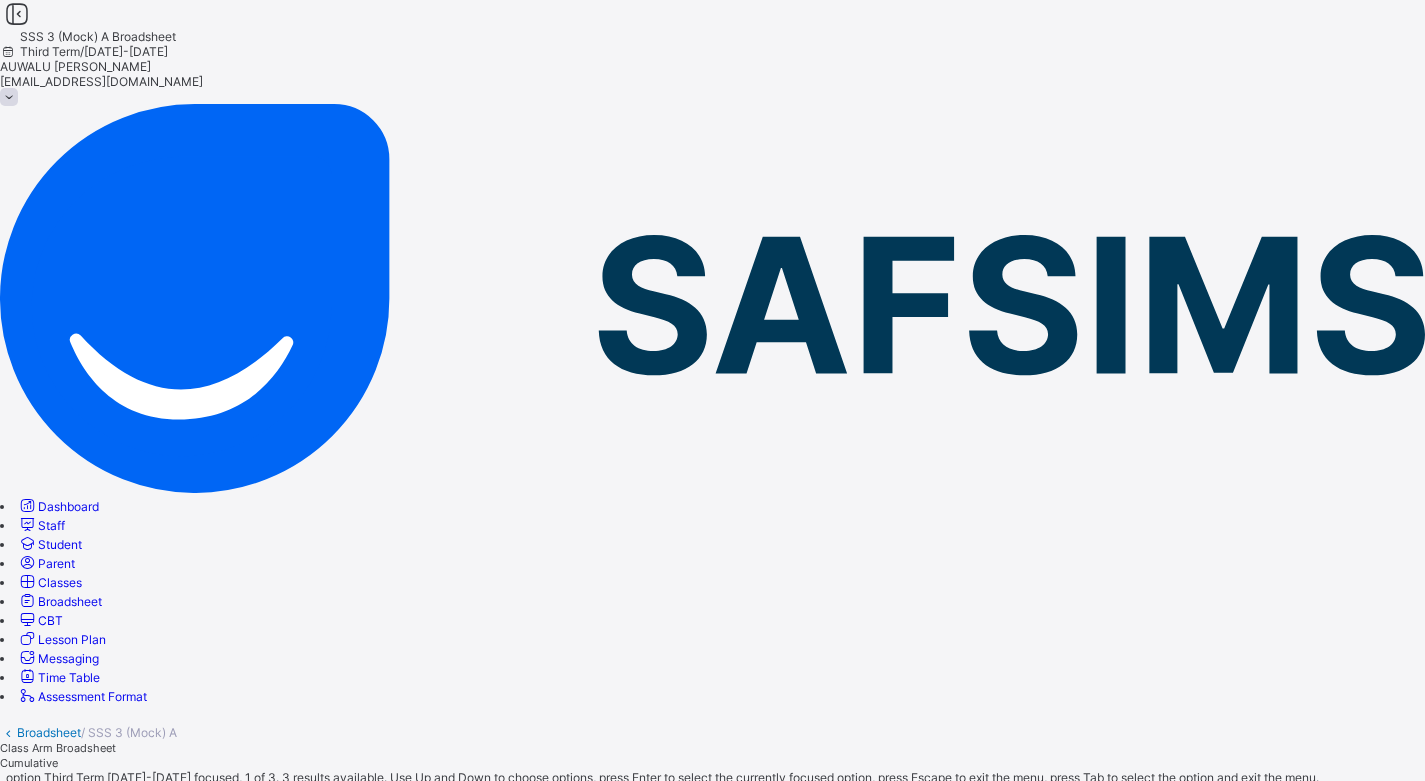 click 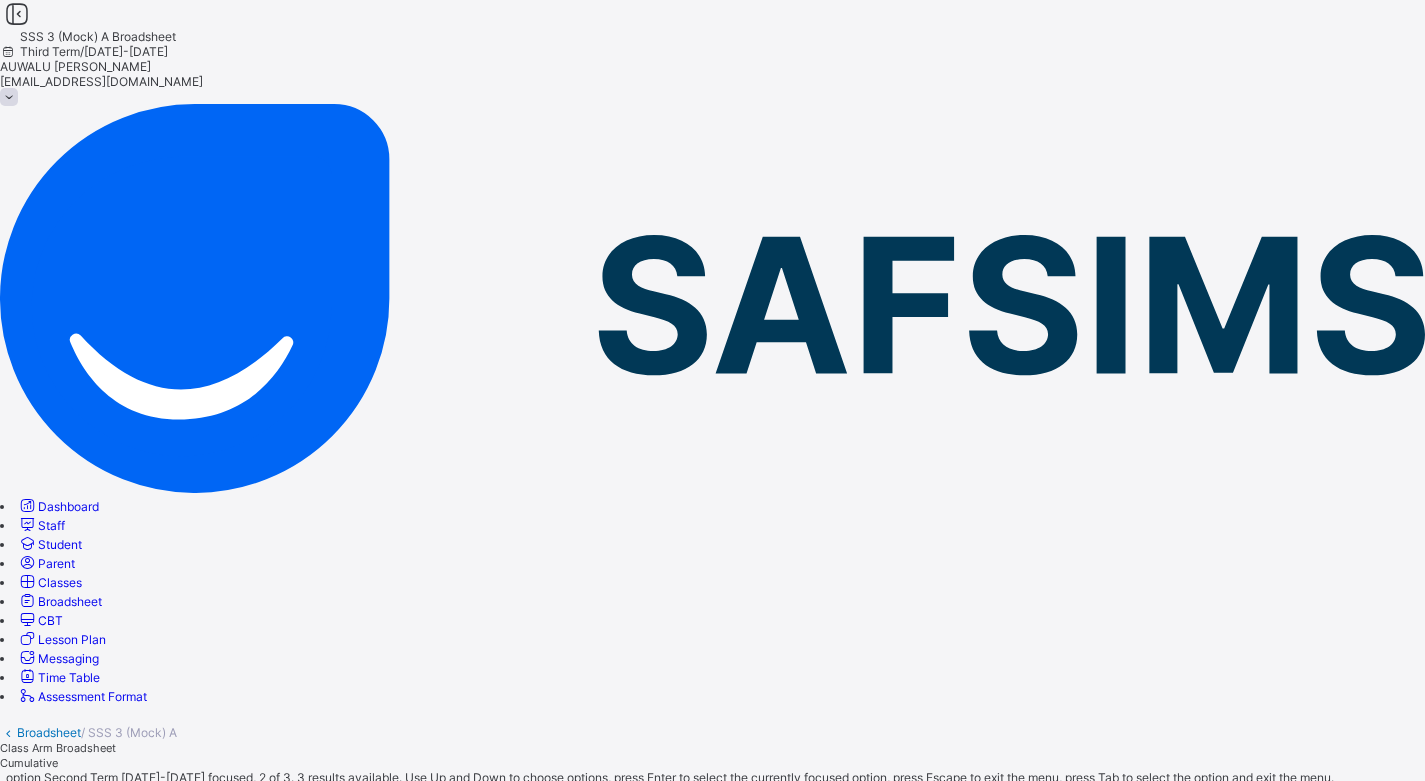 click on "Second Term [DATE]-[DATE]" at bounding box center [712, 858] 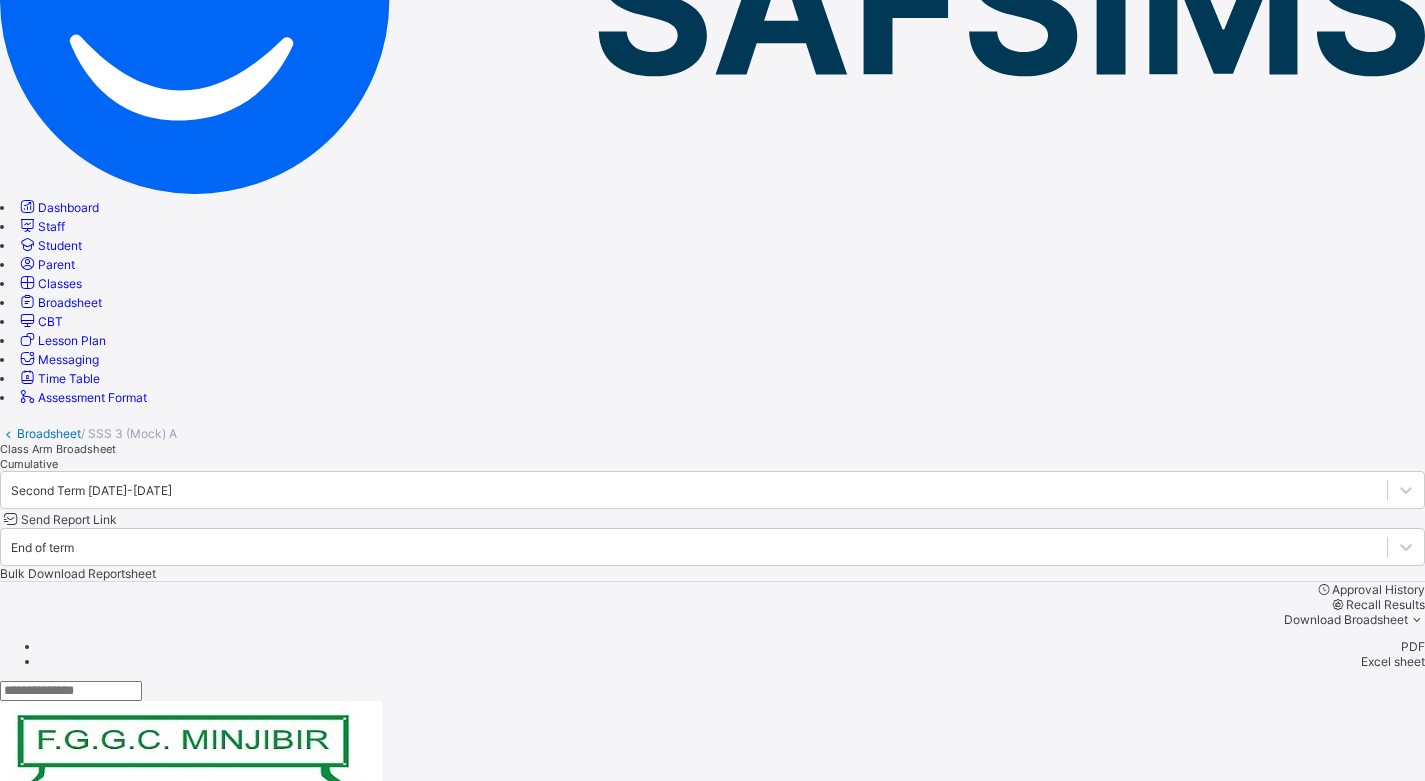 scroll, scrollTop: 300, scrollLeft: 0, axis: vertical 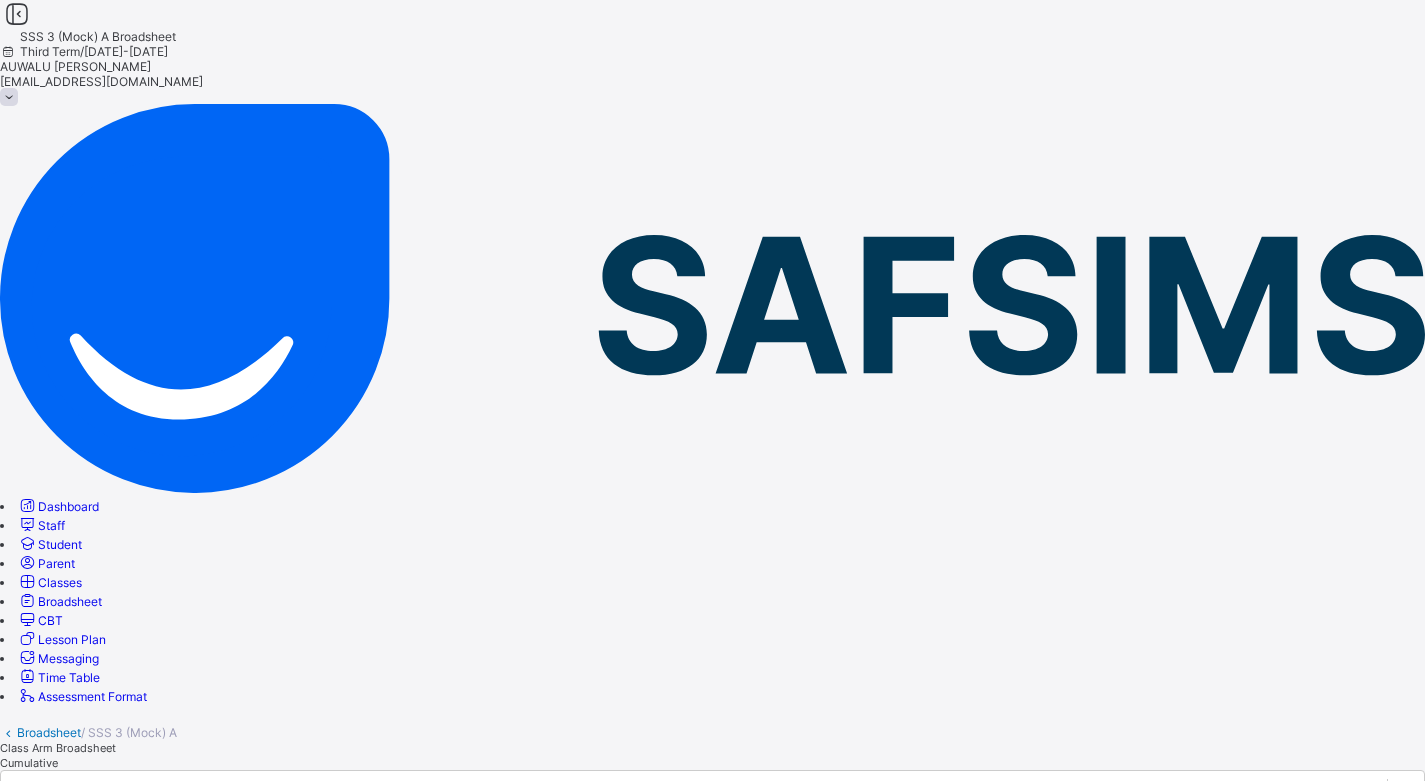 click on "PDF" at bounding box center (732, 945) 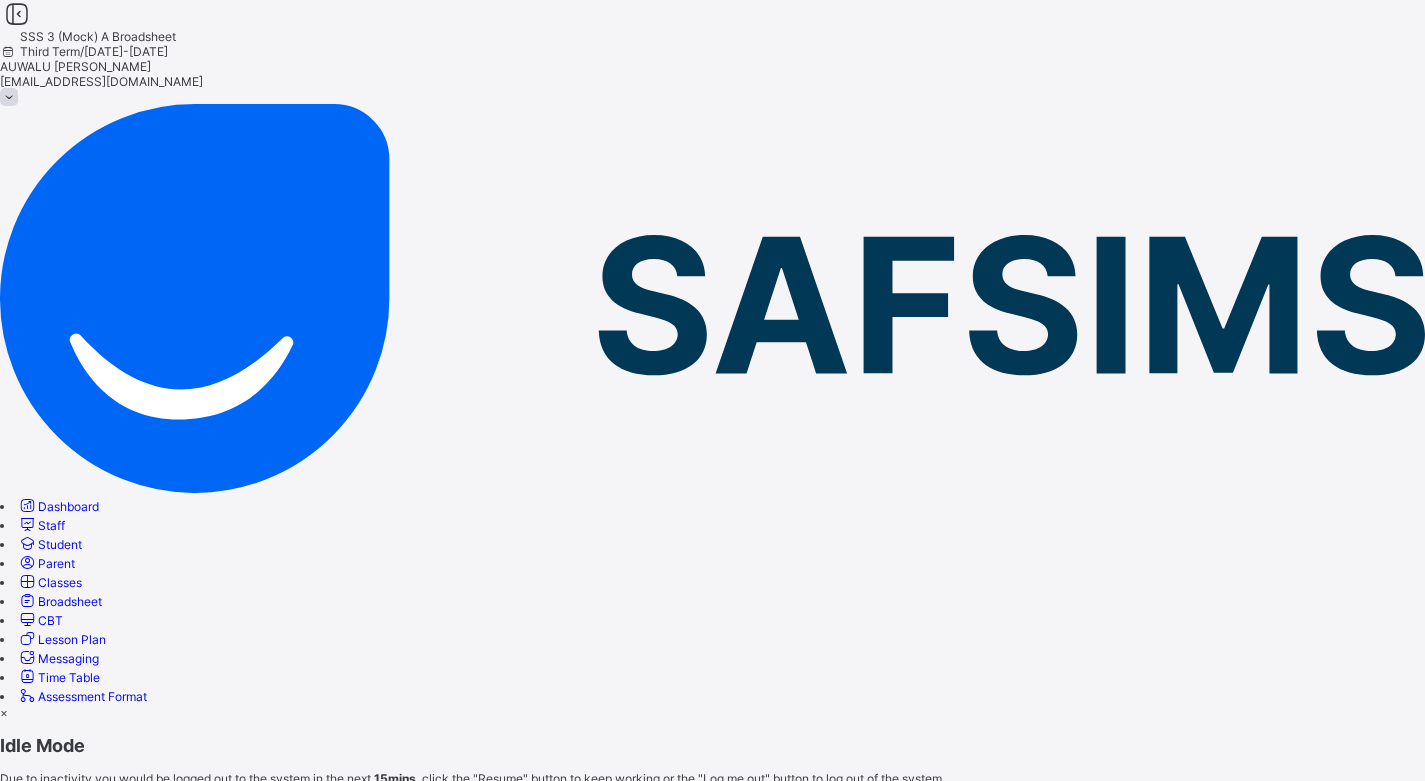 click on "×" at bounding box center [712, 3709] 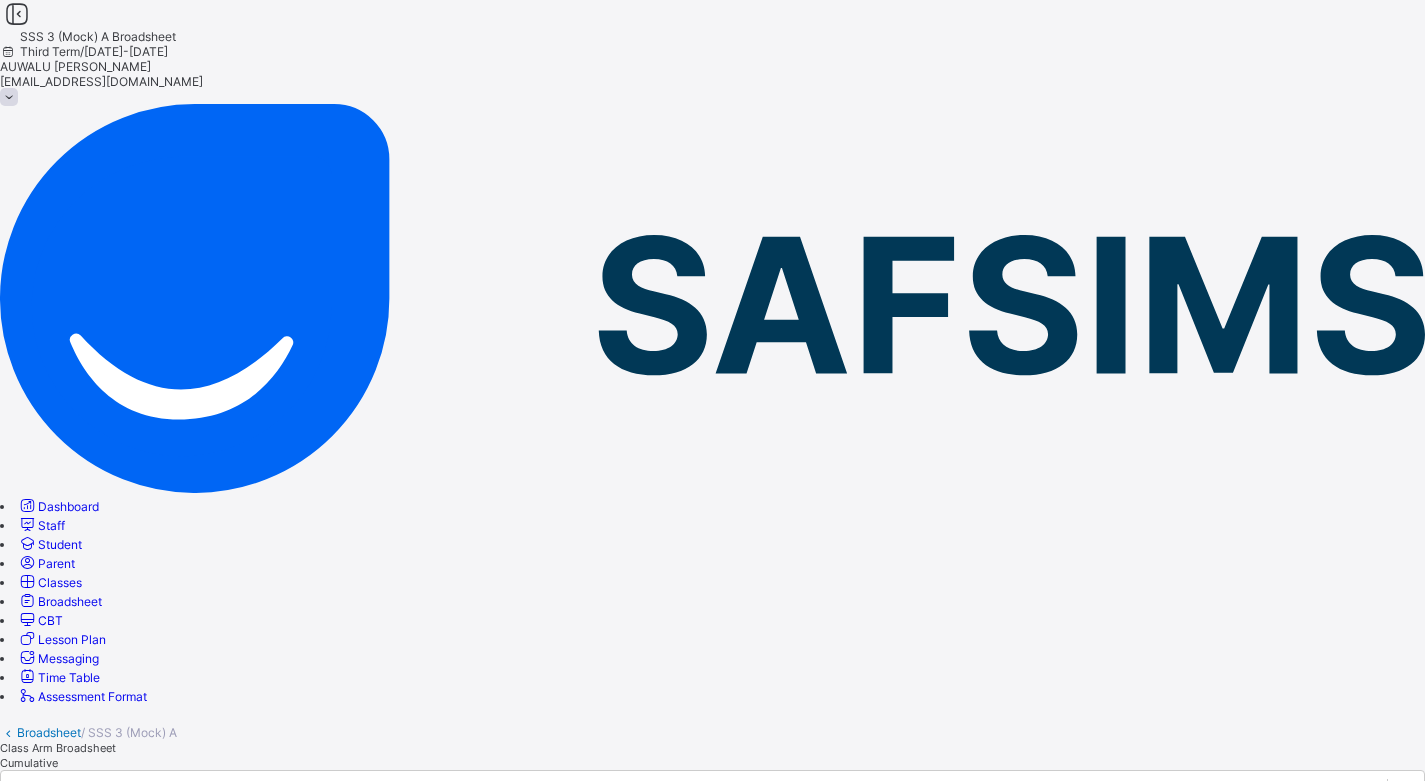 click on "Broadsheet" at bounding box center [49, 732] 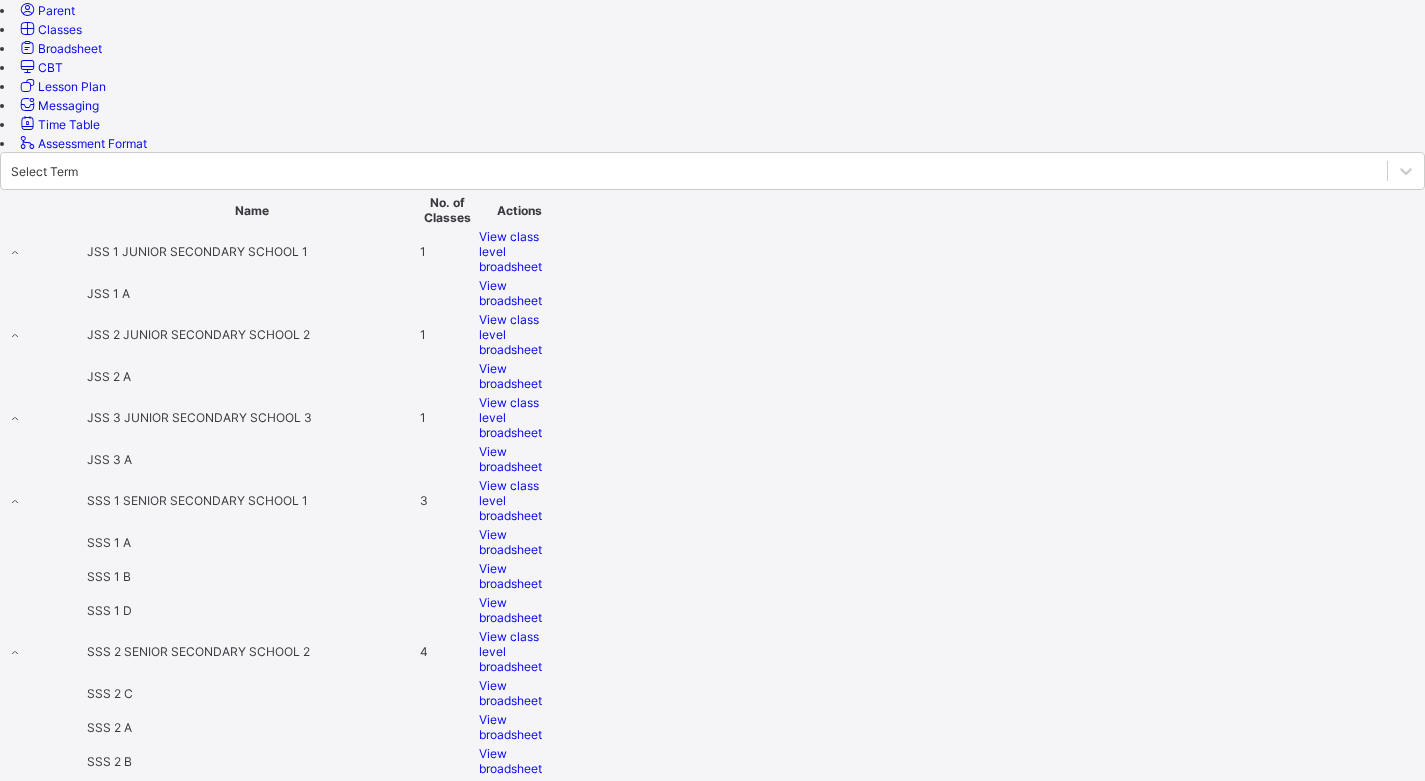 scroll, scrollTop: 728, scrollLeft: 0, axis: vertical 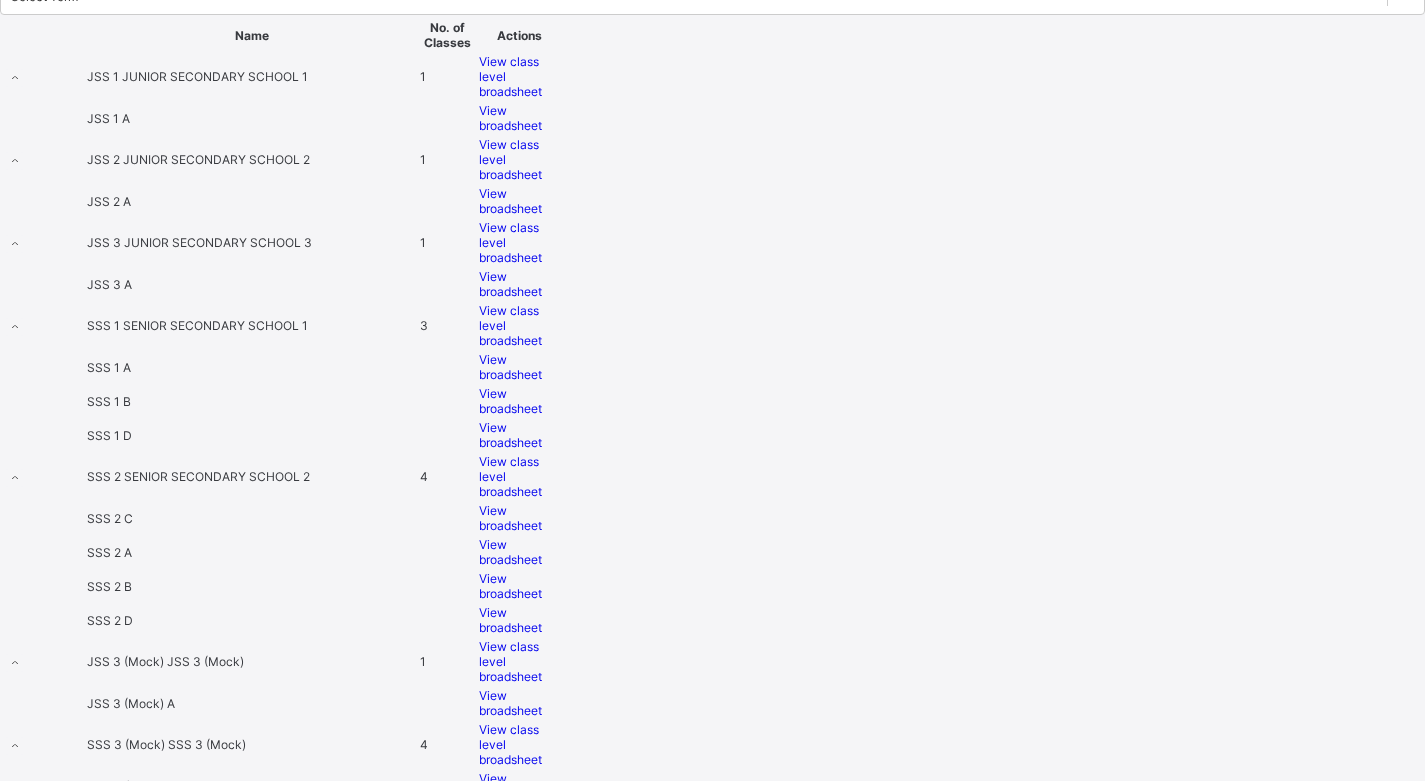 click on "View broadsheet" at bounding box center (510, 888) 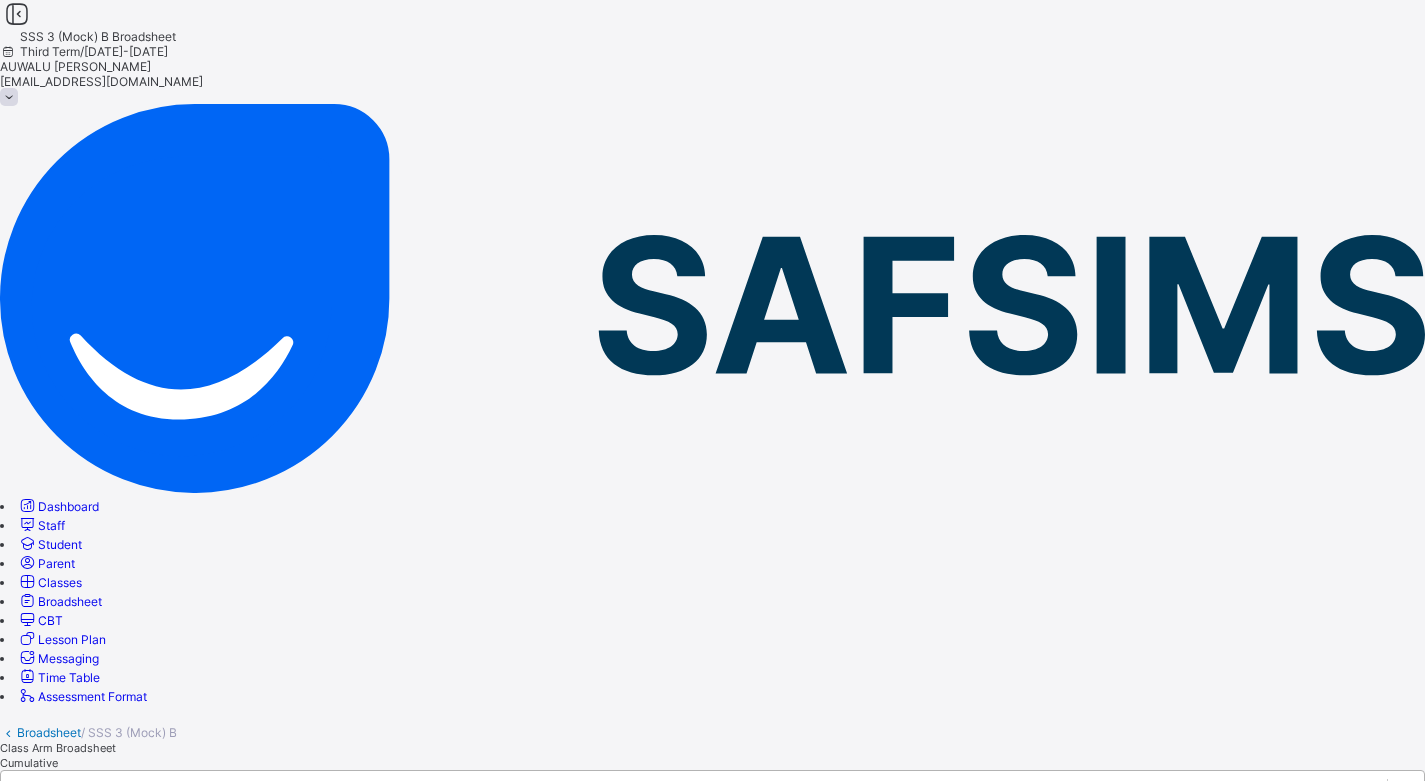 click 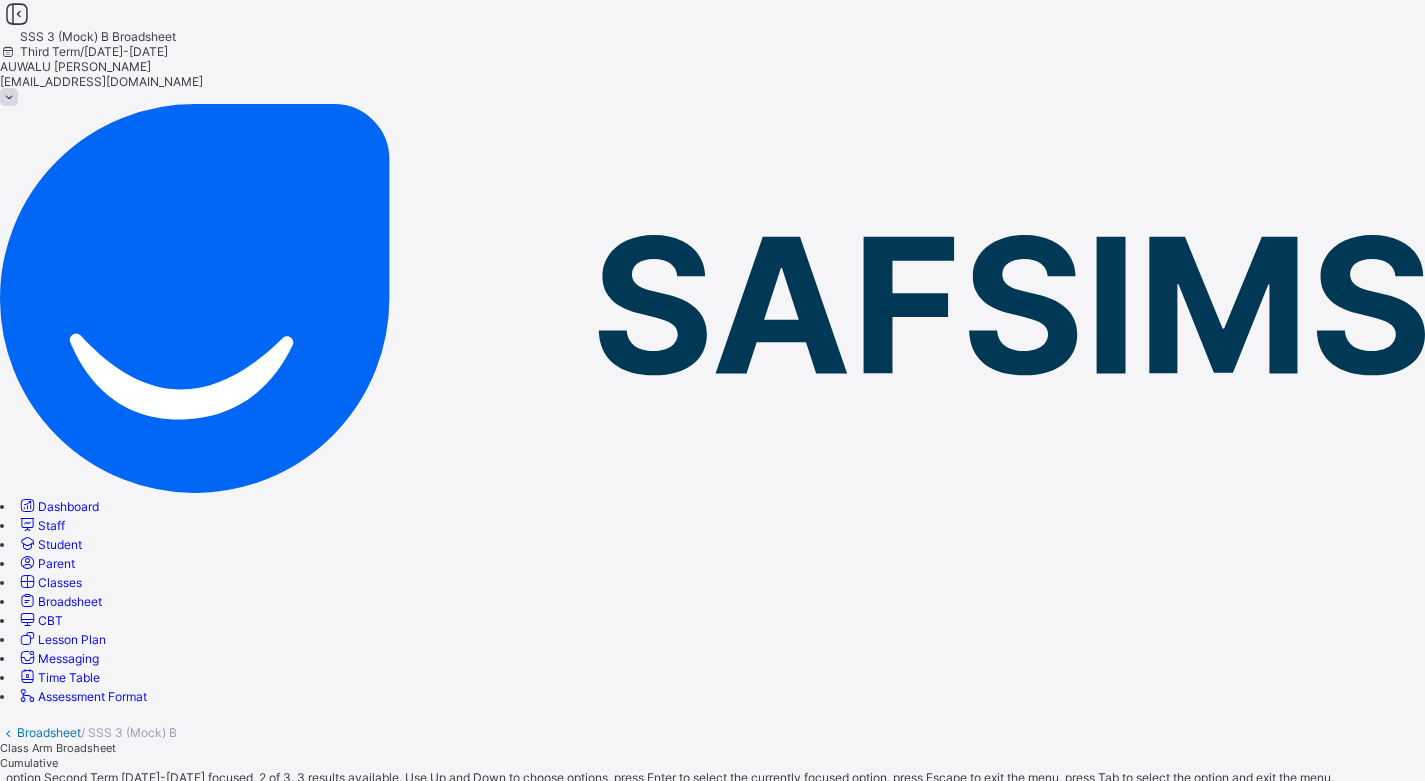 click on "Second Term [DATE]-[DATE]" at bounding box center [712, 858] 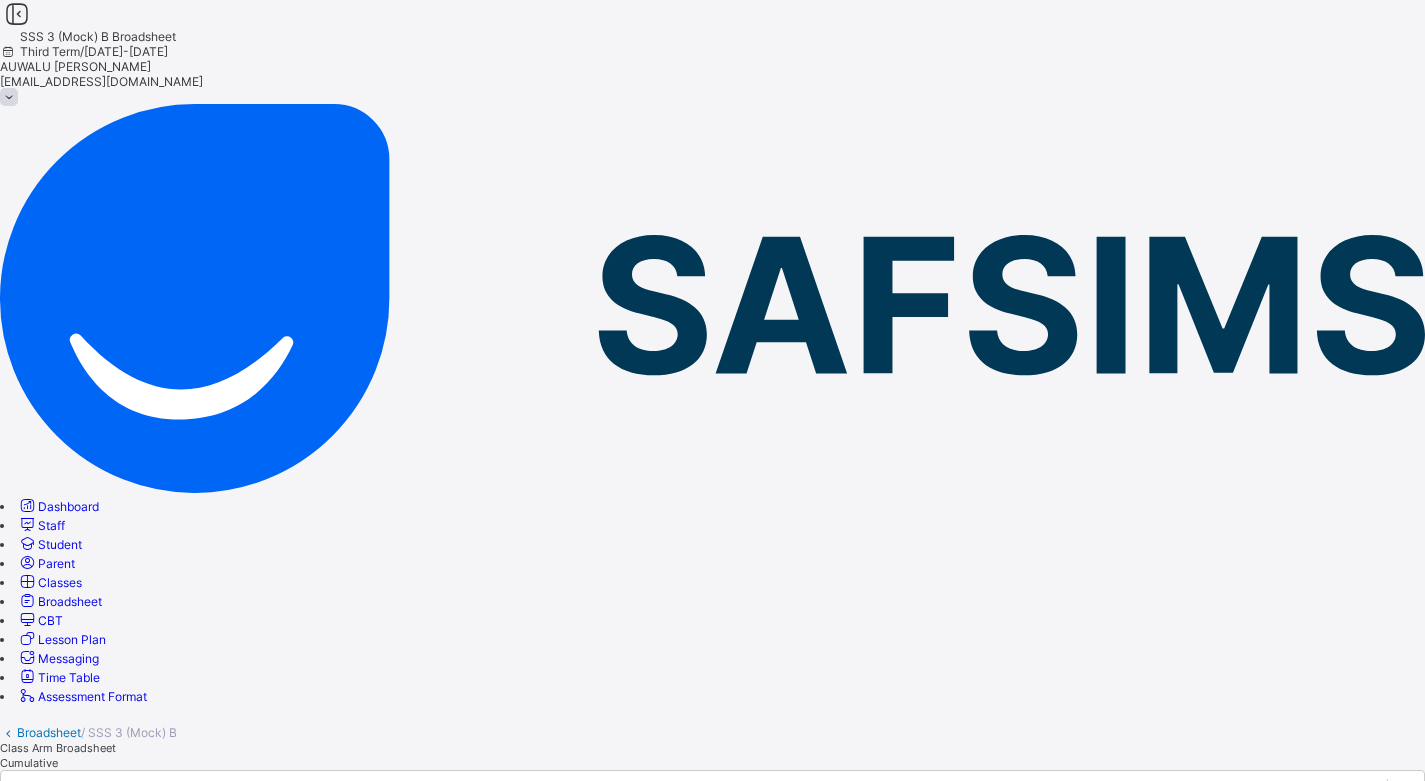 scroll, scrollTop: 1535, scrollLeft: 0, axis: vertical 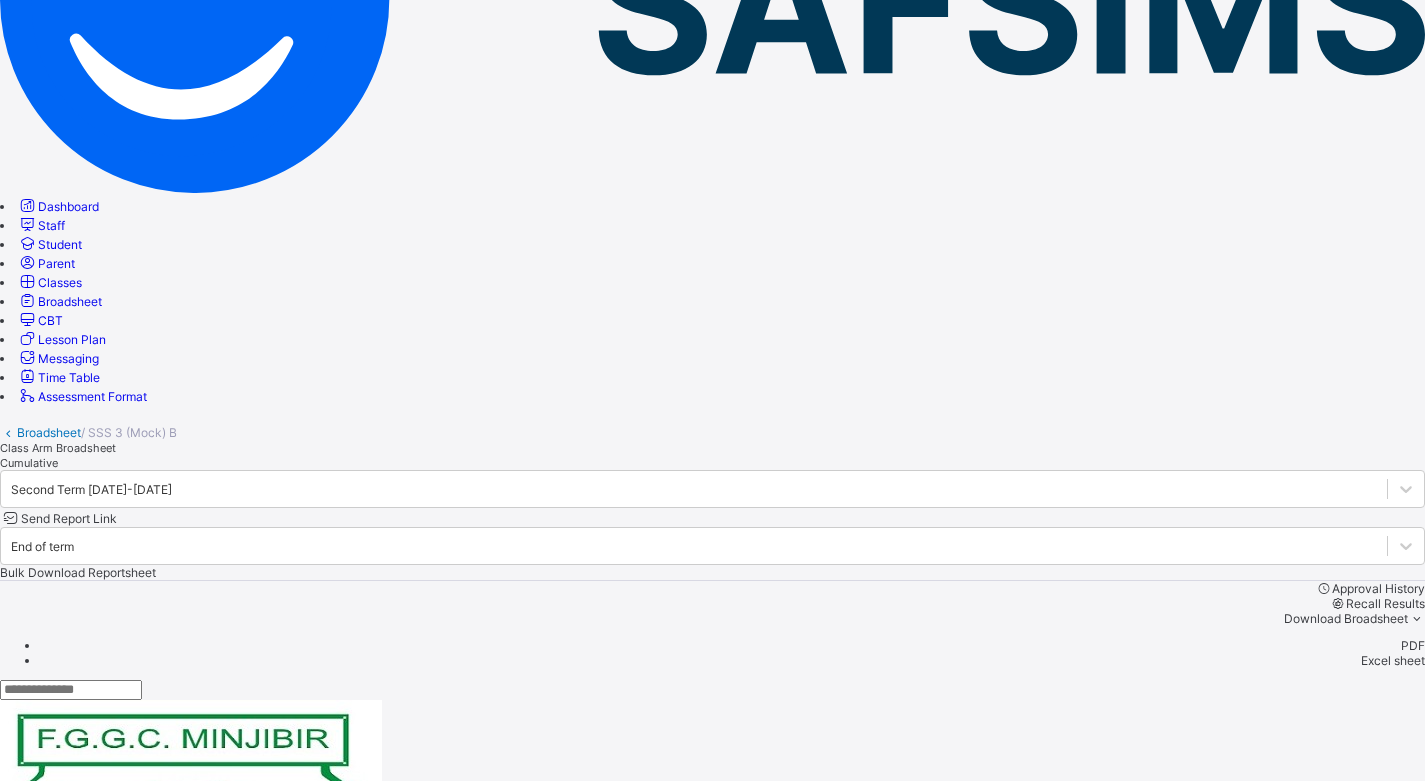 click on "Excel sheet" at bounding box center (732, 660) 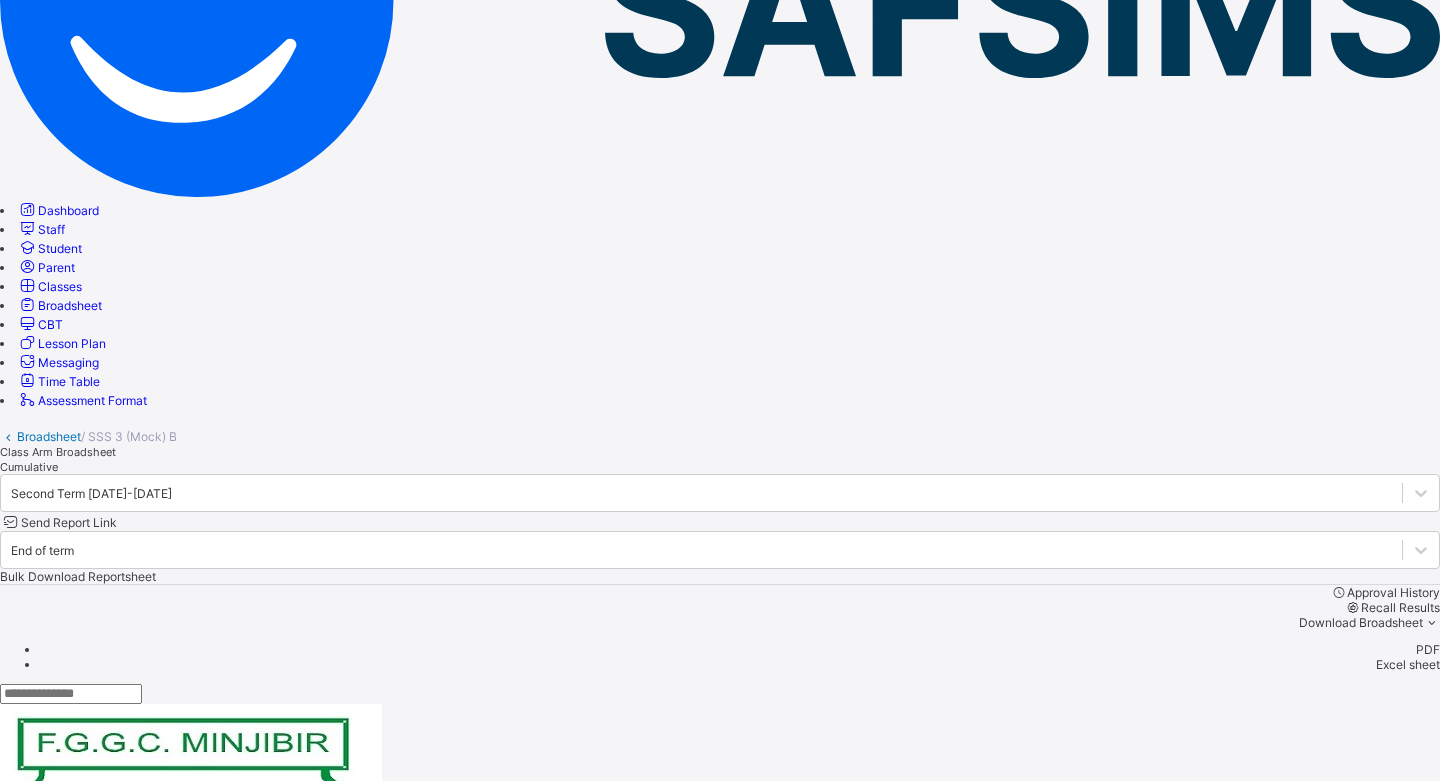 click on "Download" at bounding box center [28, 3462] 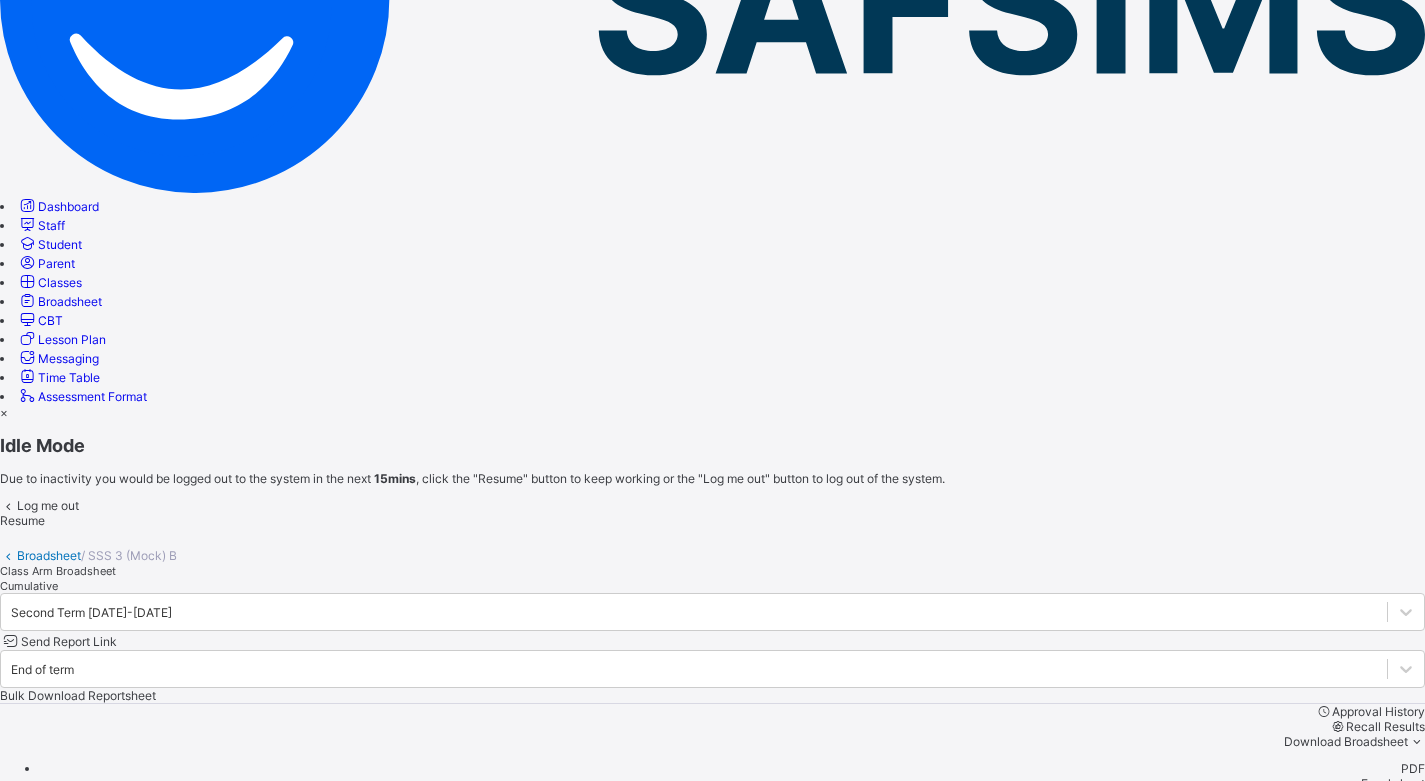 click on "×" at bounding box center [712, 3424] 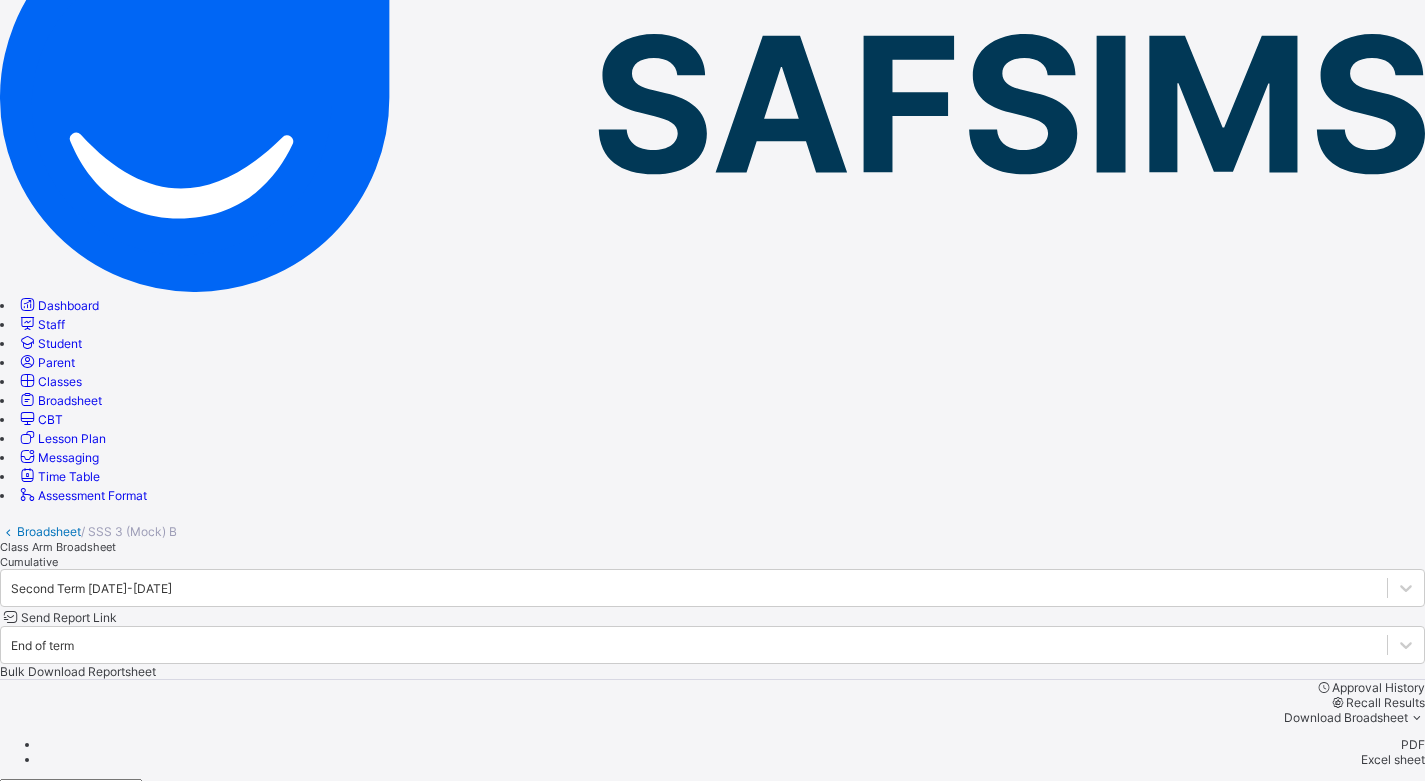 scroll, scrollTop: 0, scrollLeft: 0, axis: both 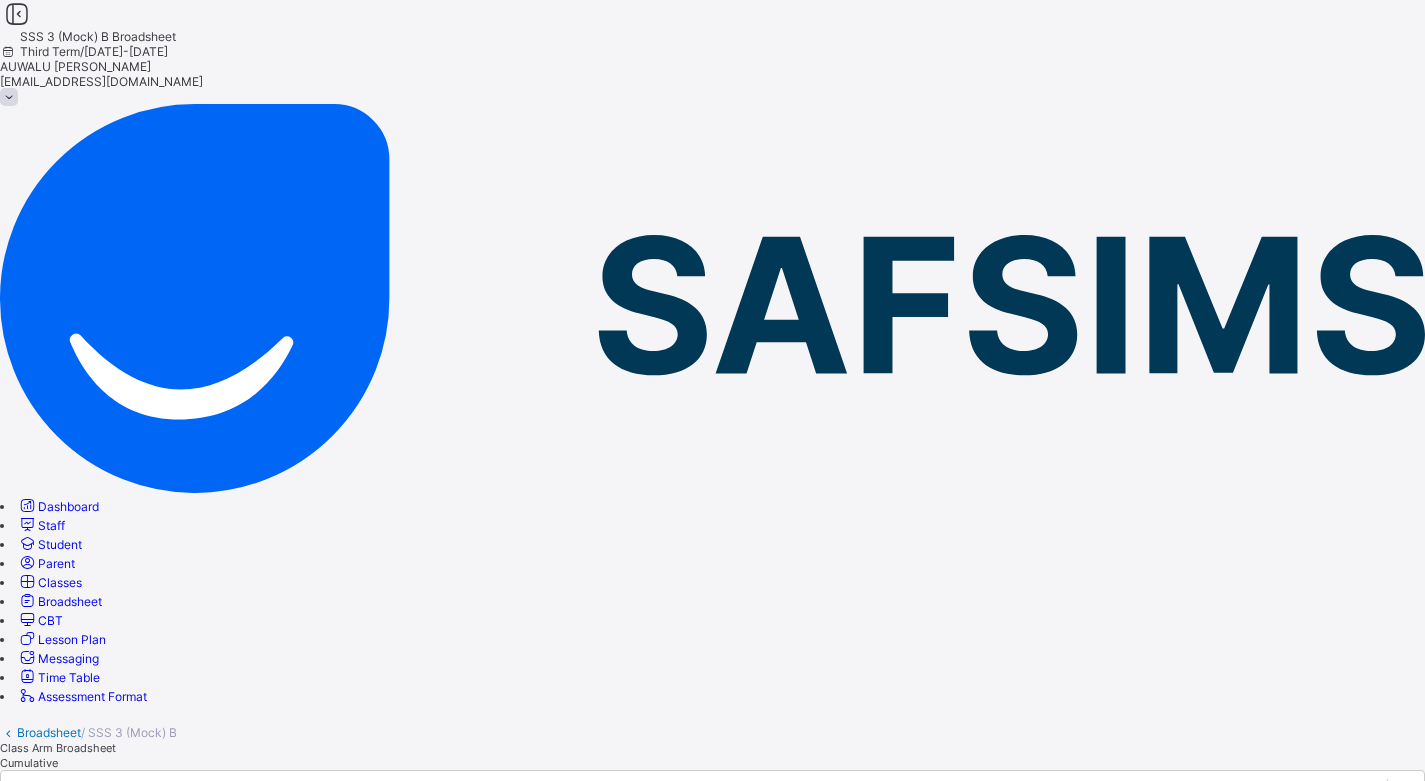 click on "Broadsheet" at bounding box center [49, 732] 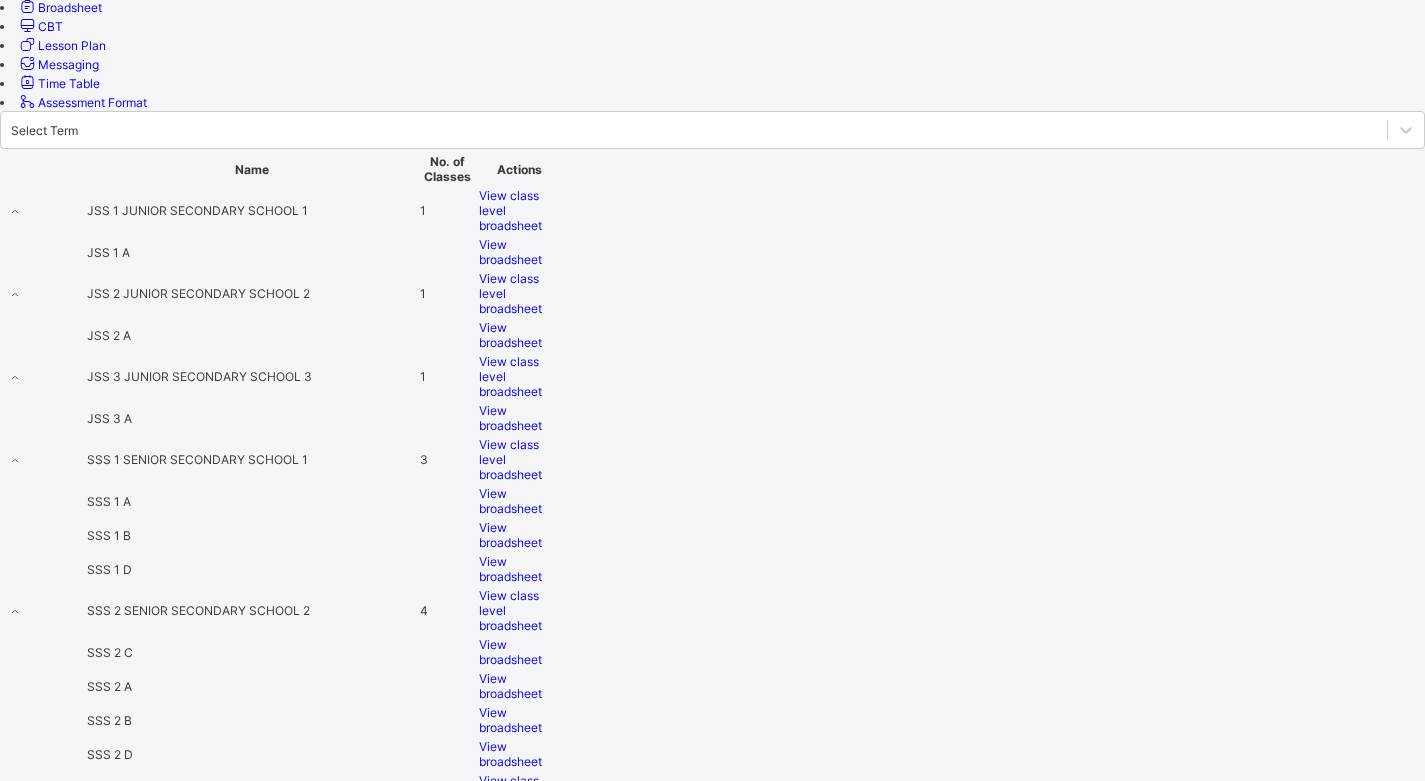 scroll, scrollTop: 728, scrollLeft: 0, axis: vertical 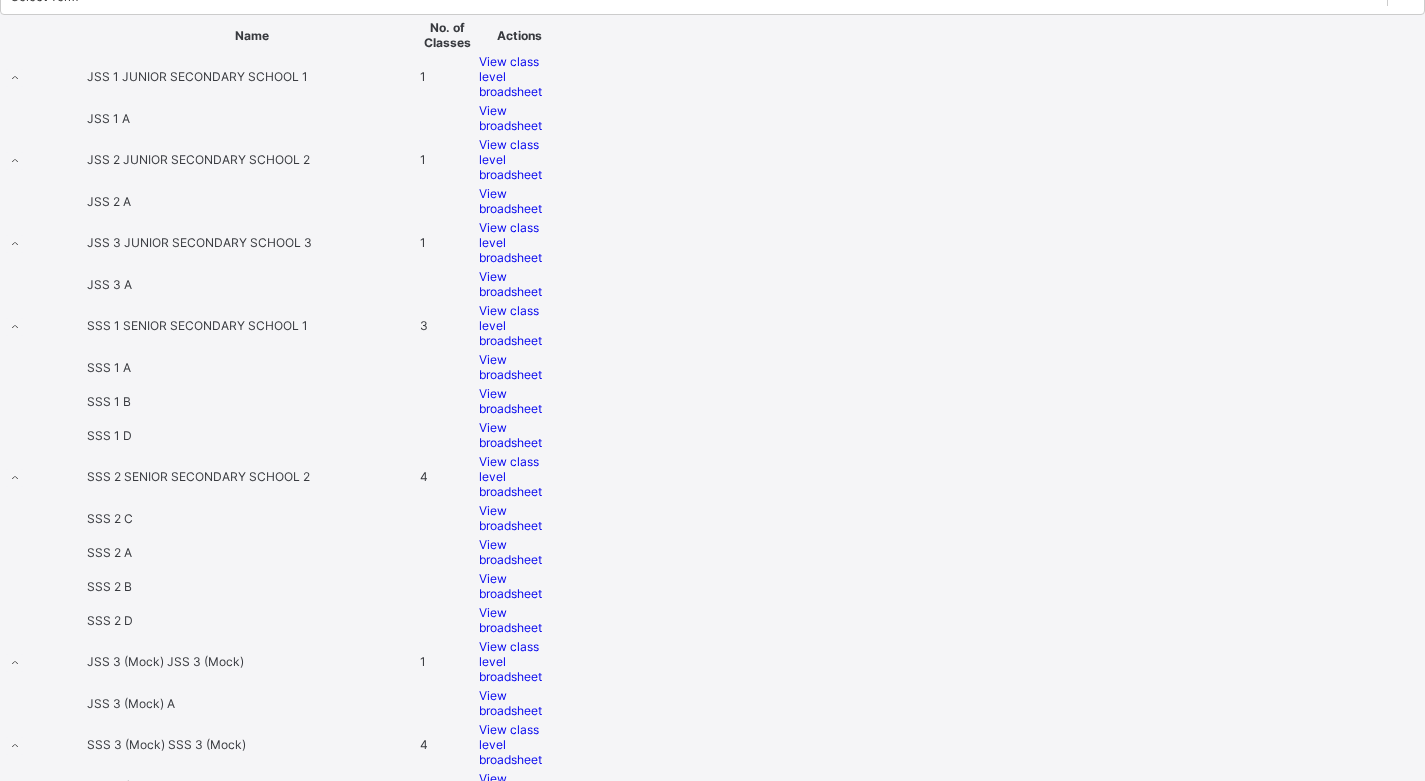 click on "View broadsheet" at bounding box center (510, 786) 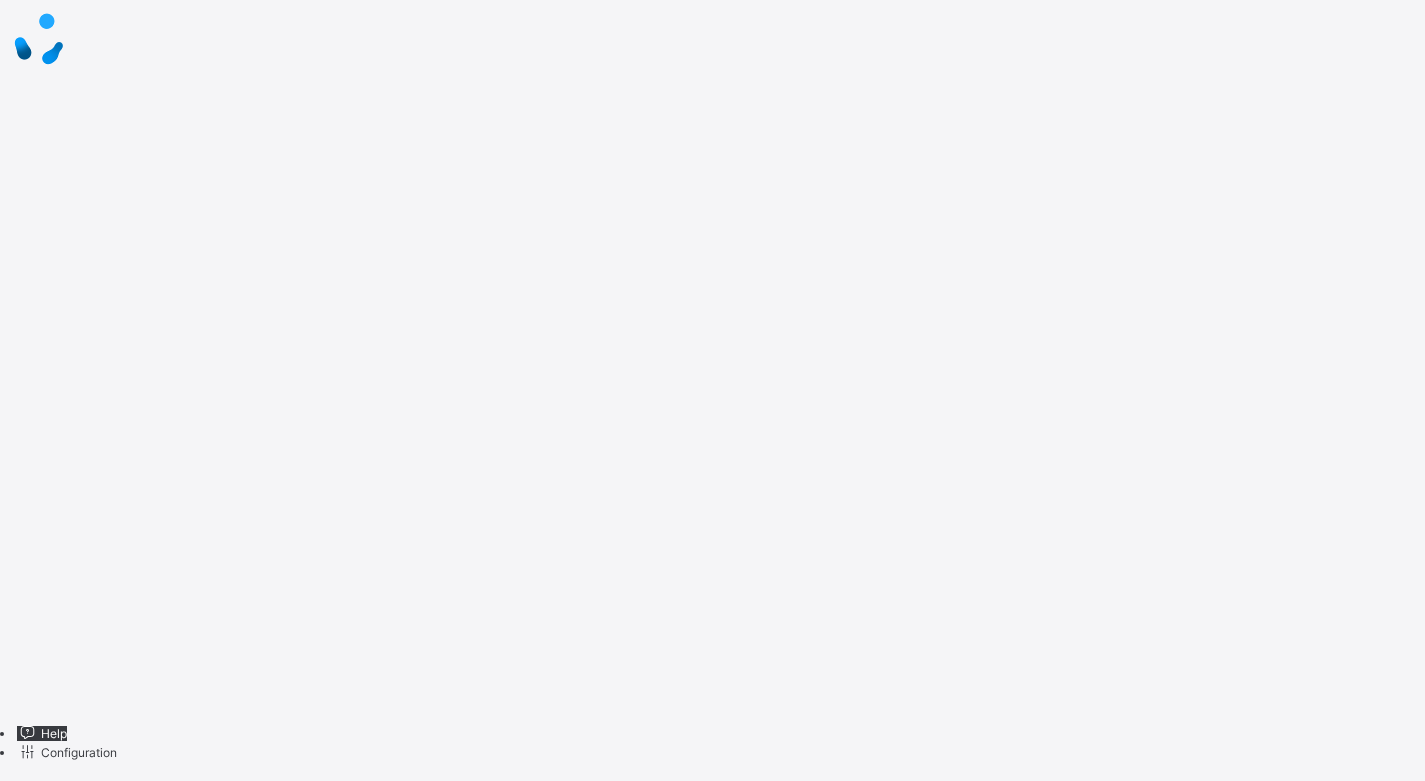 scroll, scrollTop: 0, scrollLeft: 0, axis: both 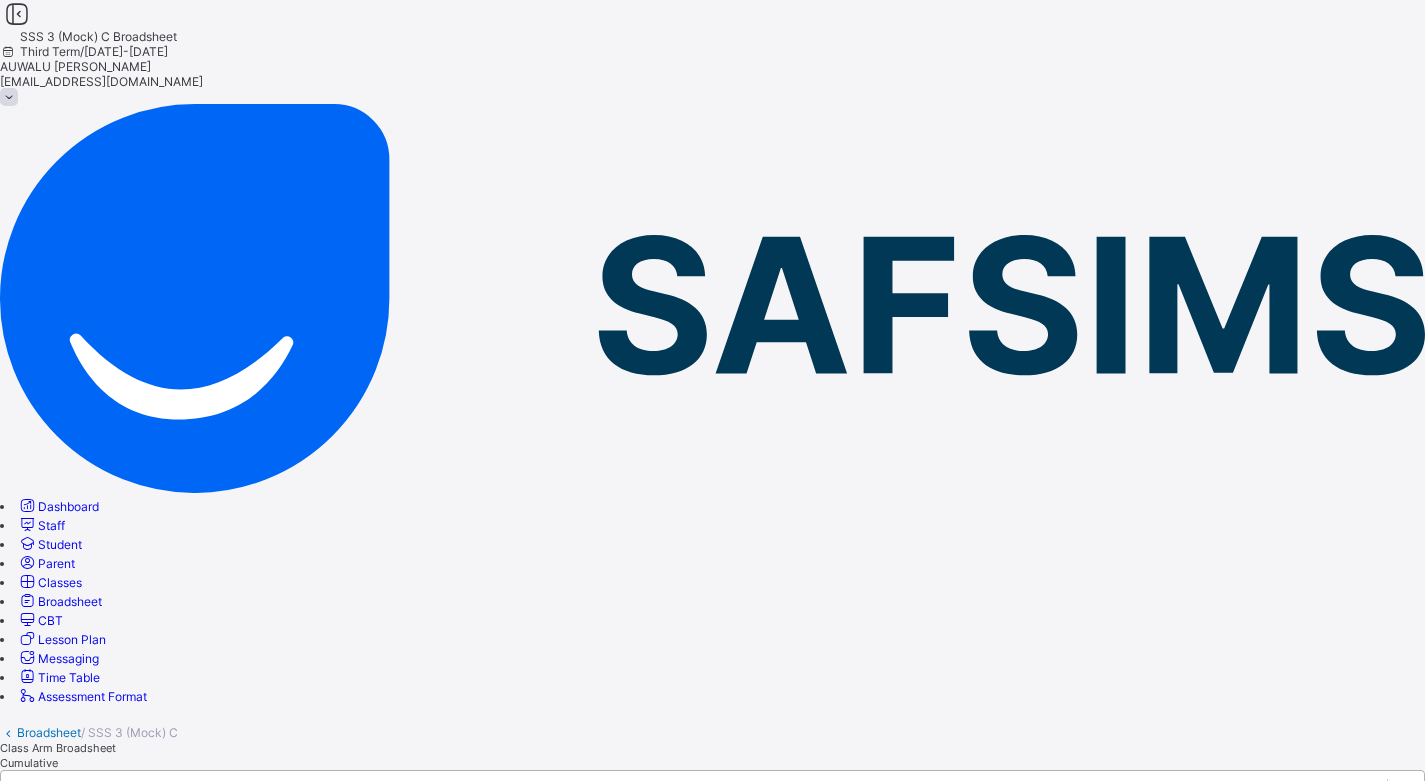 click 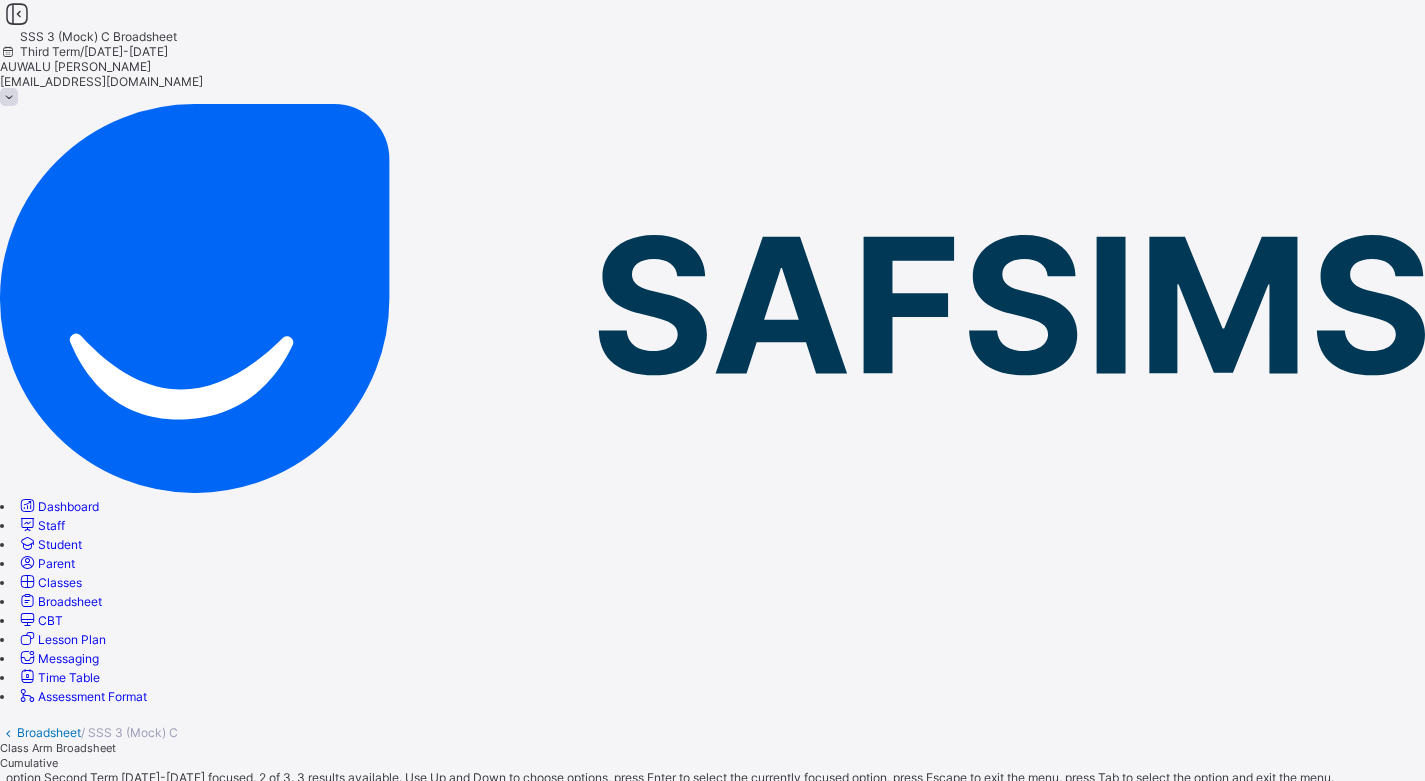 click on "Second Term [DATE]-[DATE]" at bounding box center (712, 858) 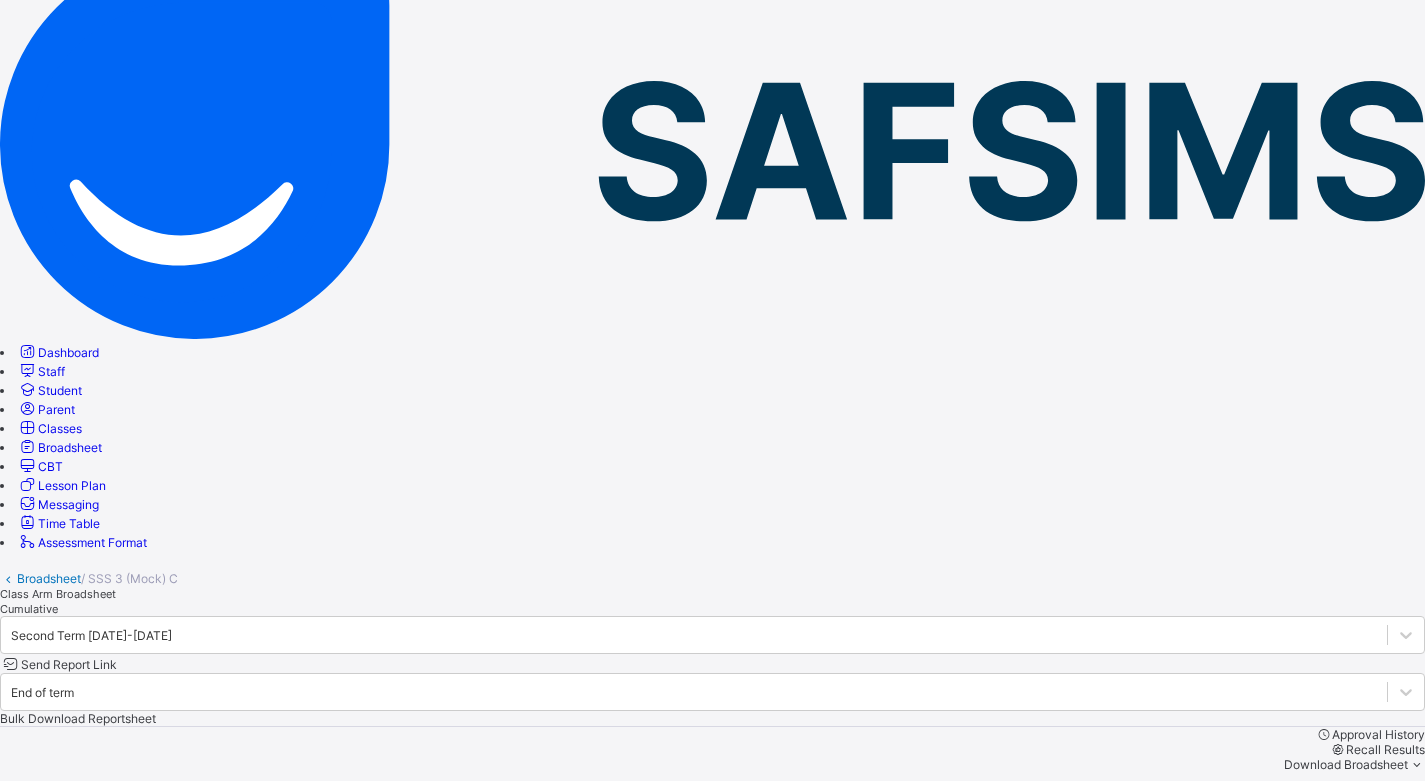 scroll, scrollTop: 0, scrollLeft: 0, axis: both 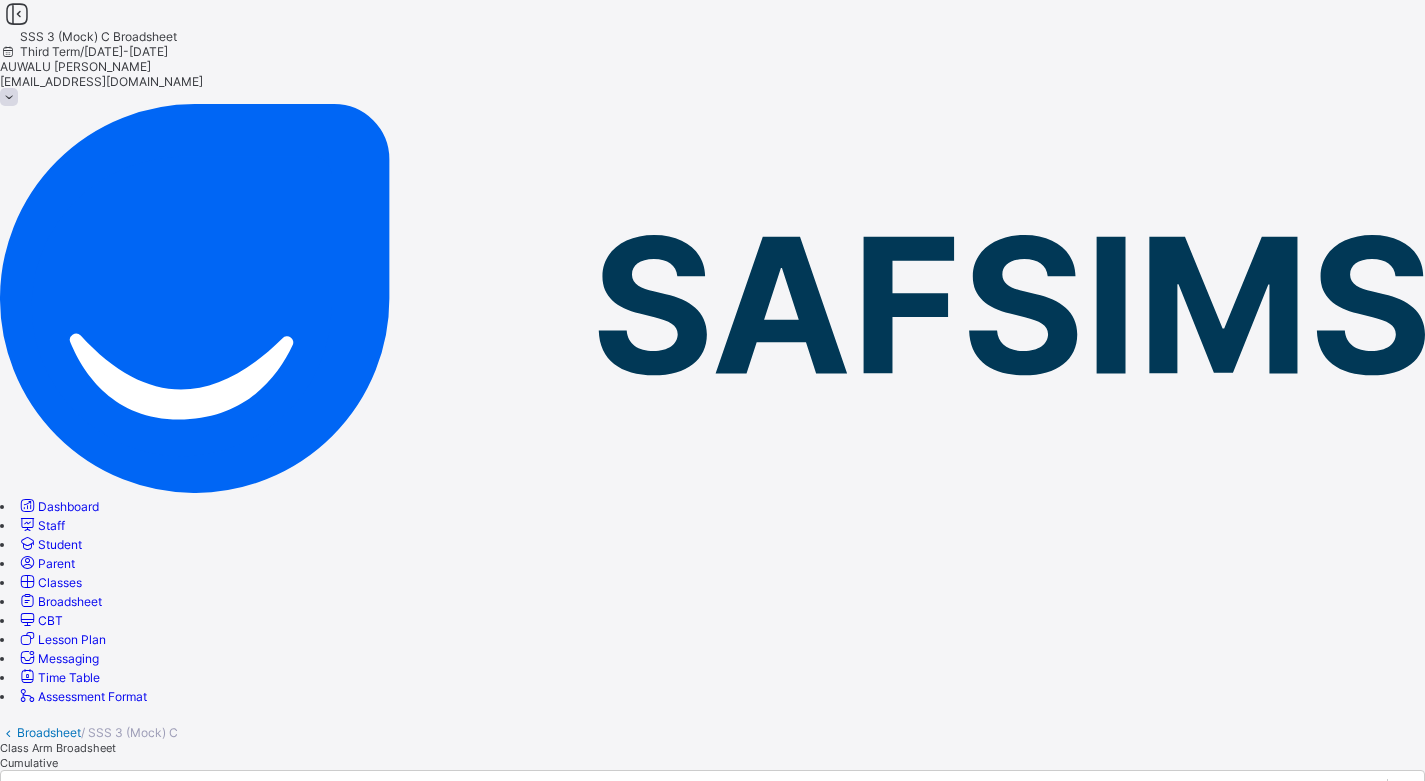 click on "Excel sheet" at bounding box center (732, 960) 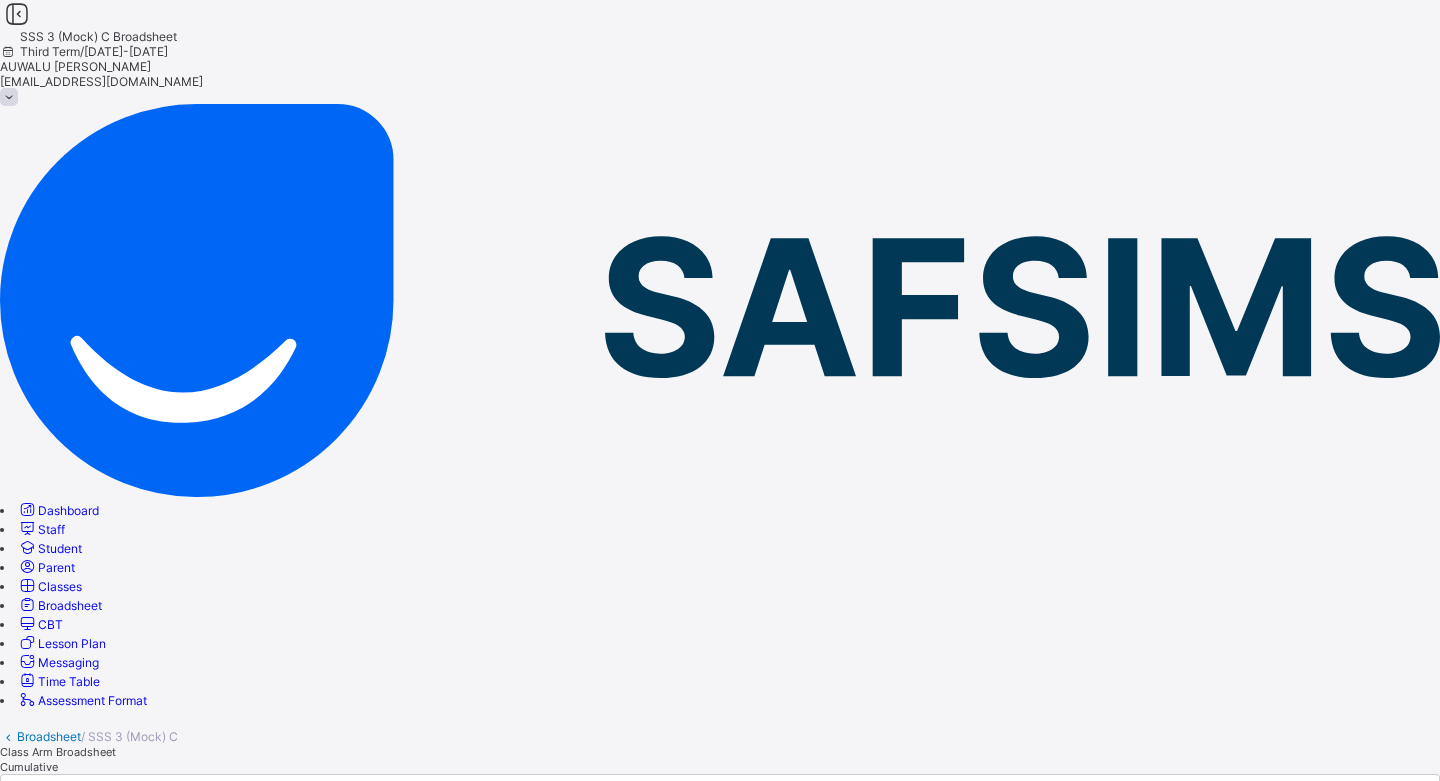 click on "Download" at bounding box center [28, 2562] 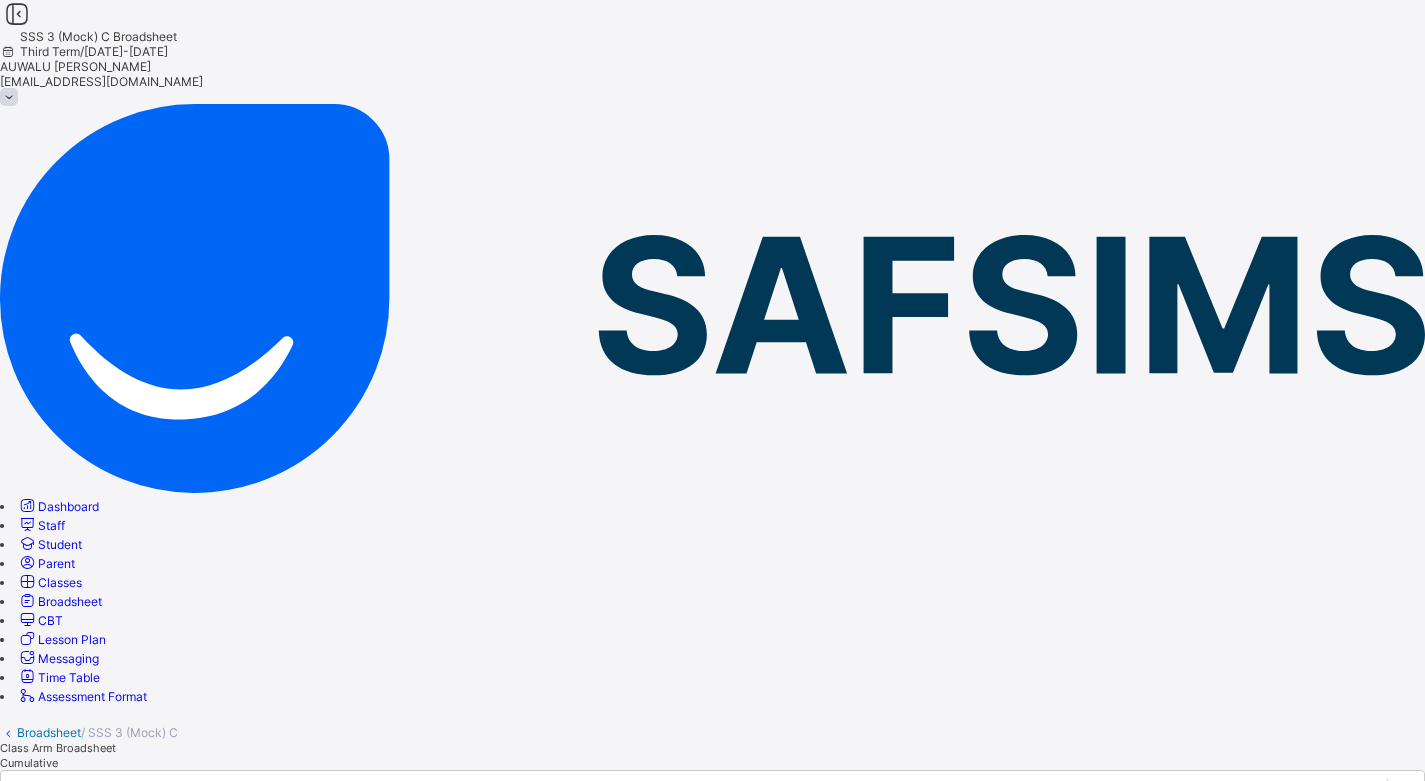 click on "Broadsheet" at bounding box center [49, 732] 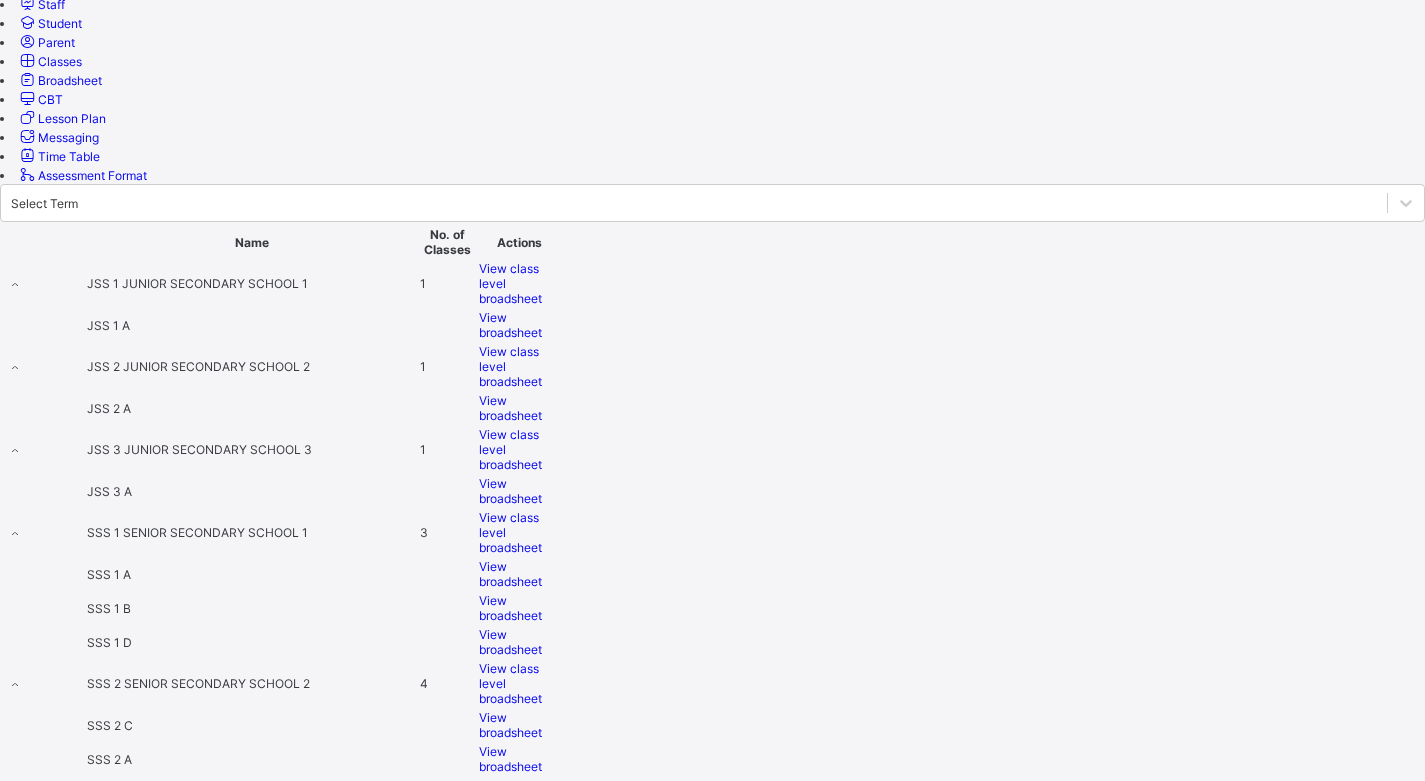 scroll, scrollTop: 728, scrollLeft: 0, axis: vertical 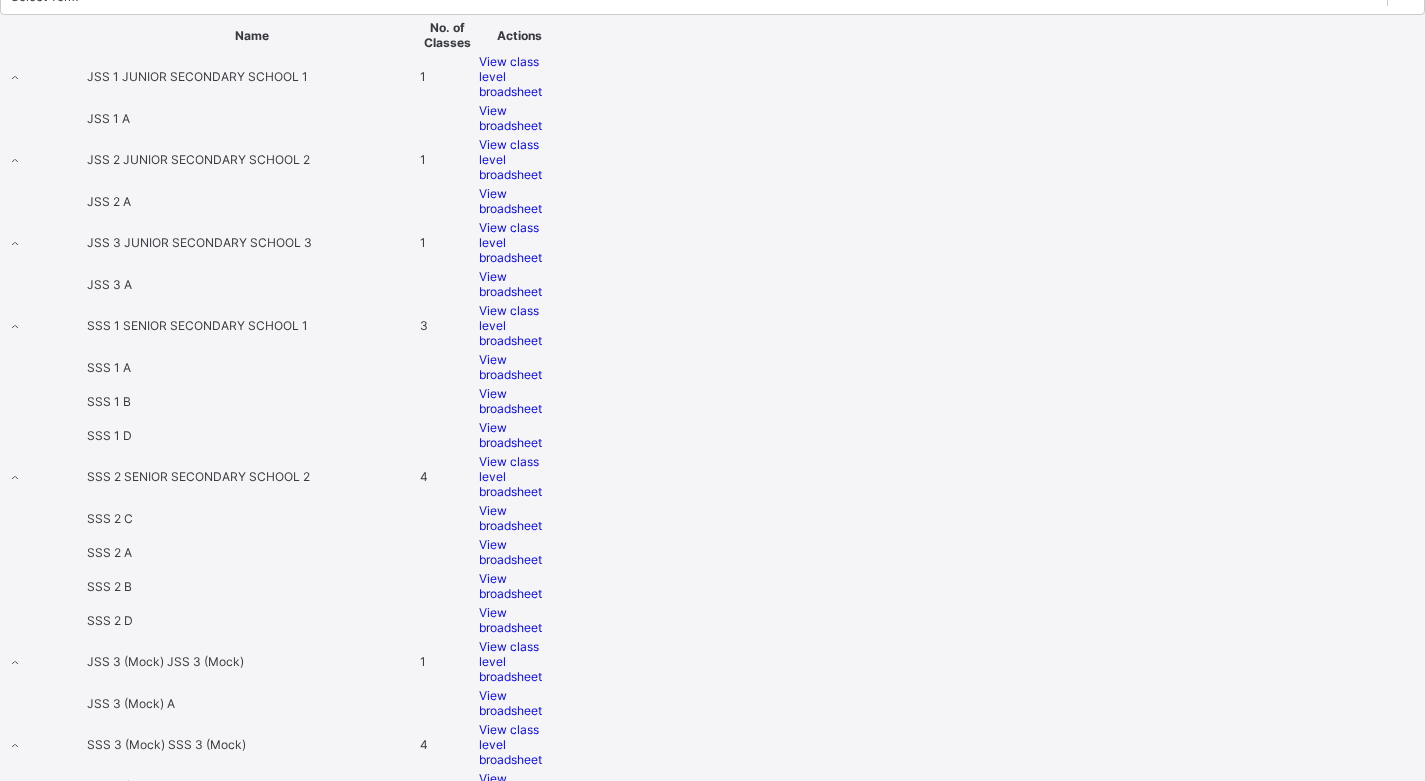 click on "View broadsheet" at bounding box center [510, 820] 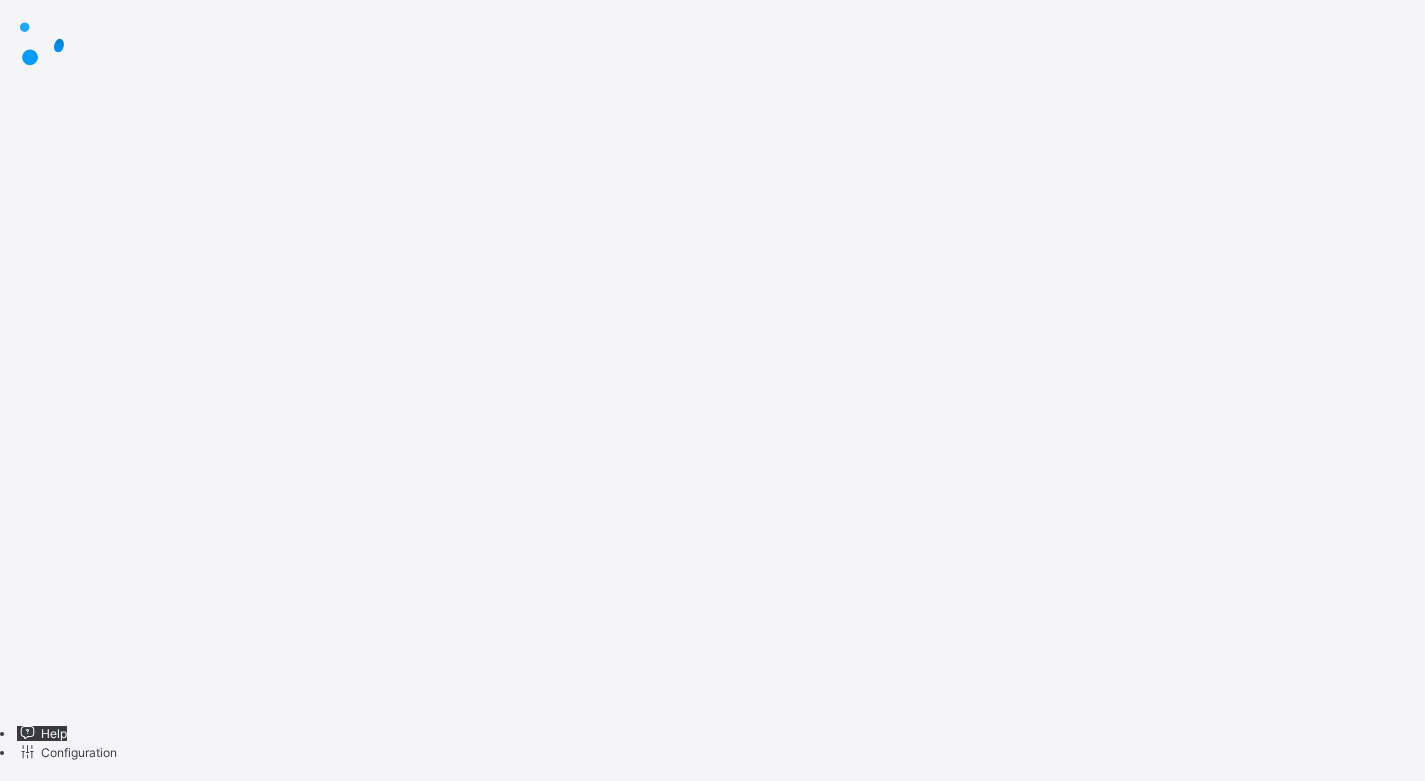 scroll, scrollTop: 0, scrollLeft: 0, axis: both 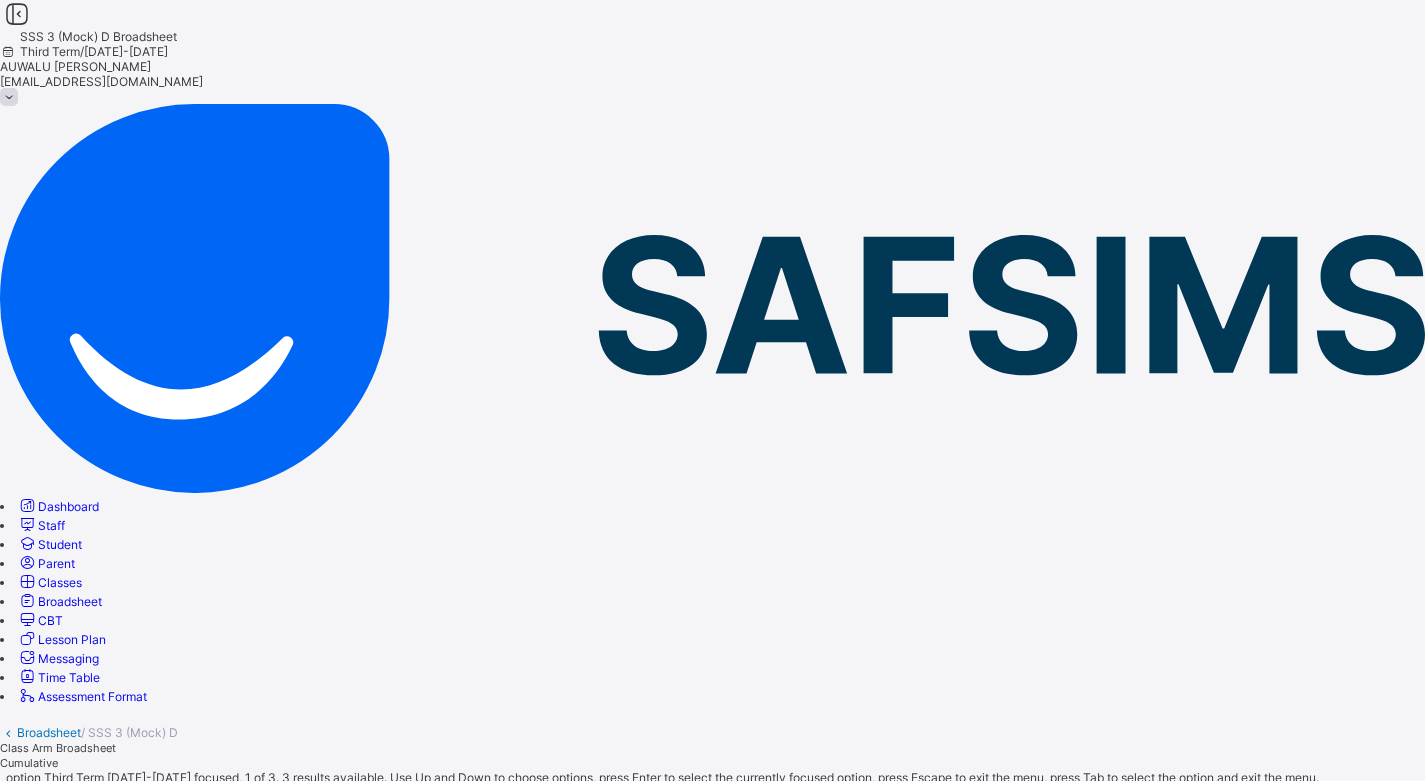 click 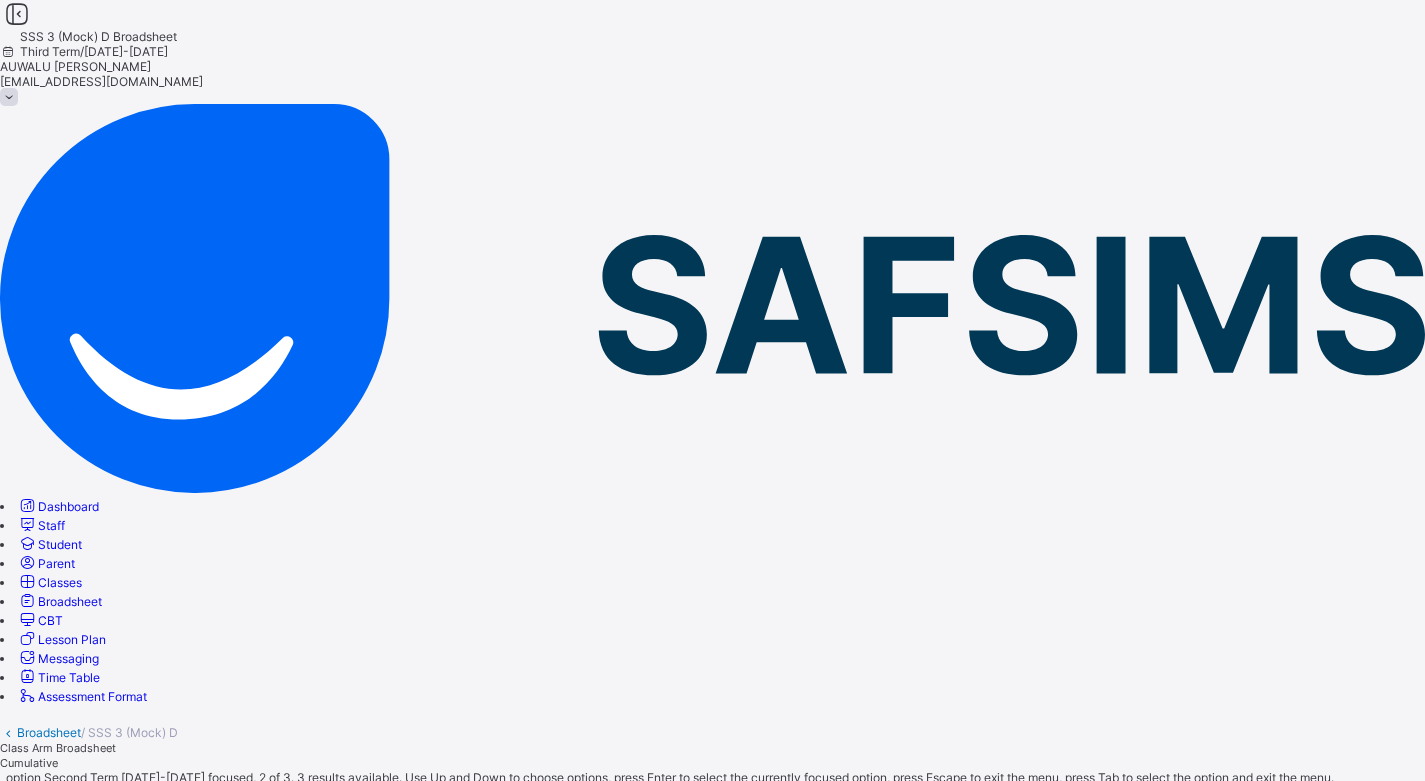 click on "Second Term [DATE]-[DATE]" at bounding box center [712, 858] 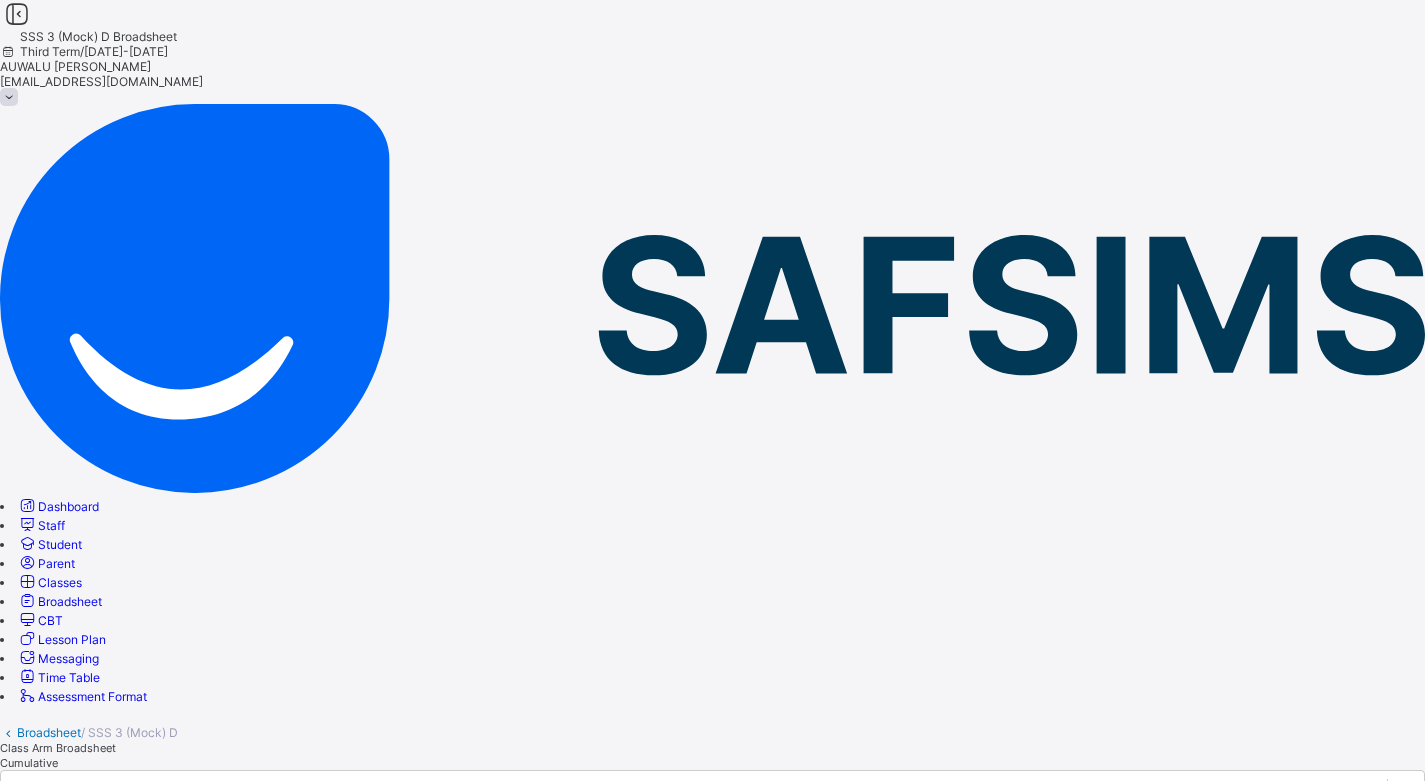 click on "Excel sheet" at bounding box center (732, 960) 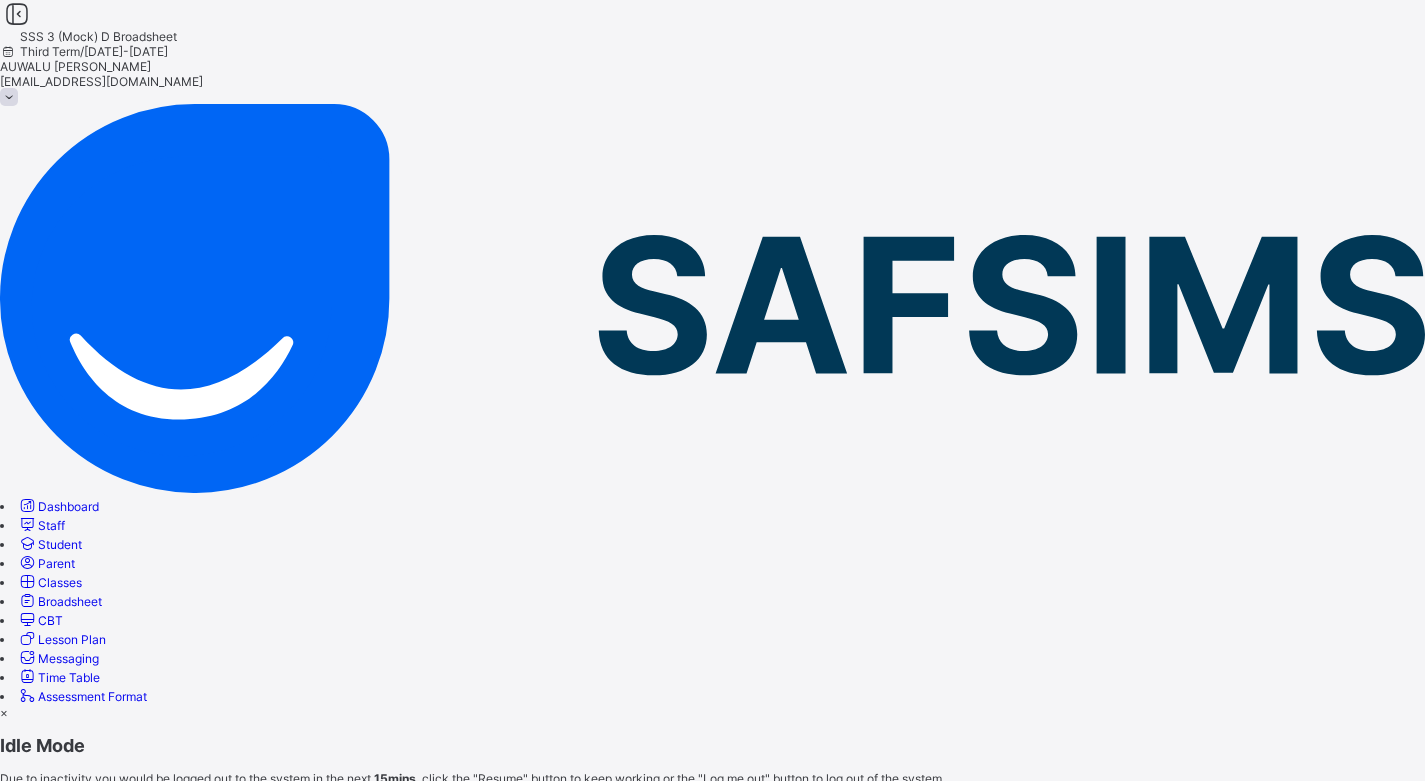 click on "×" at bounding box center [712, 2907] 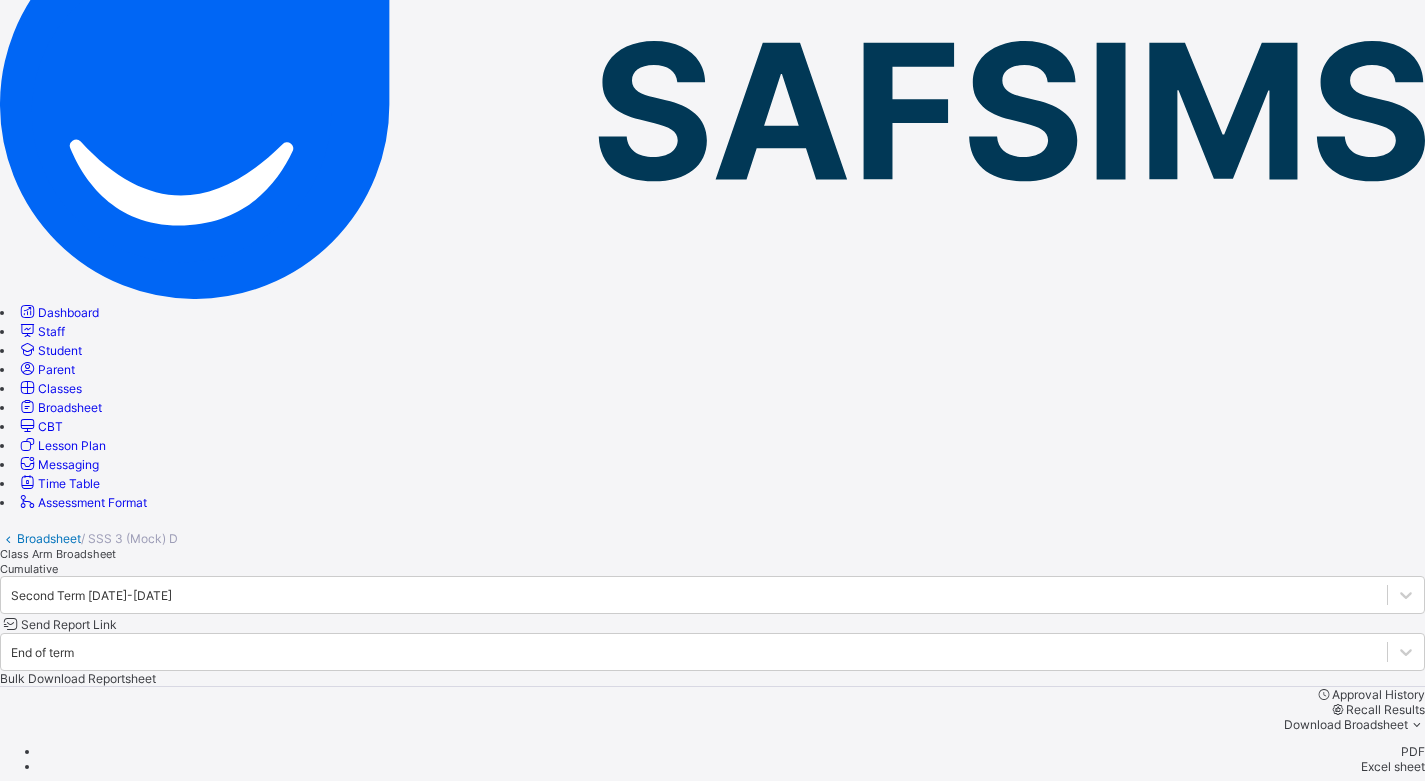 scroll, scrollTop: 300, scrollLeft: 0, axis: vertical 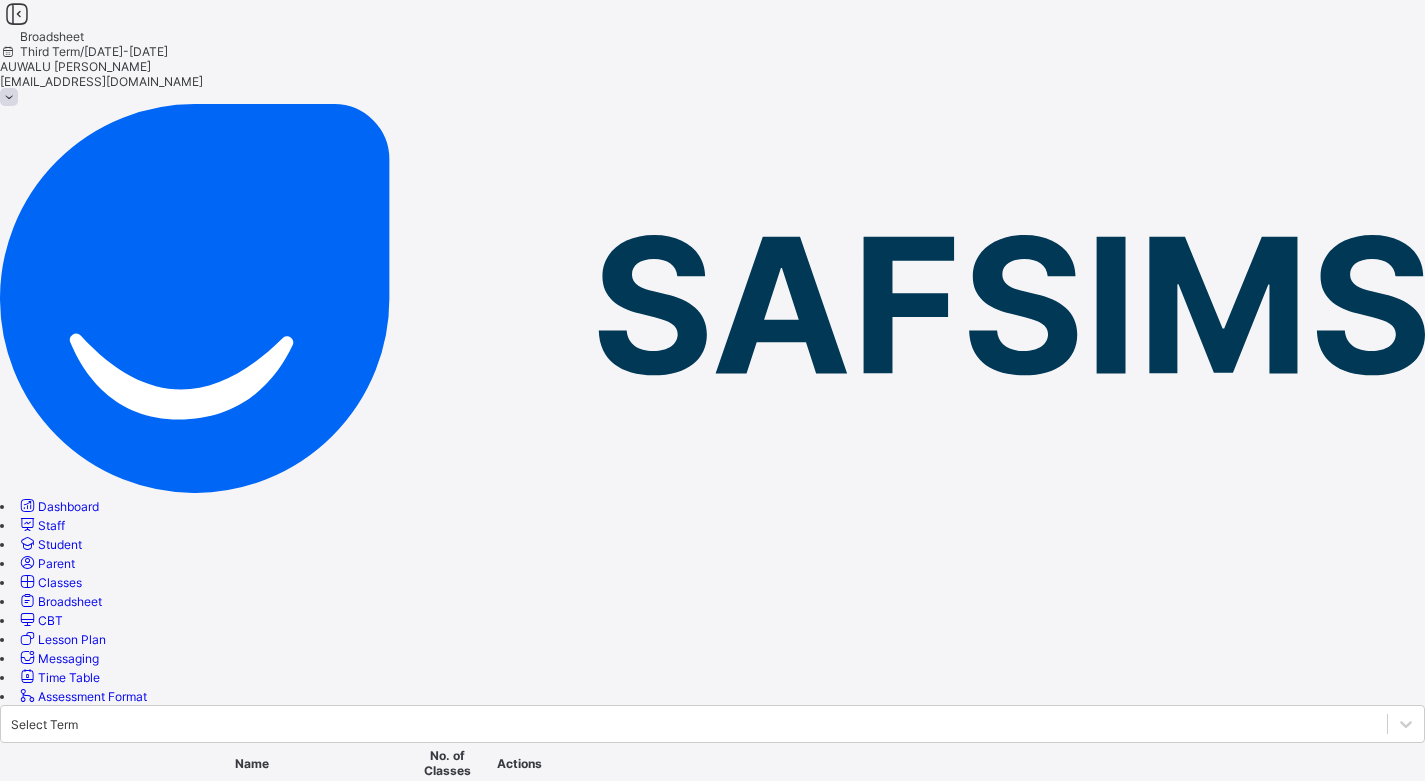 click on "View broadsheet" at bounding box center [510, 846] 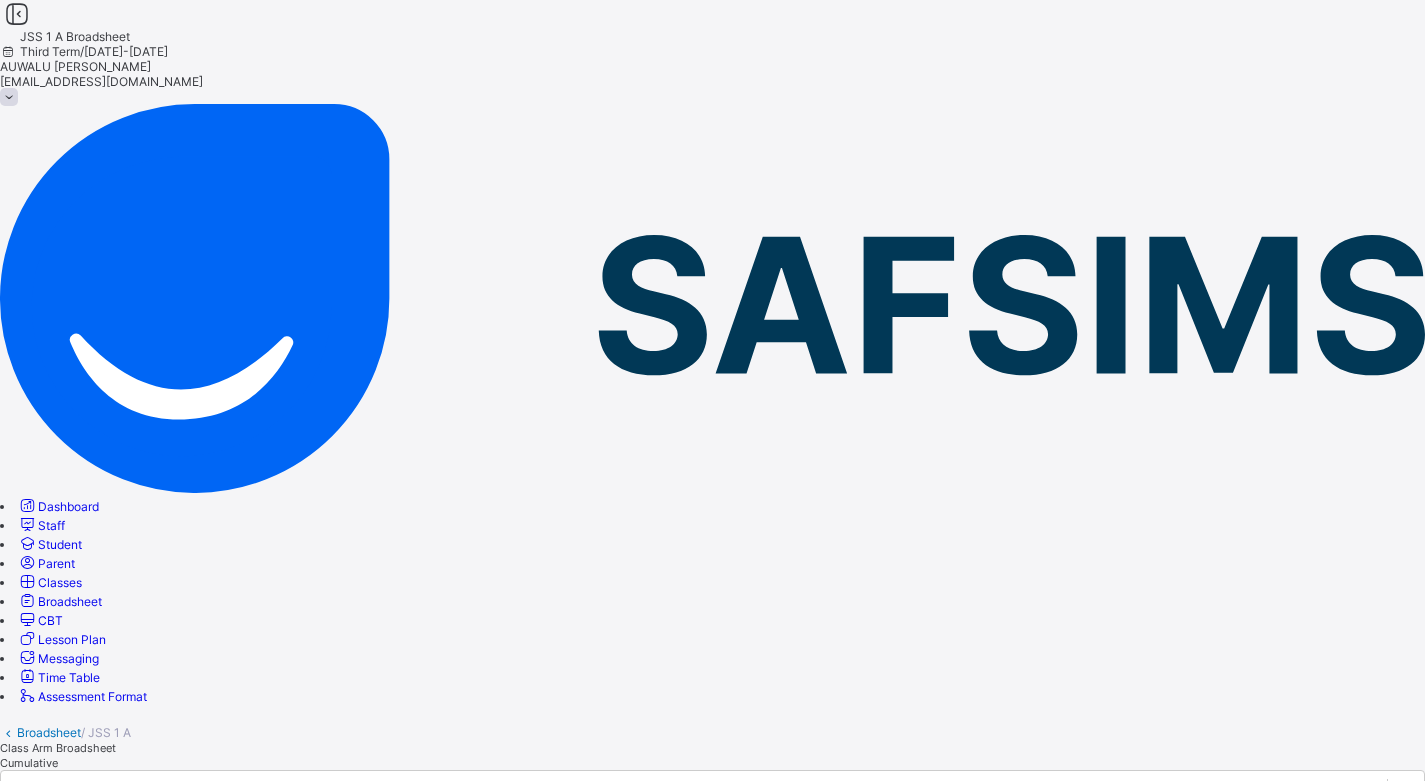 scroll, scrollTop: 1895, scrollLeft: 0, axis: vertical 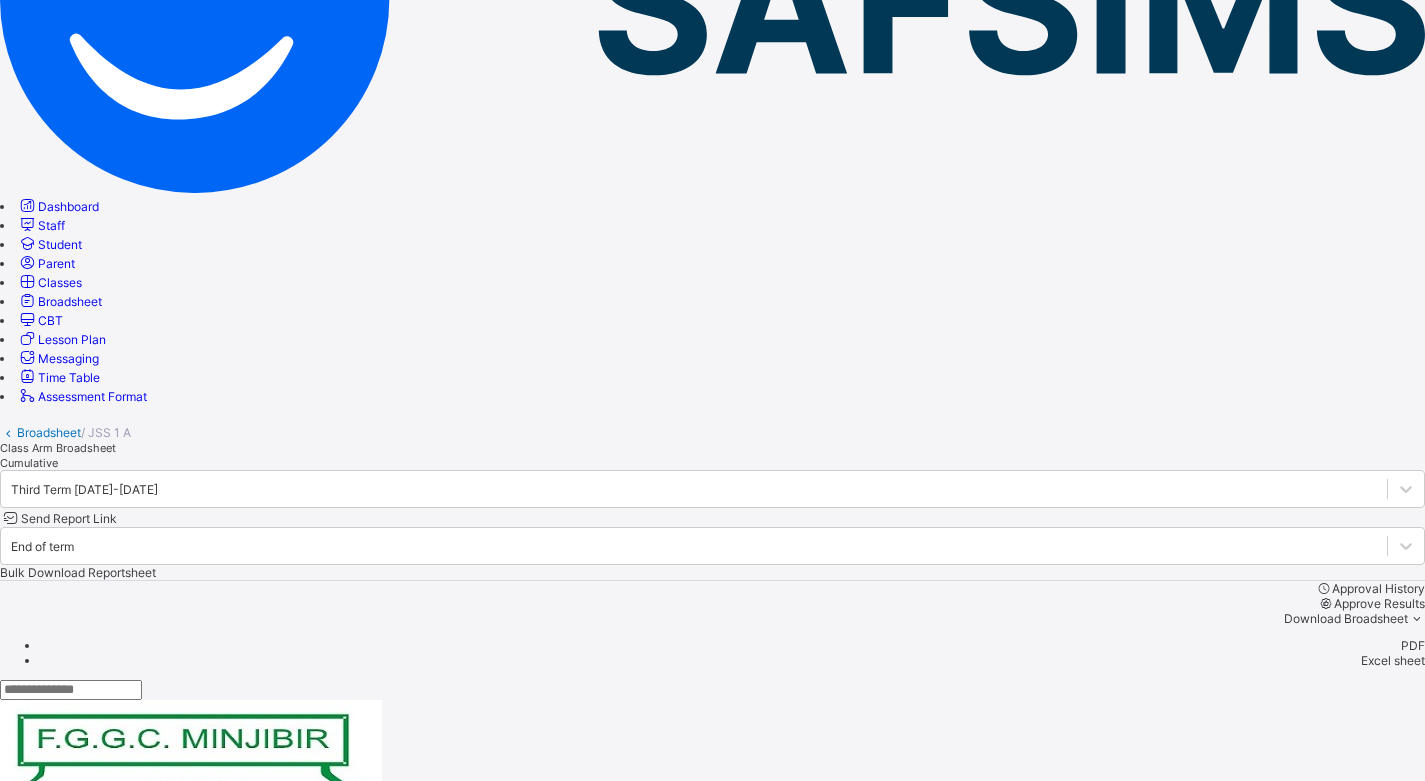 click at bounding box center [1351, 1711] 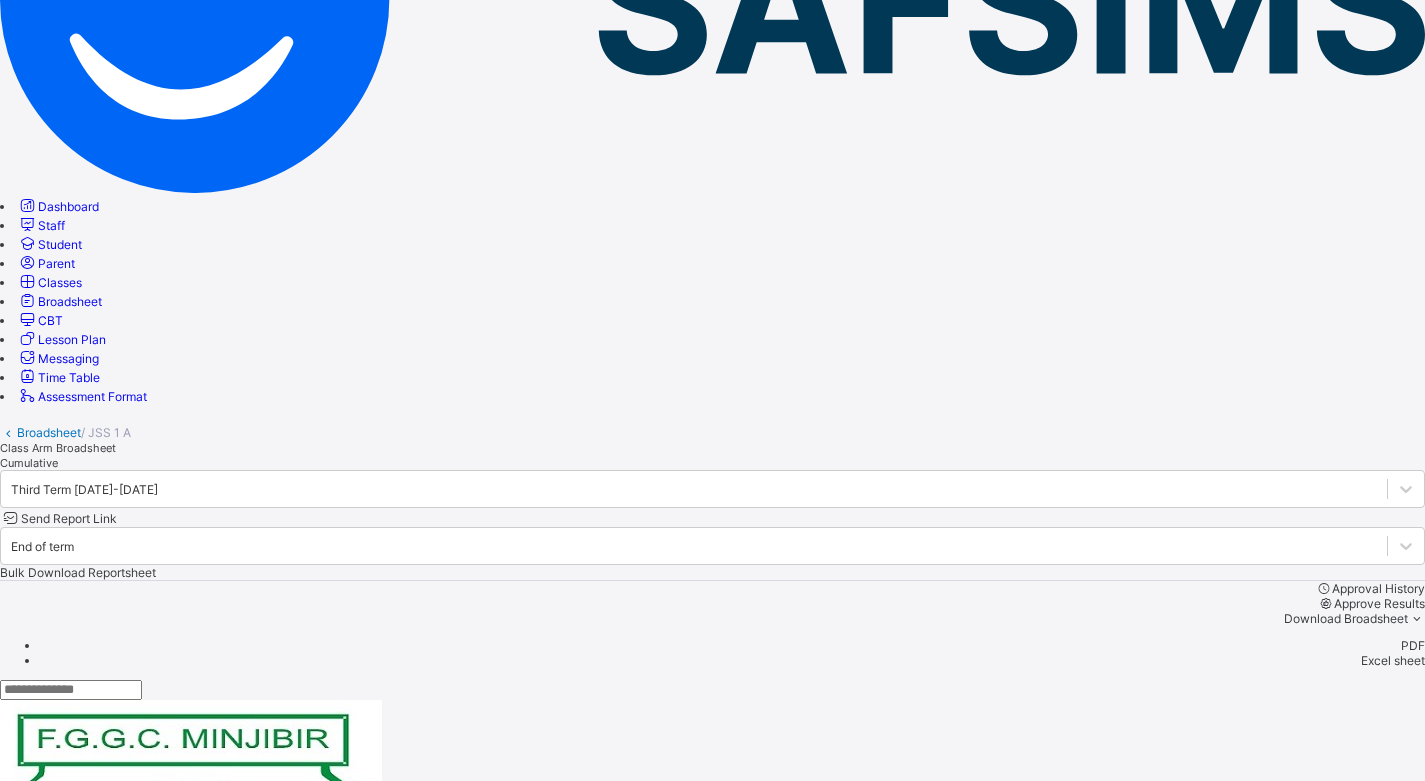 click at bounding box center [1351, 1711] 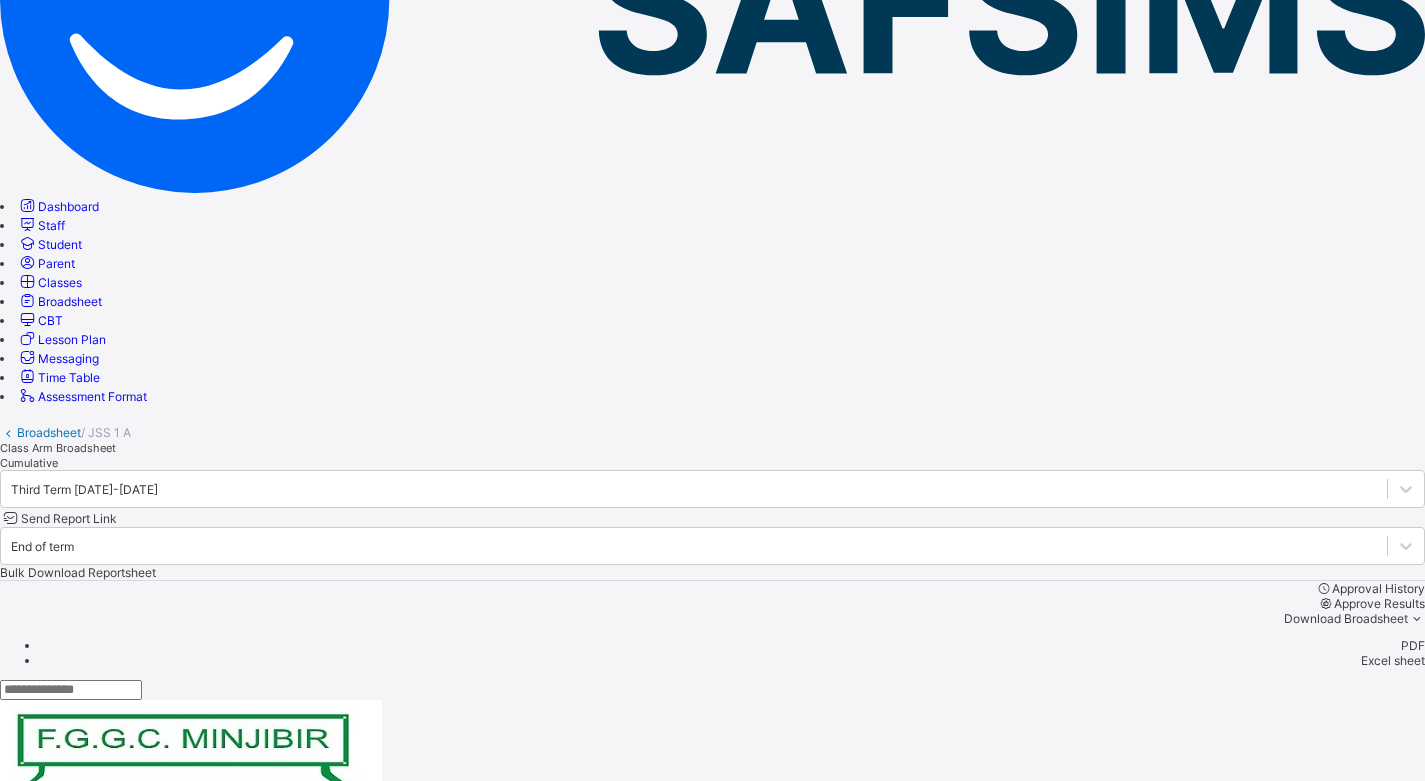 click at bounding box center (1351, 1711) 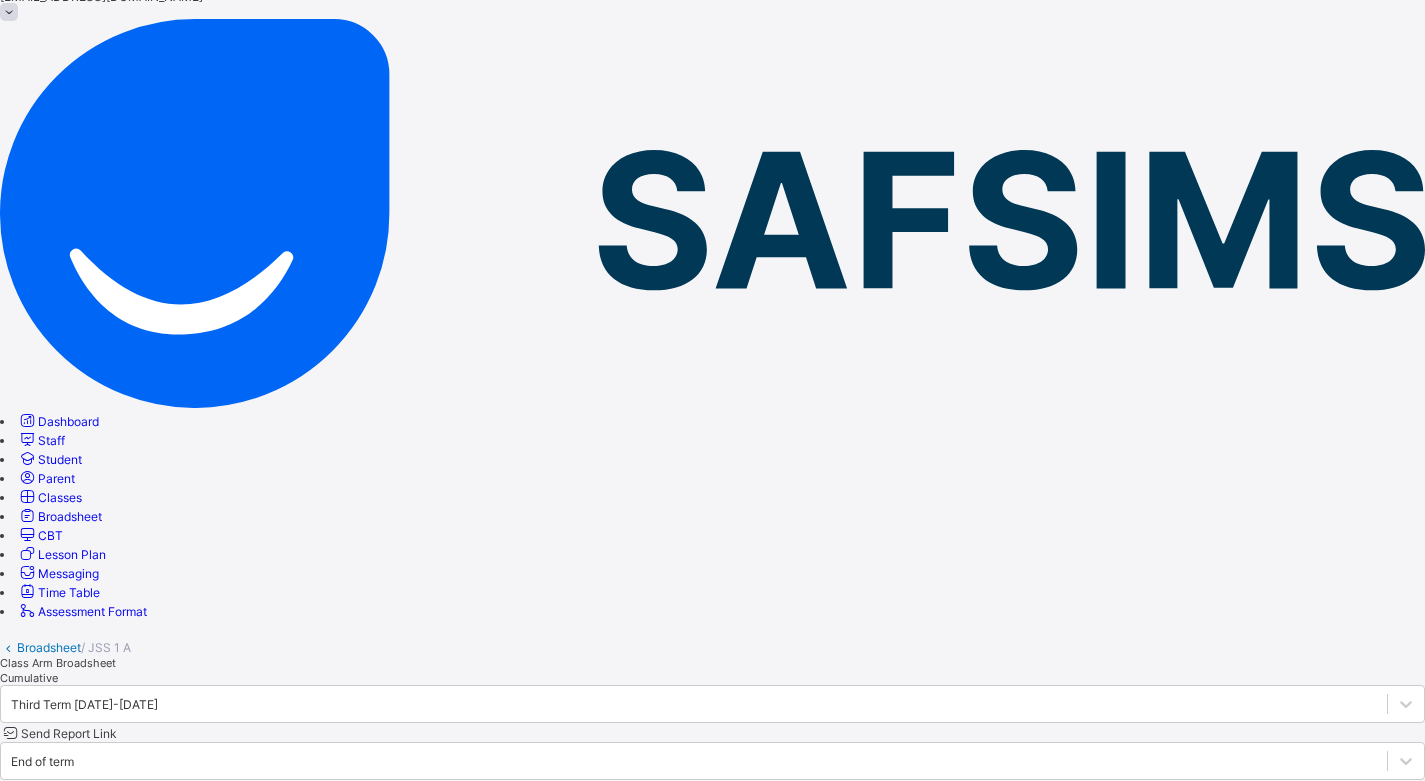 scroll, scrollTop: 0, scrollLeft: 0, axis: both 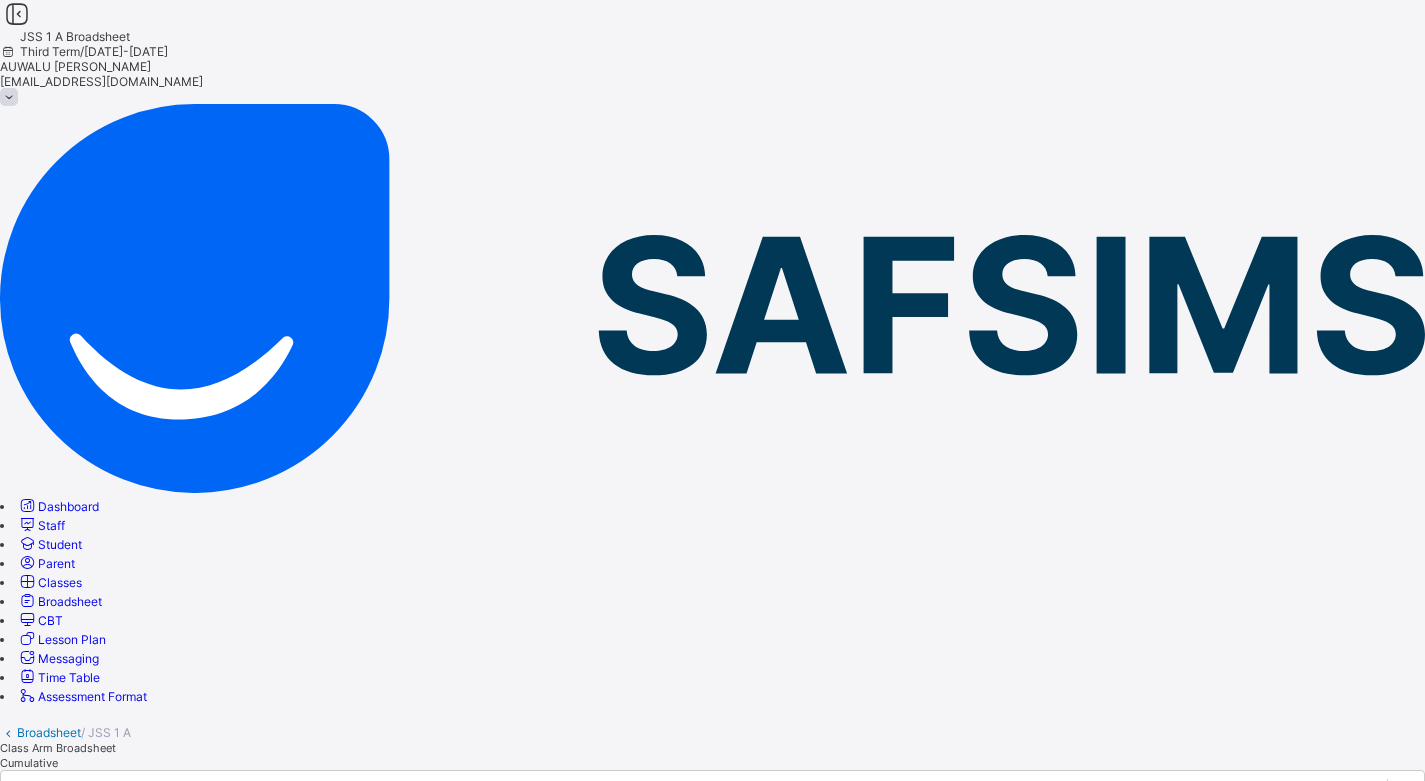 click on "Broadsheet" at bounding box center (49, 732) 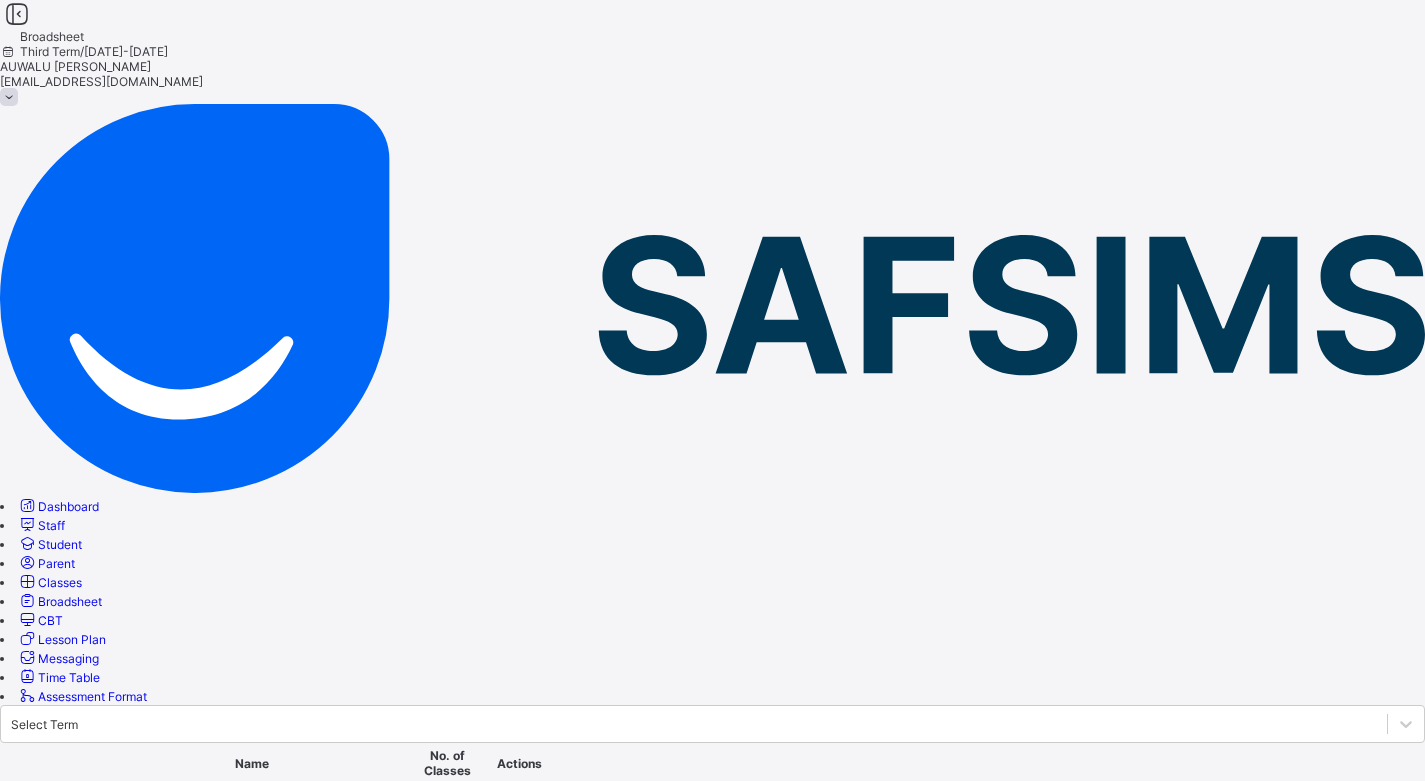 click on "View broadsheet" at bounding box center [510, 929] 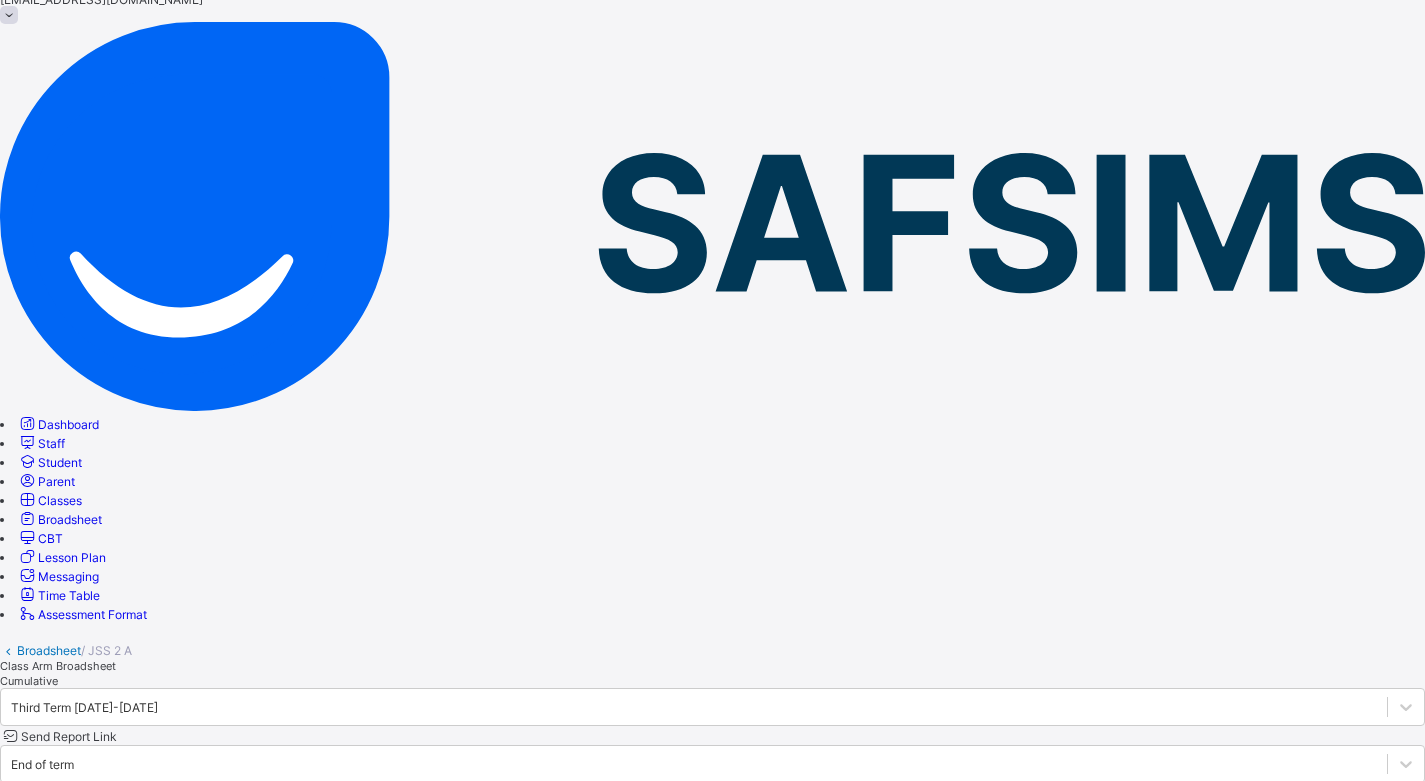 scroll, scrollTop: 300, scrollLeft: 0, axis: vertical 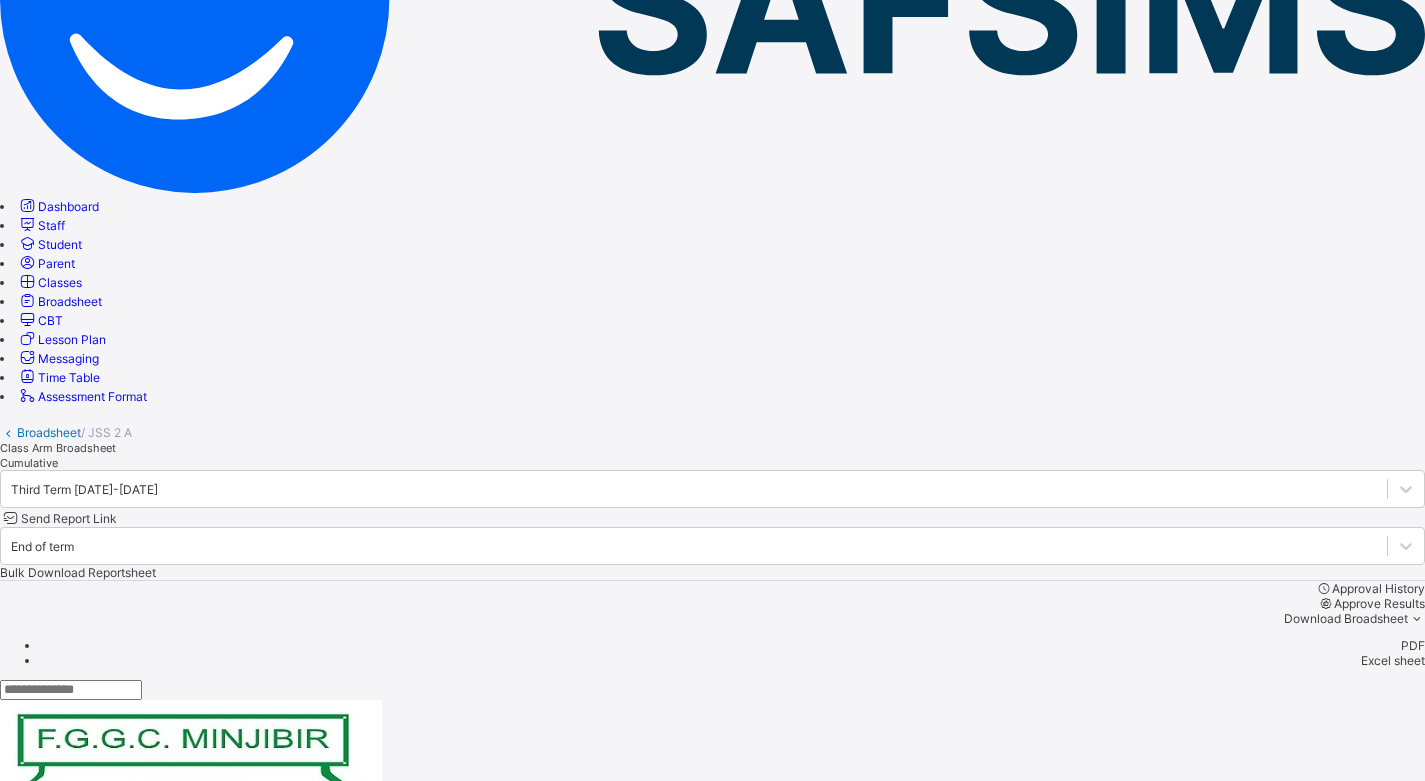 click at bounding box center (1351, 1711) 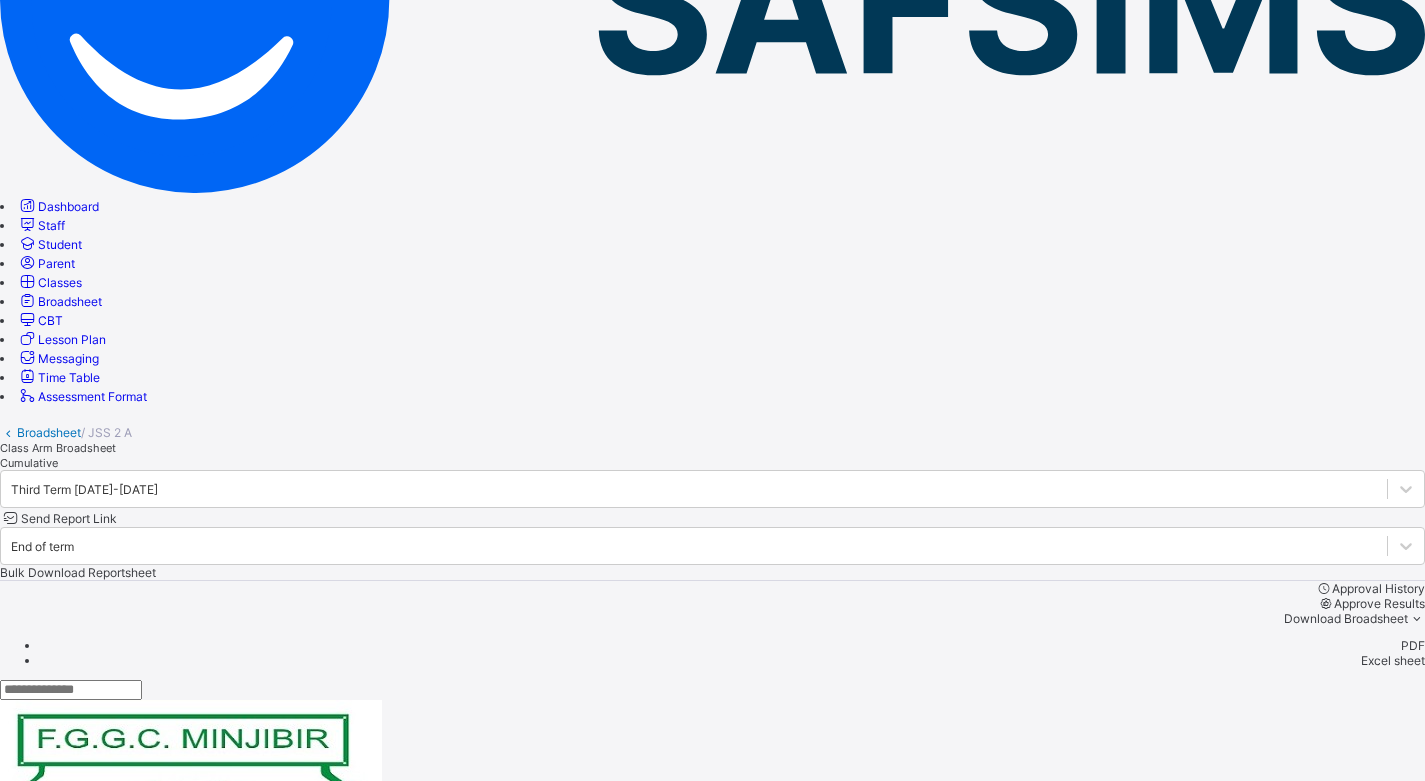 scroll, scrollTop: 0, scrollLeft: 887, axis: horizontal 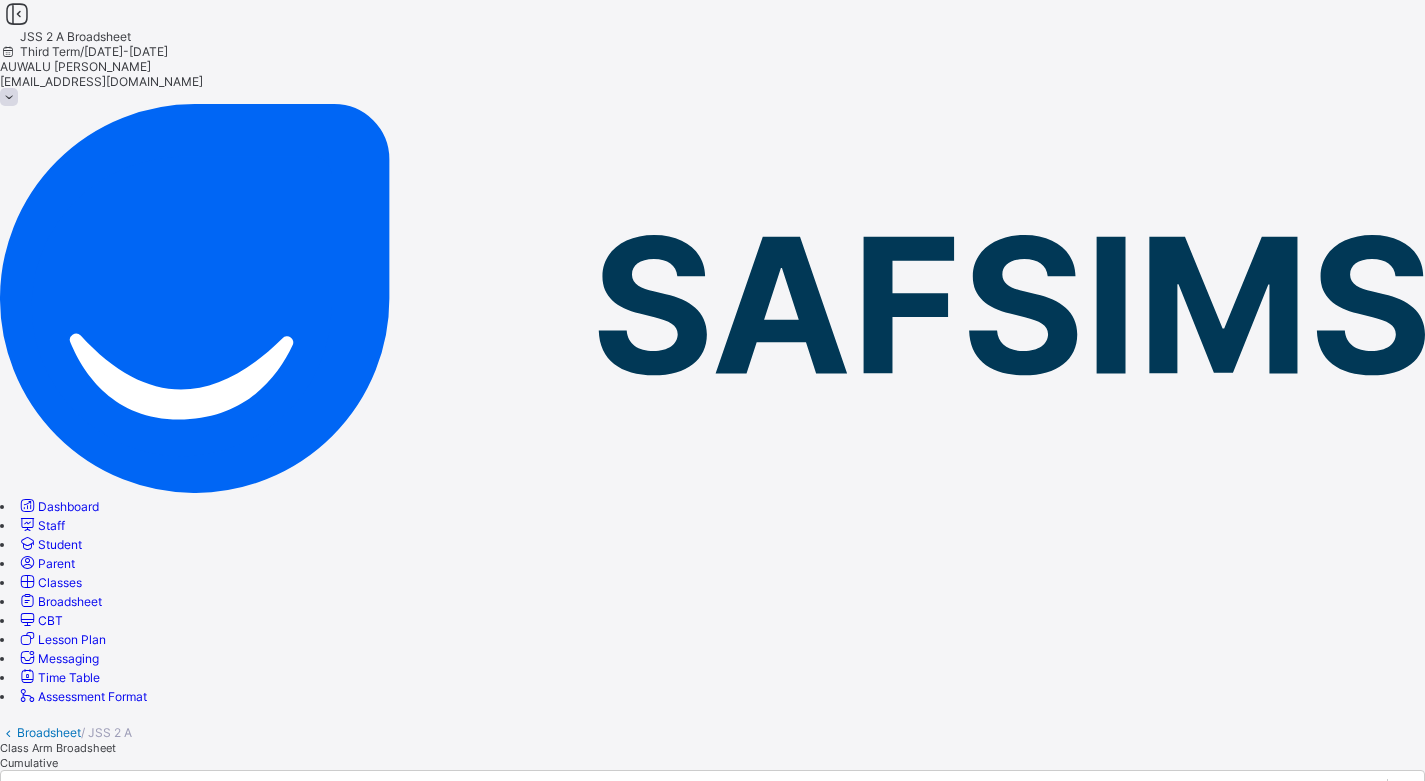 click on "Broadsheet" at bounding box center (49, 732) 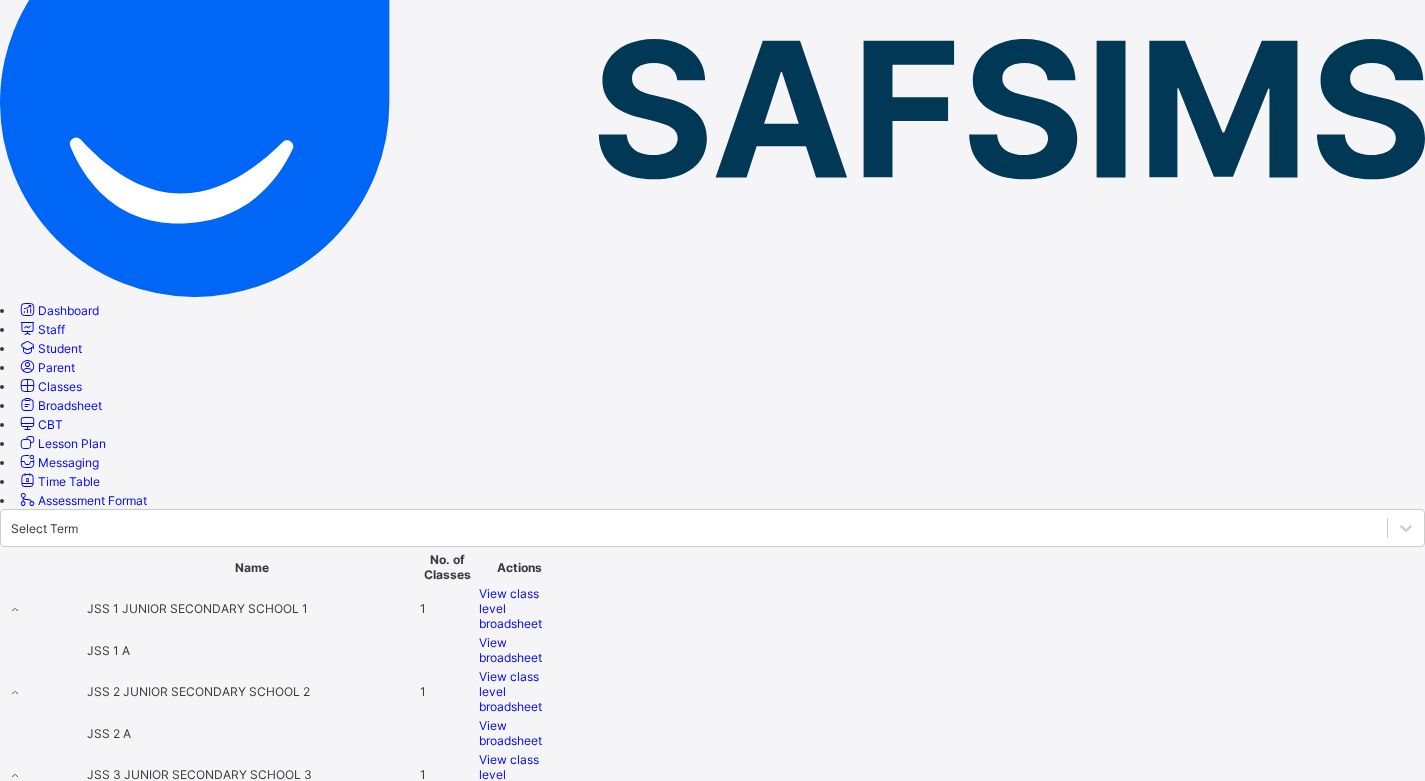 scroll, scrollTop: 200, scrollLeft: 0, axis: vertical 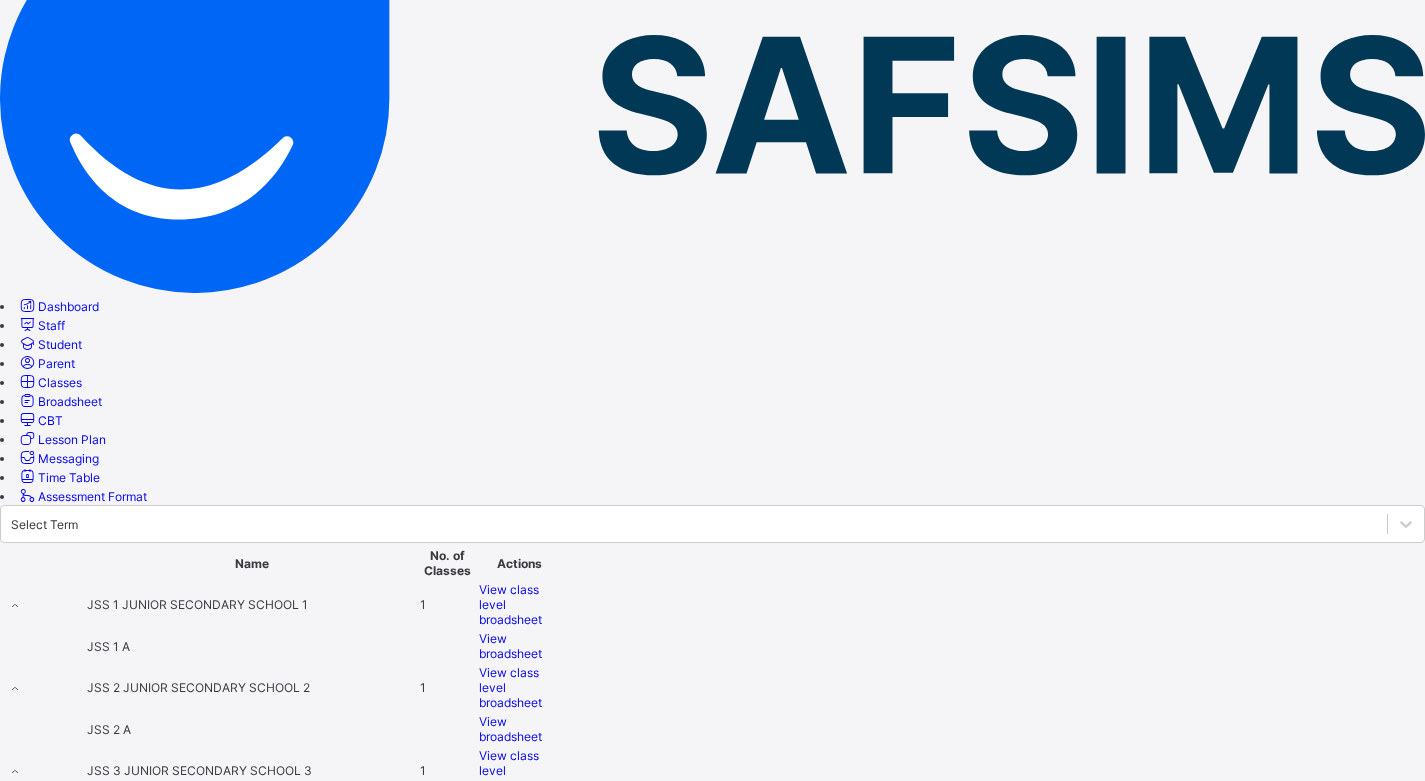 click on "View broadsheet" at bounding box center (510, 895) 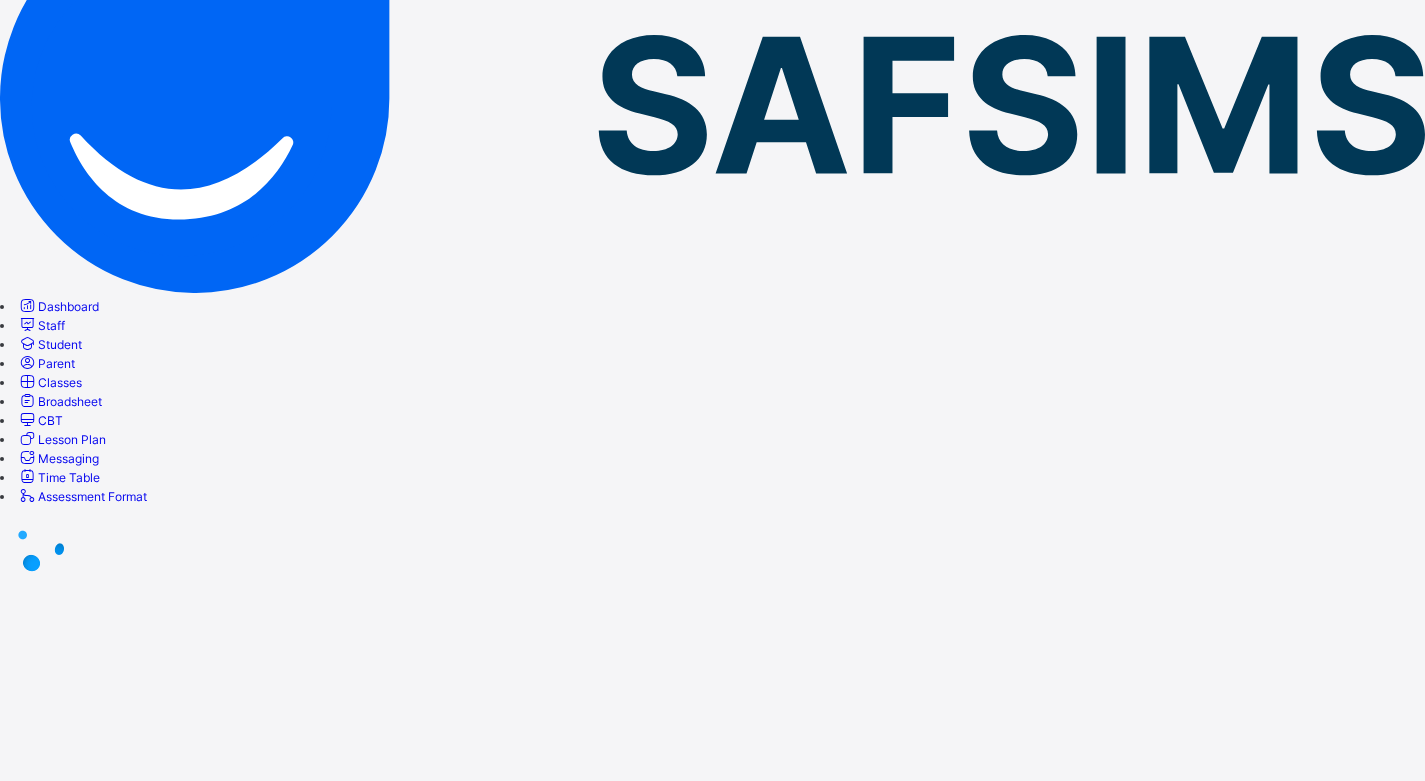 scroll, scrollTop: 0, scrollLeft: 0, axis: both 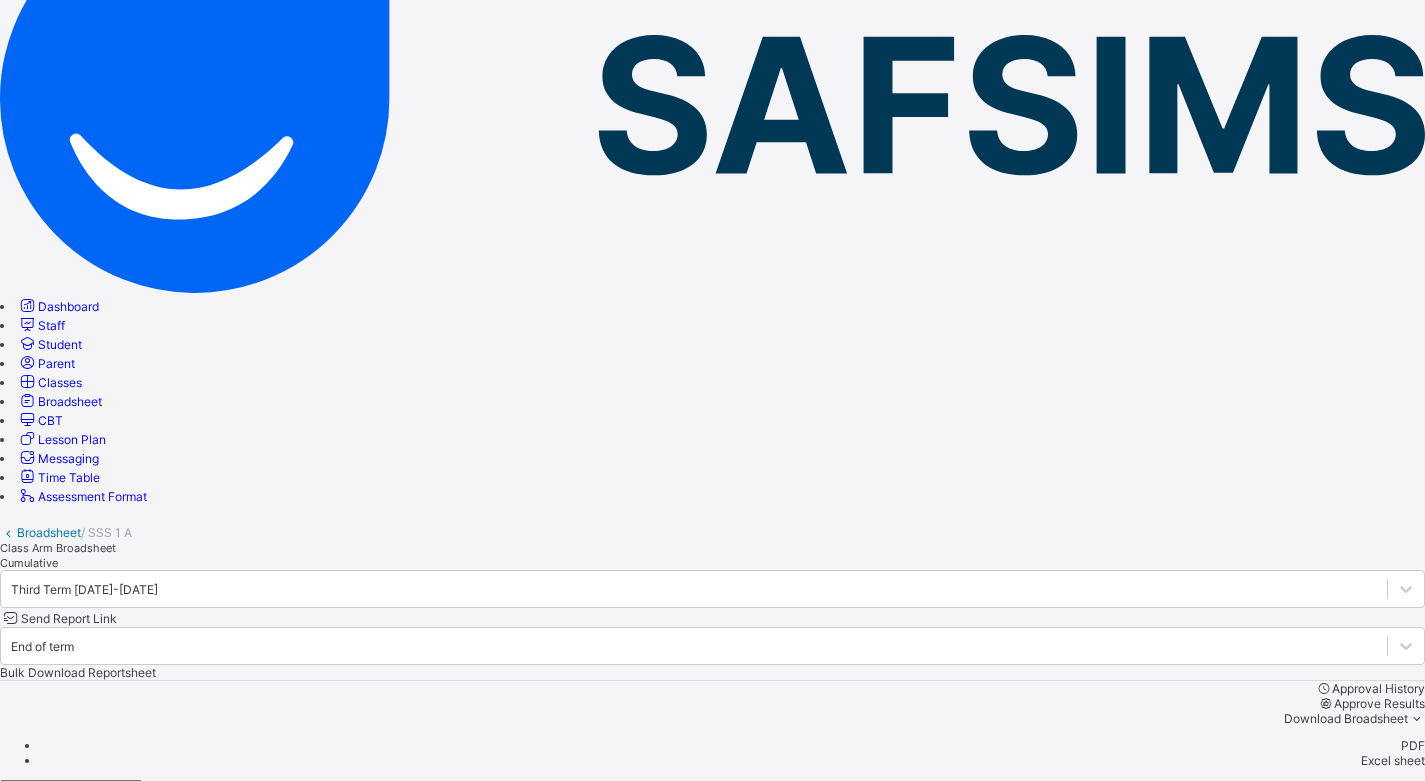 click at bounding box center (2287, 1813) 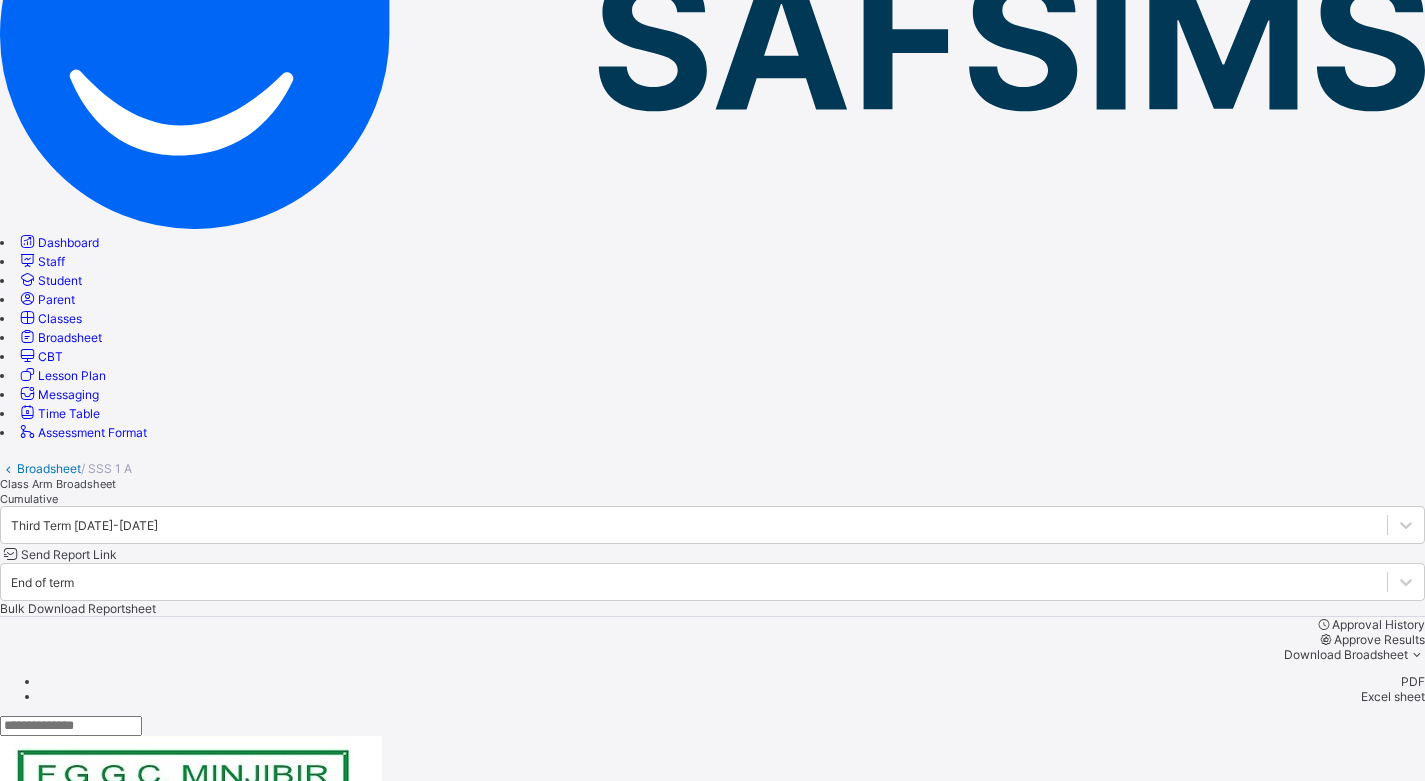 scroll, scrollTop: 300, scrollLeft: 0, axis: vertical 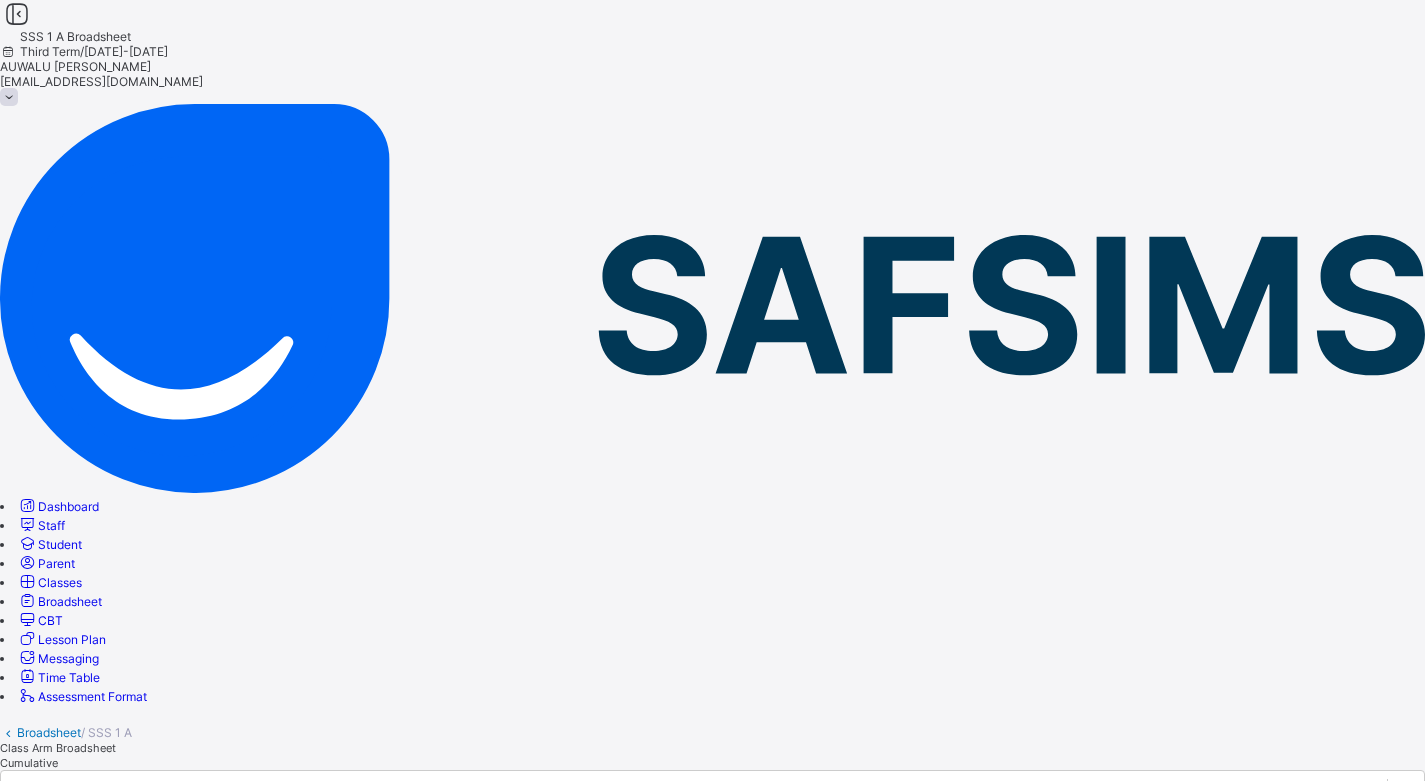 click on "Broadsheet" at bounding box center [49, 732] 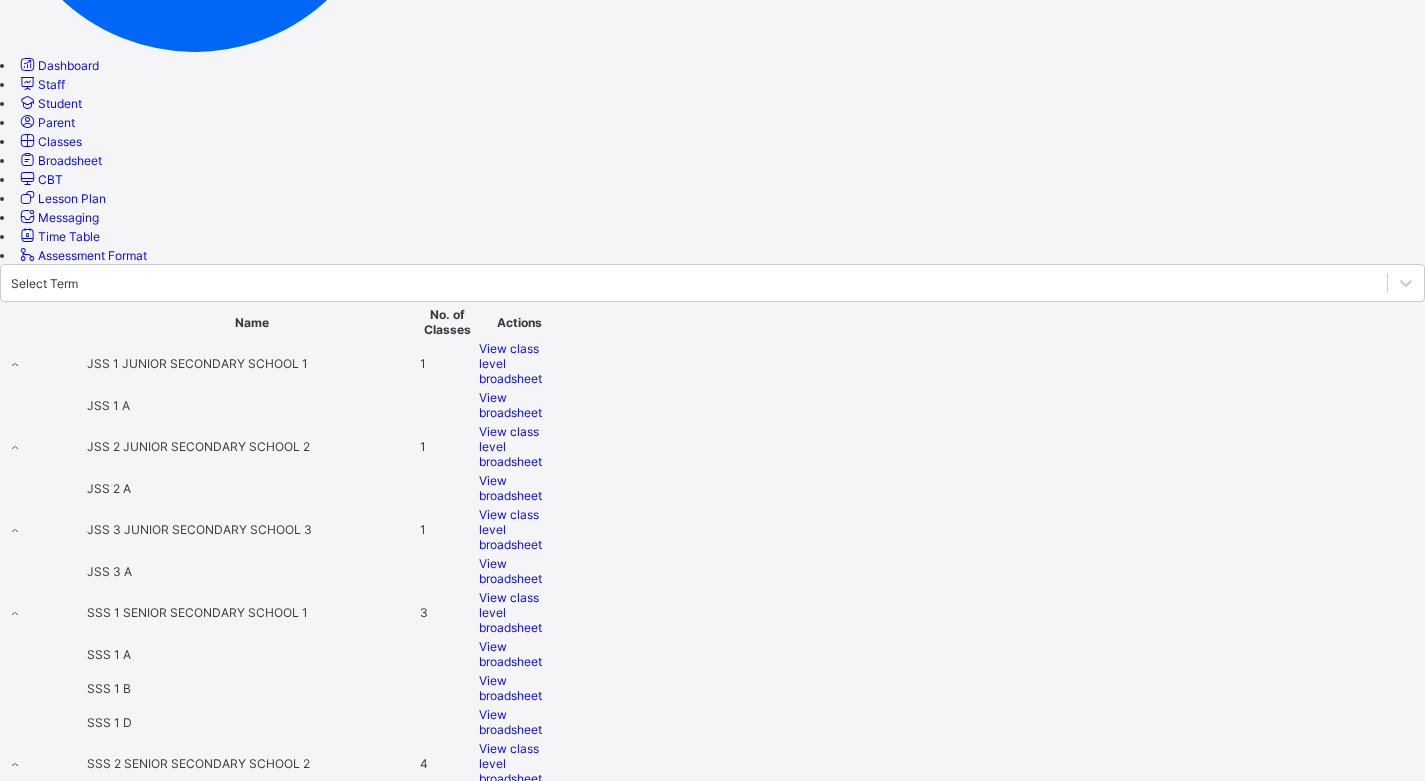 scroll, scrollTop: 400, scrollLeft: 0, axis: vertical 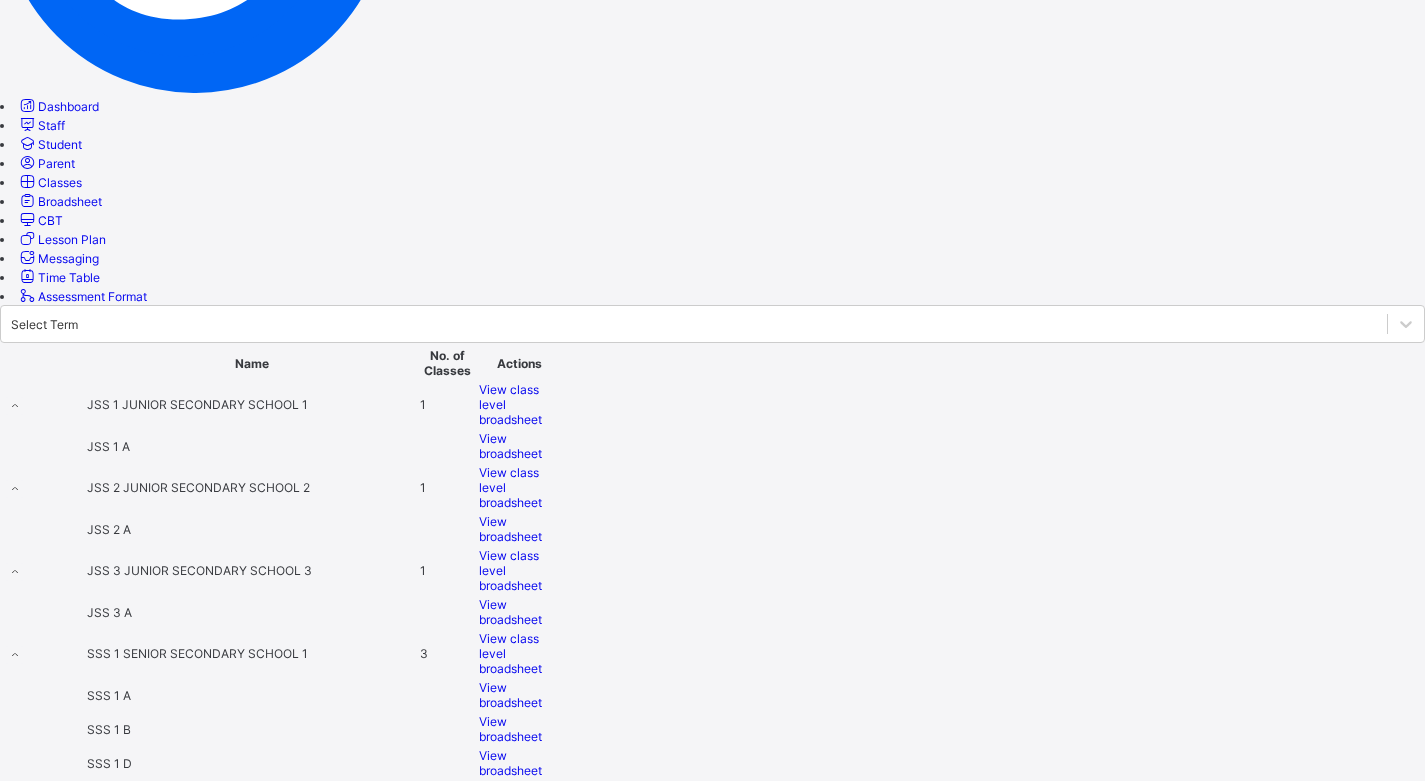 click on "View broadsheet" at bounding box center (510, 729) 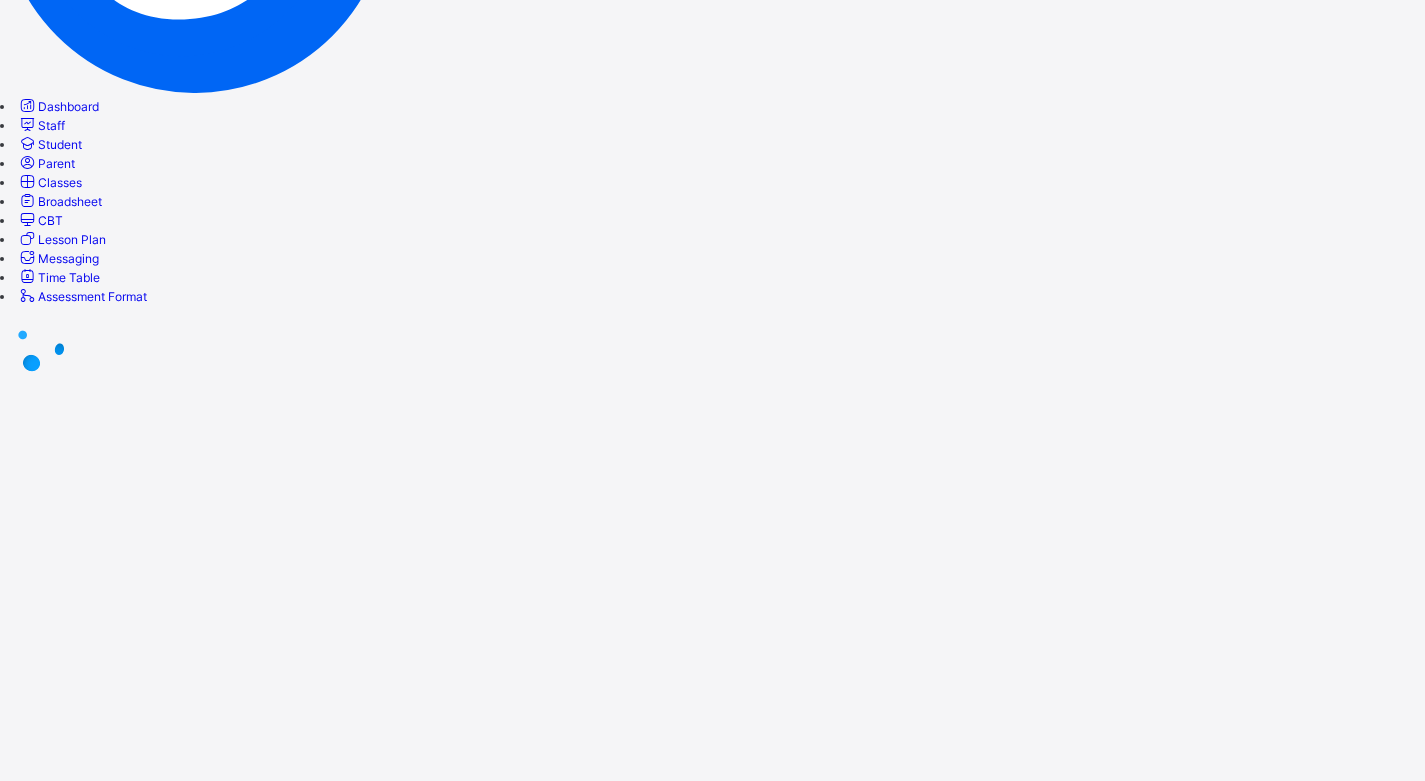 scroll, scrollTop: 0, scrollLeft: 0, axis: both 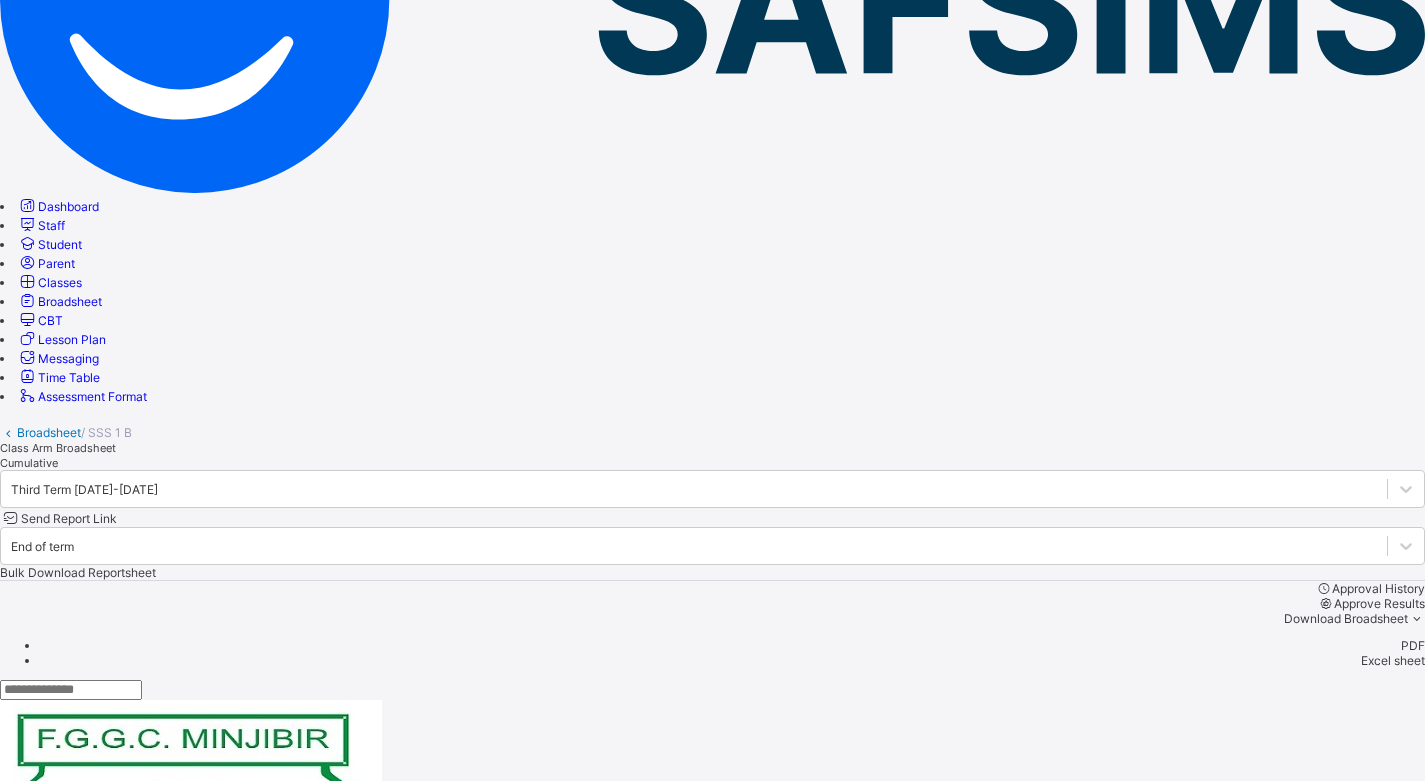 click at bounding box center [2322, 1713] 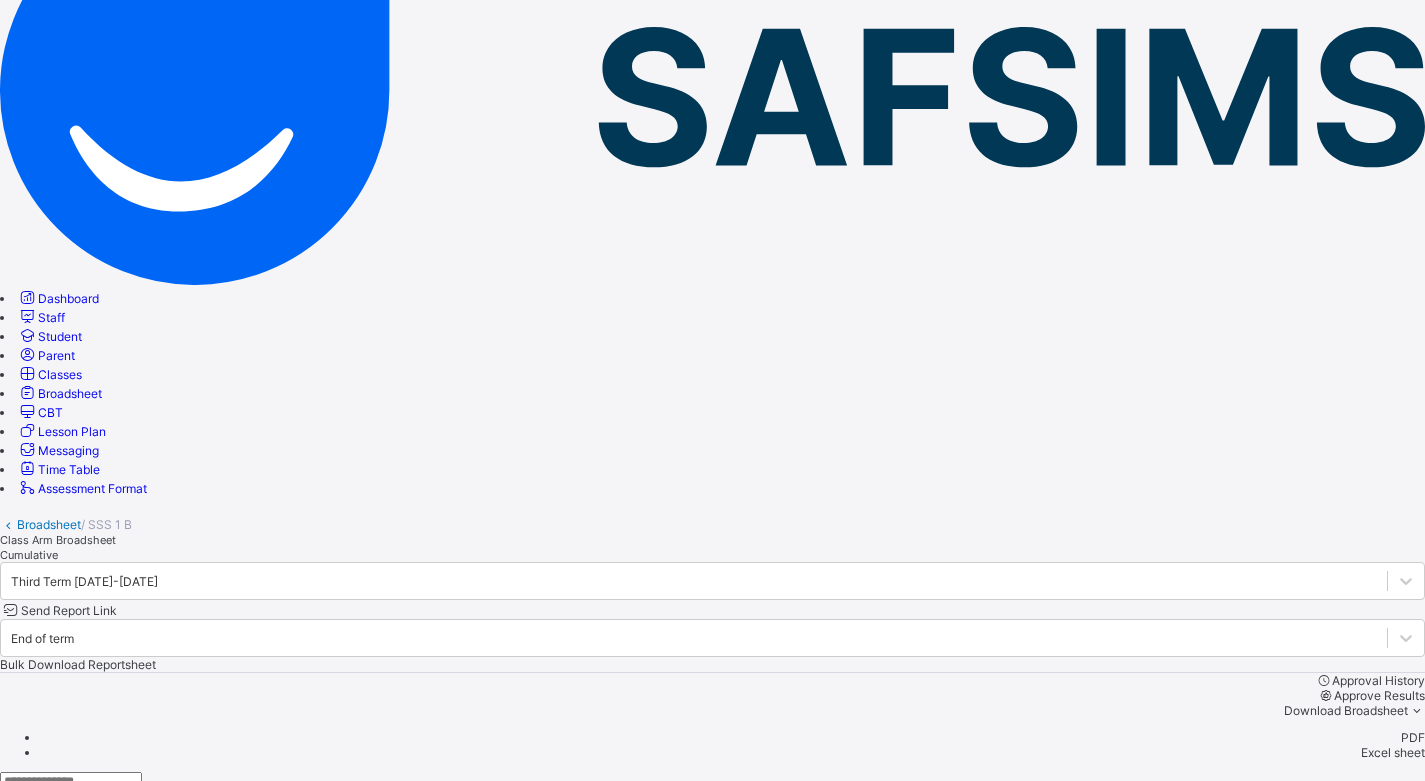 scroll, scrollTop: 200, scrollLeft: 0, axis: vertical 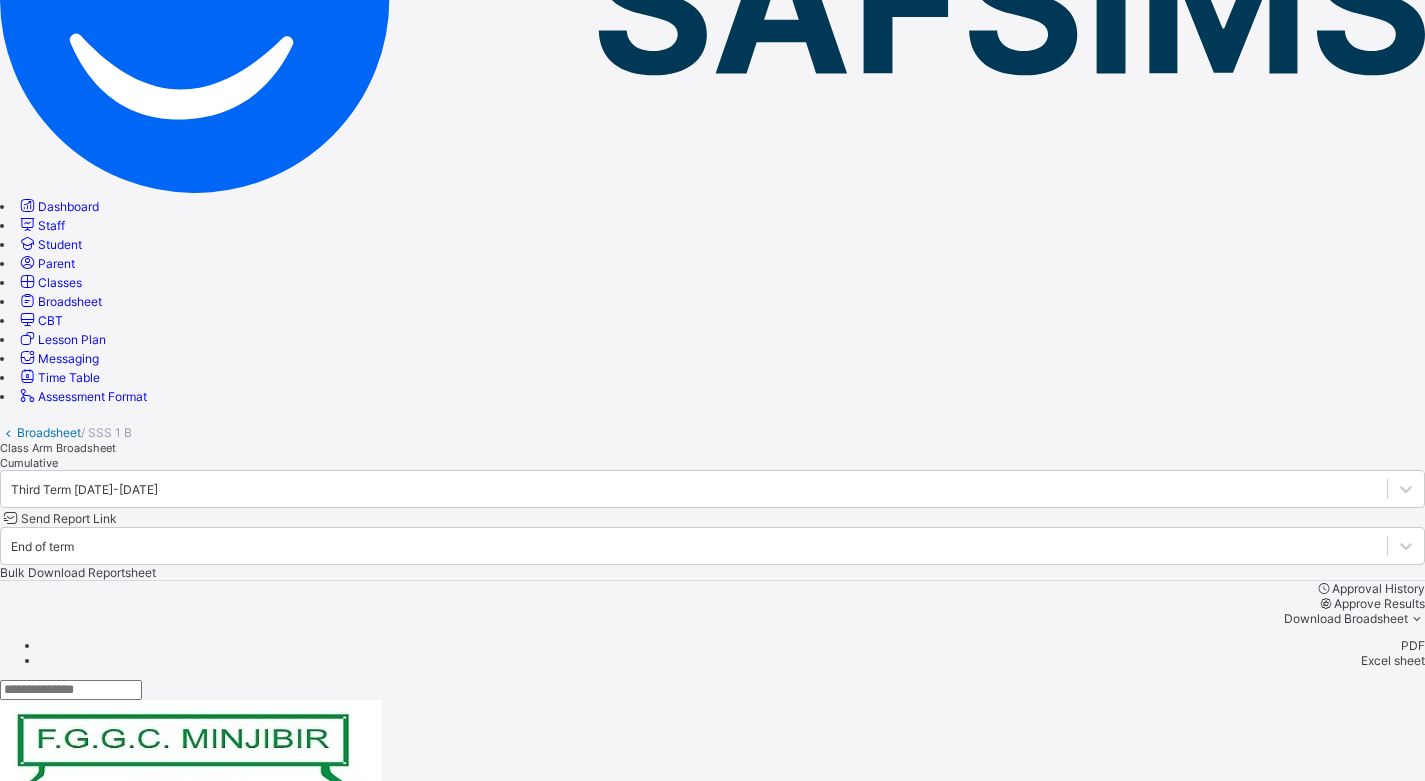 click at bounding box center (2322, 1713) 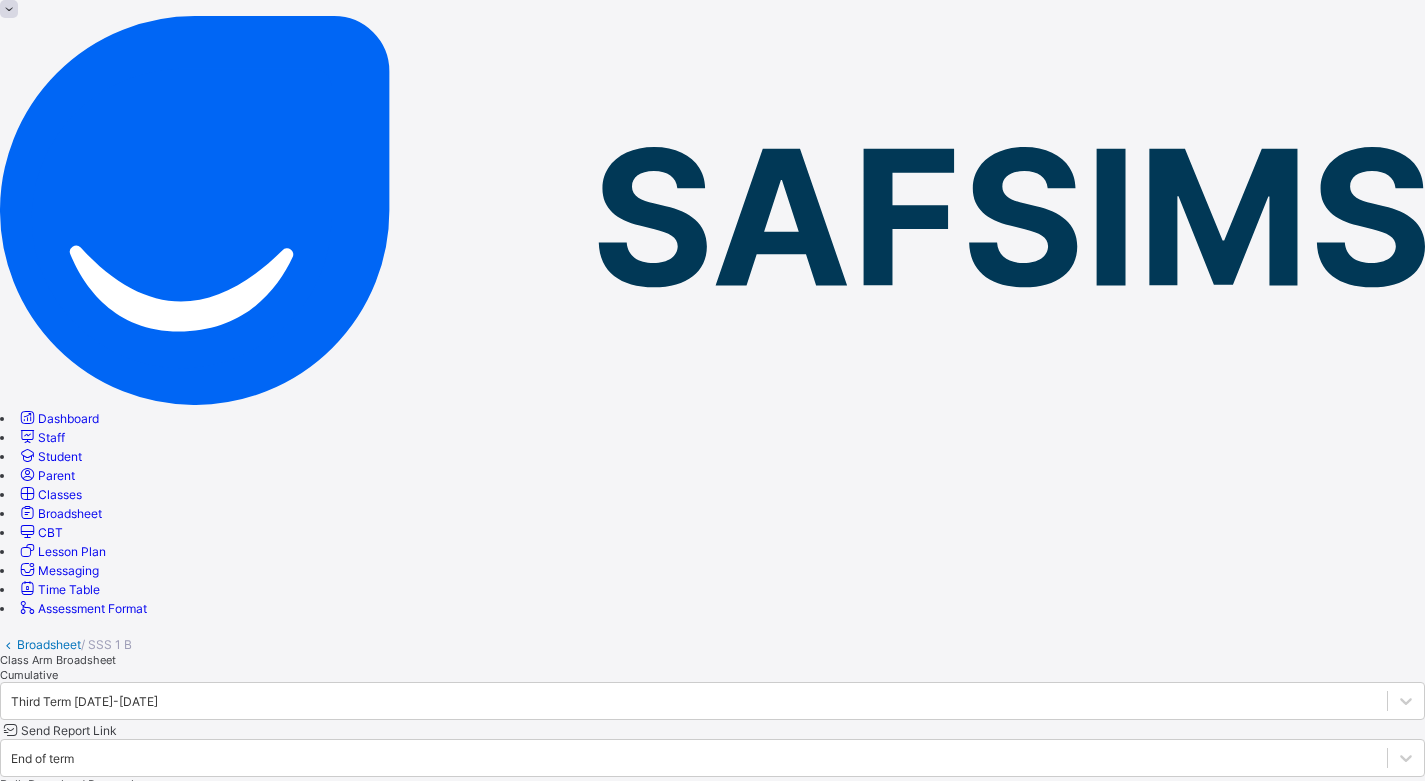 scroll, scrollTop: 0, scrollLeft: 0, axis: both 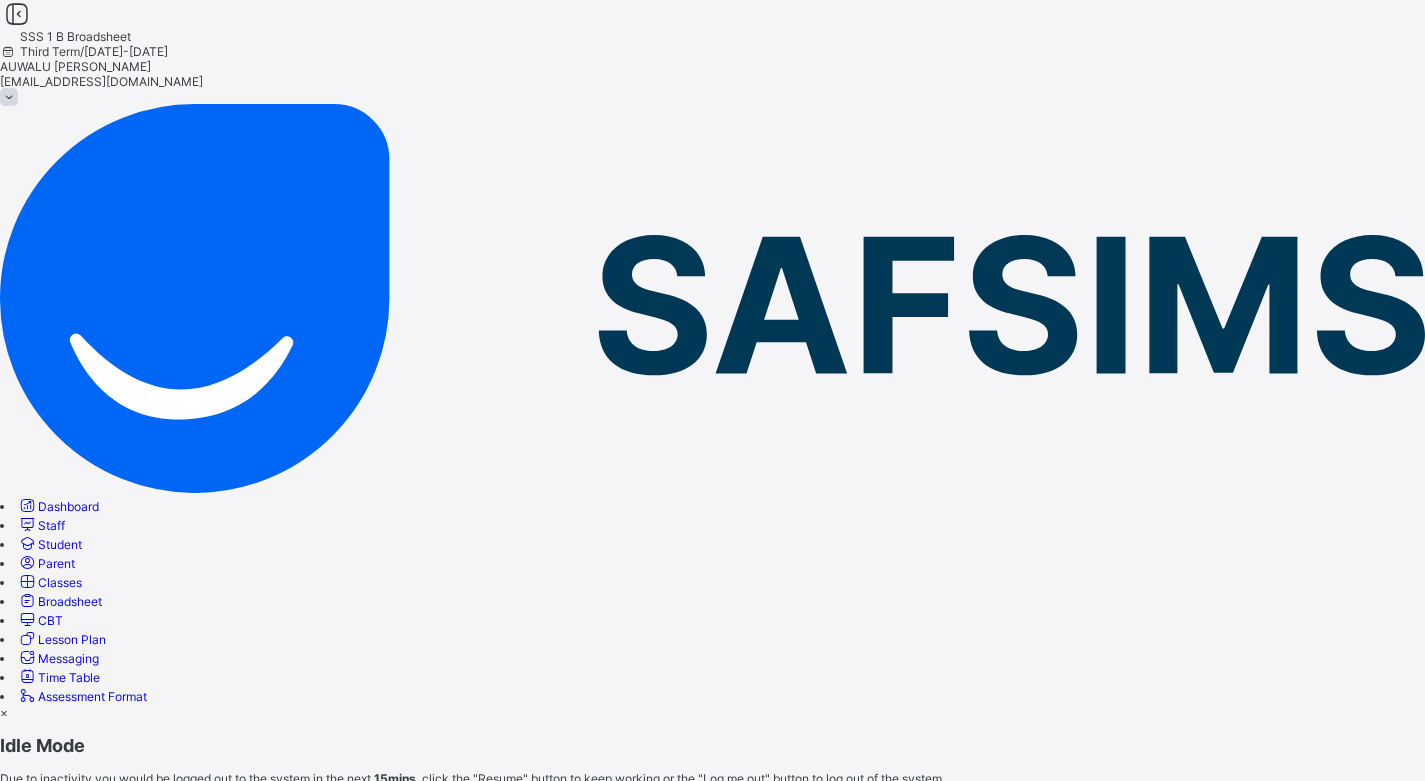 click on "Resume" at bounding box center [22, 820] 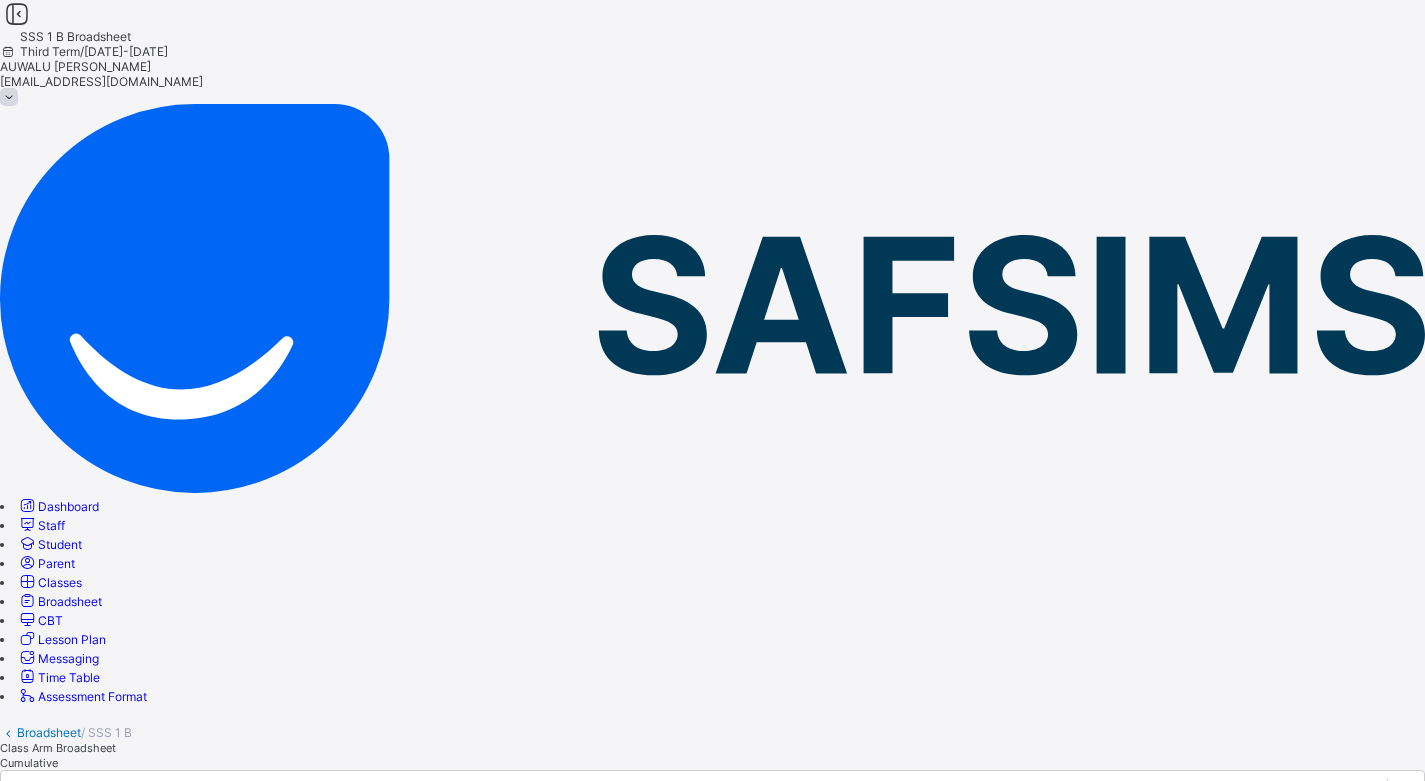 click on "Broadsheet" at bounding box center [49, 732] 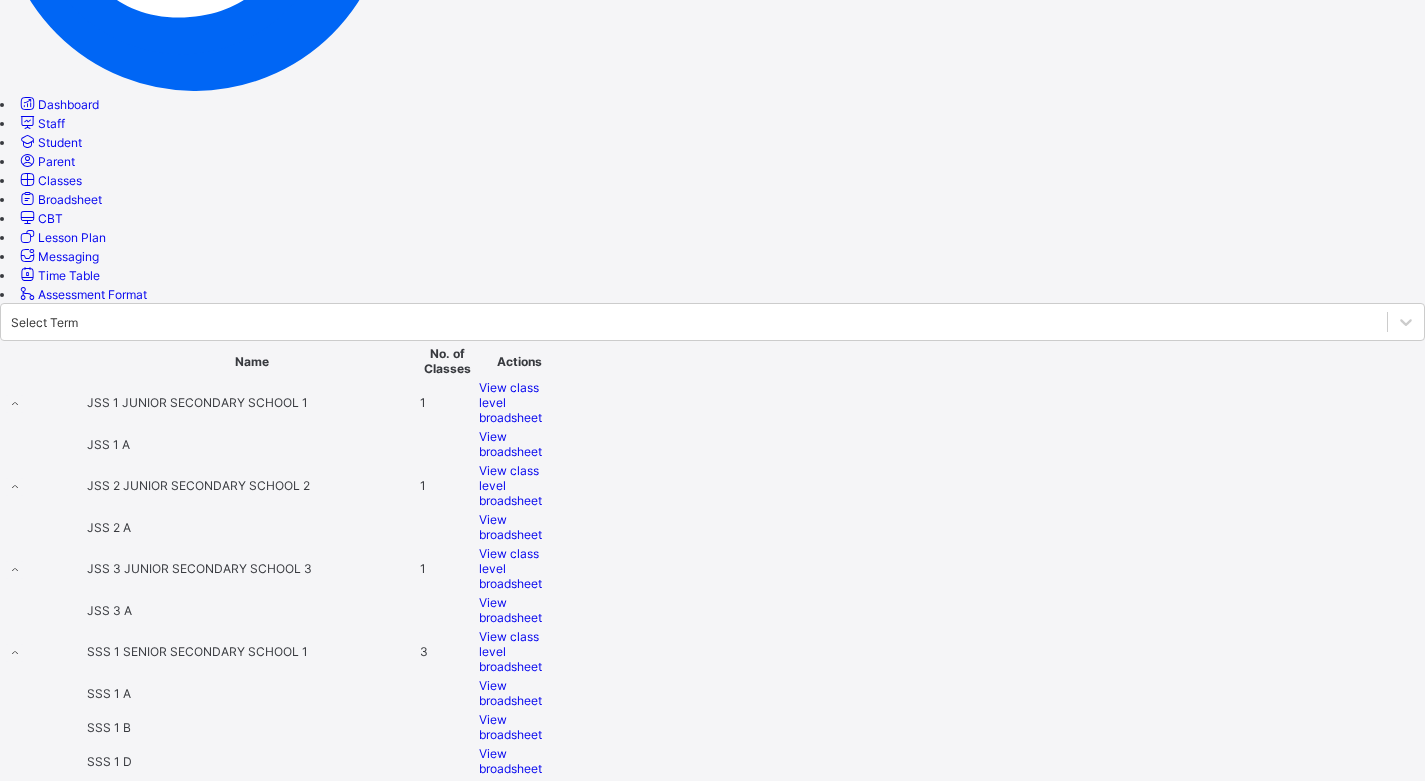 scroll, scrollTop: 400, scrollLeft: 0, axis: vertical 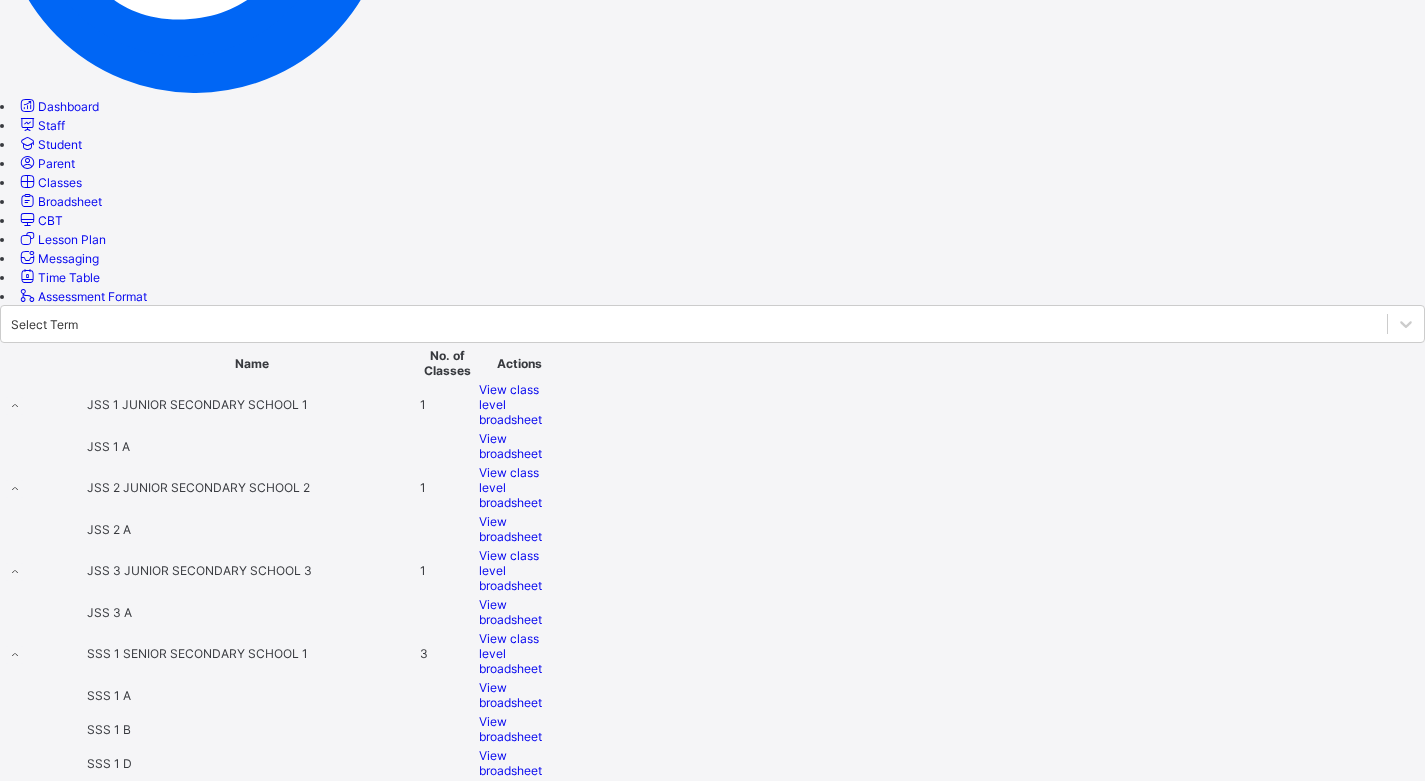 click on "View broadsheet" at bounding box center (510, 763) 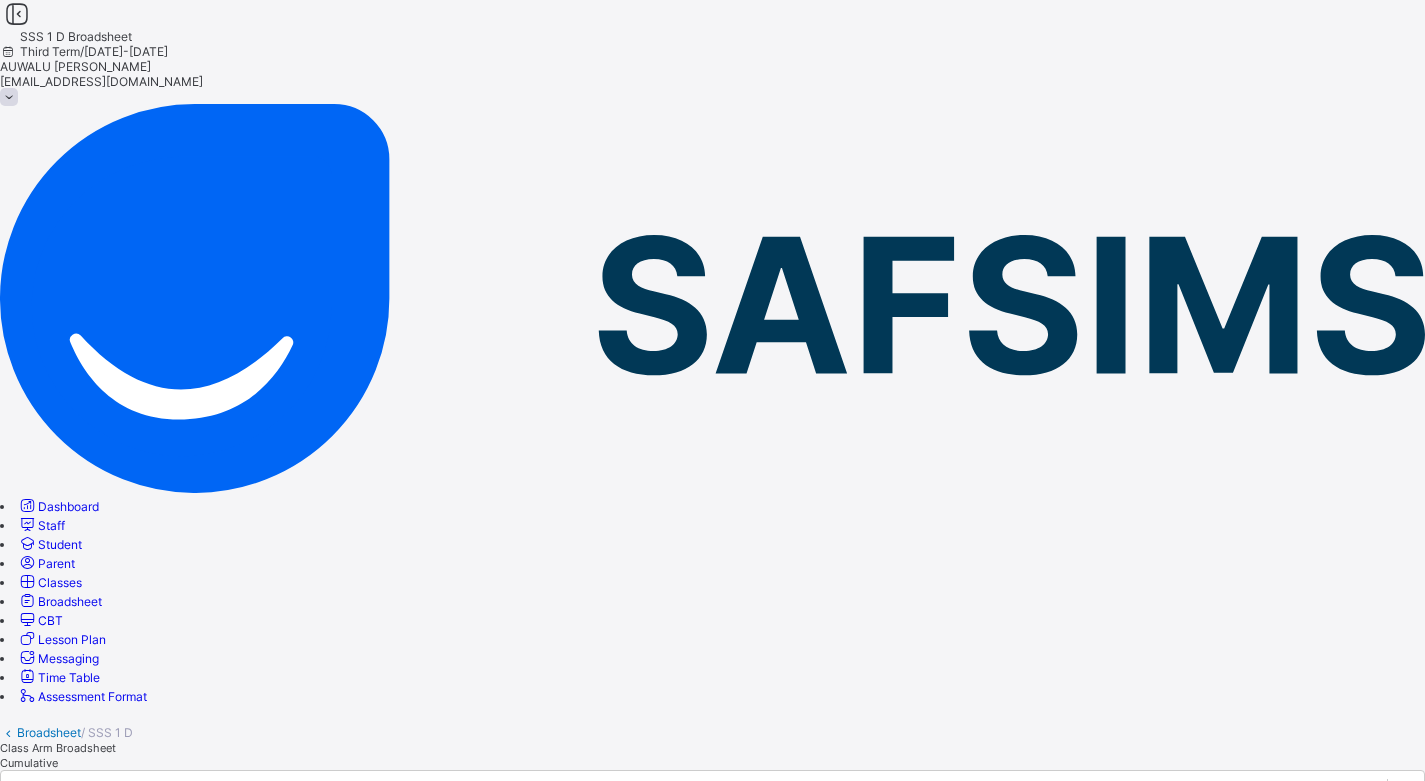 scroll, scrollTop: 300, scrollLeft: 0, axis: vertical 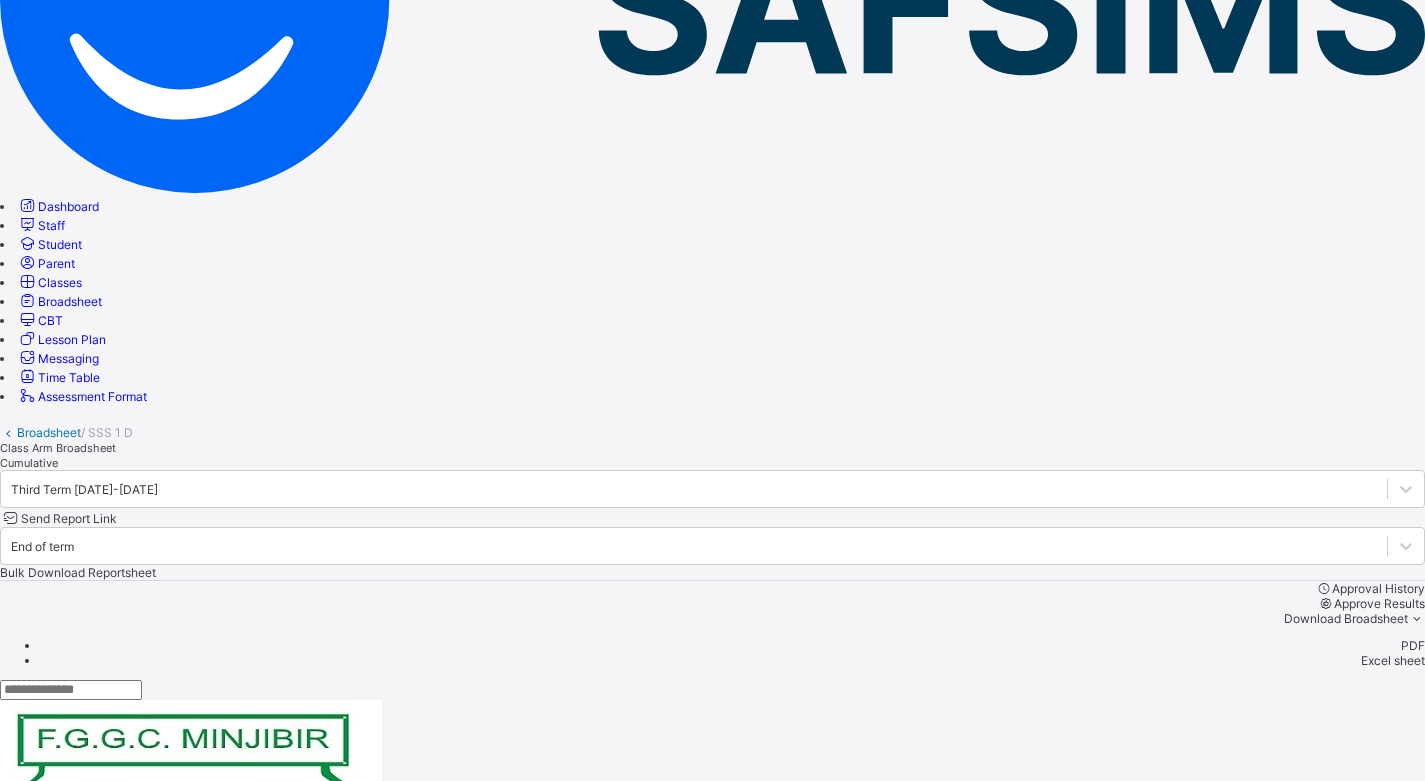 click at bounding box center [2285, 1713] 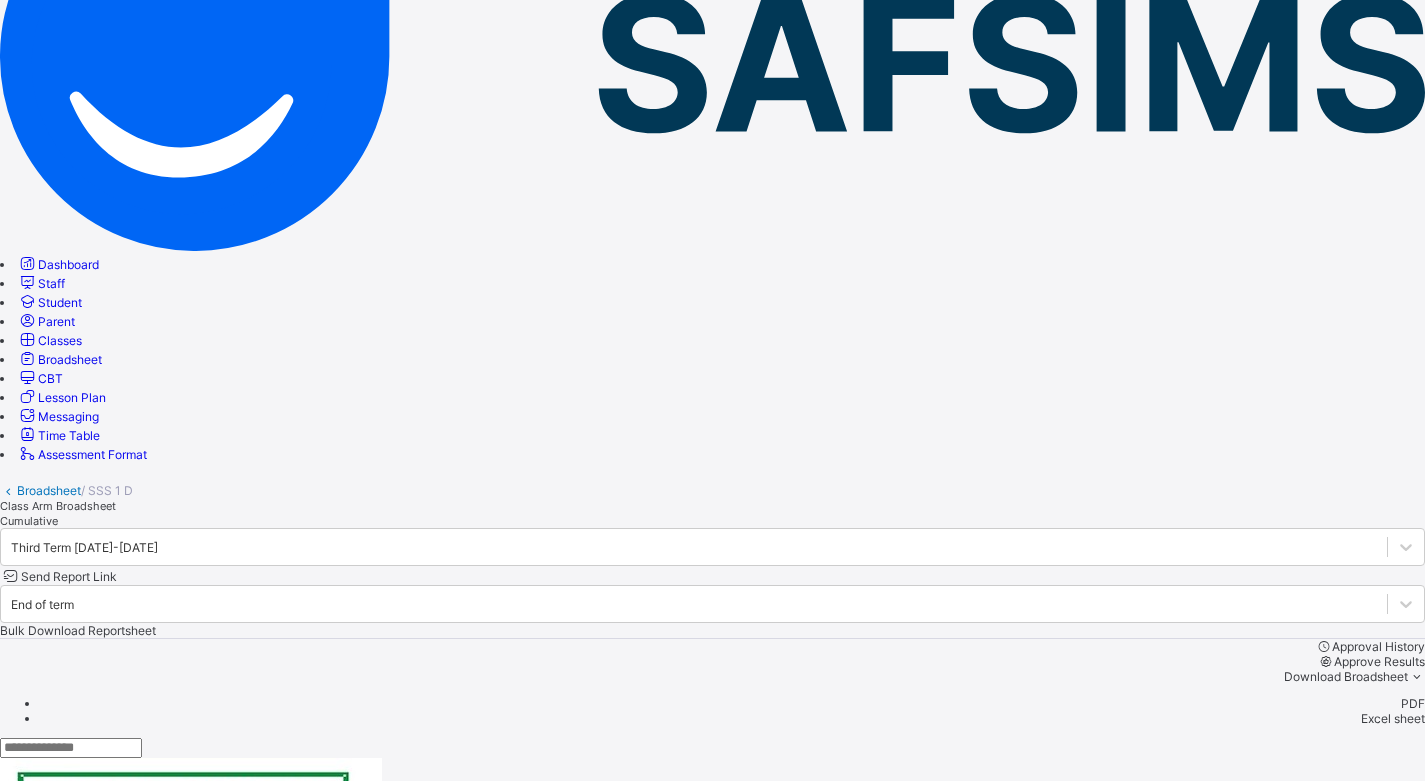 scroll, scrollTop: 200, scrollLeft: 0, axis: vertical 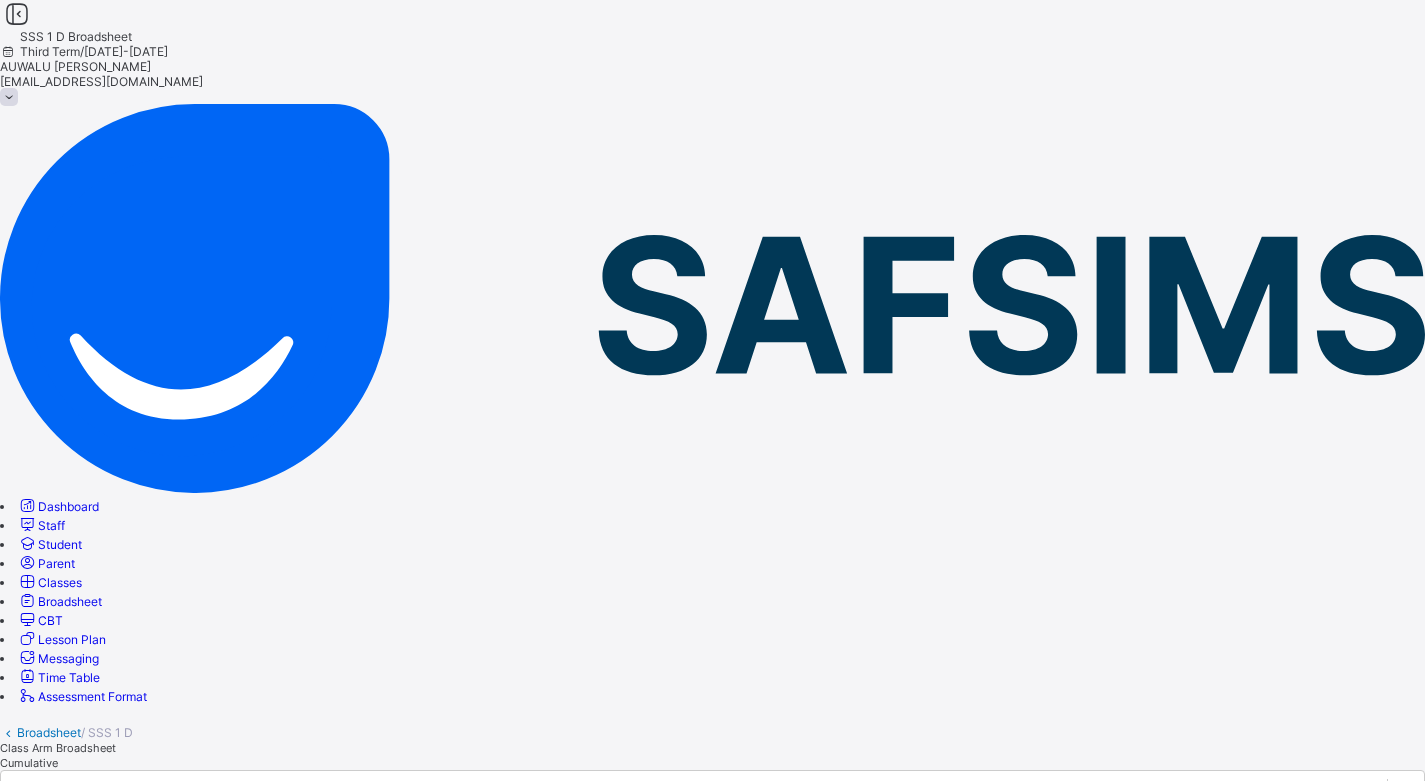 click on "Broadsheet" at bounding box center [49, 732] 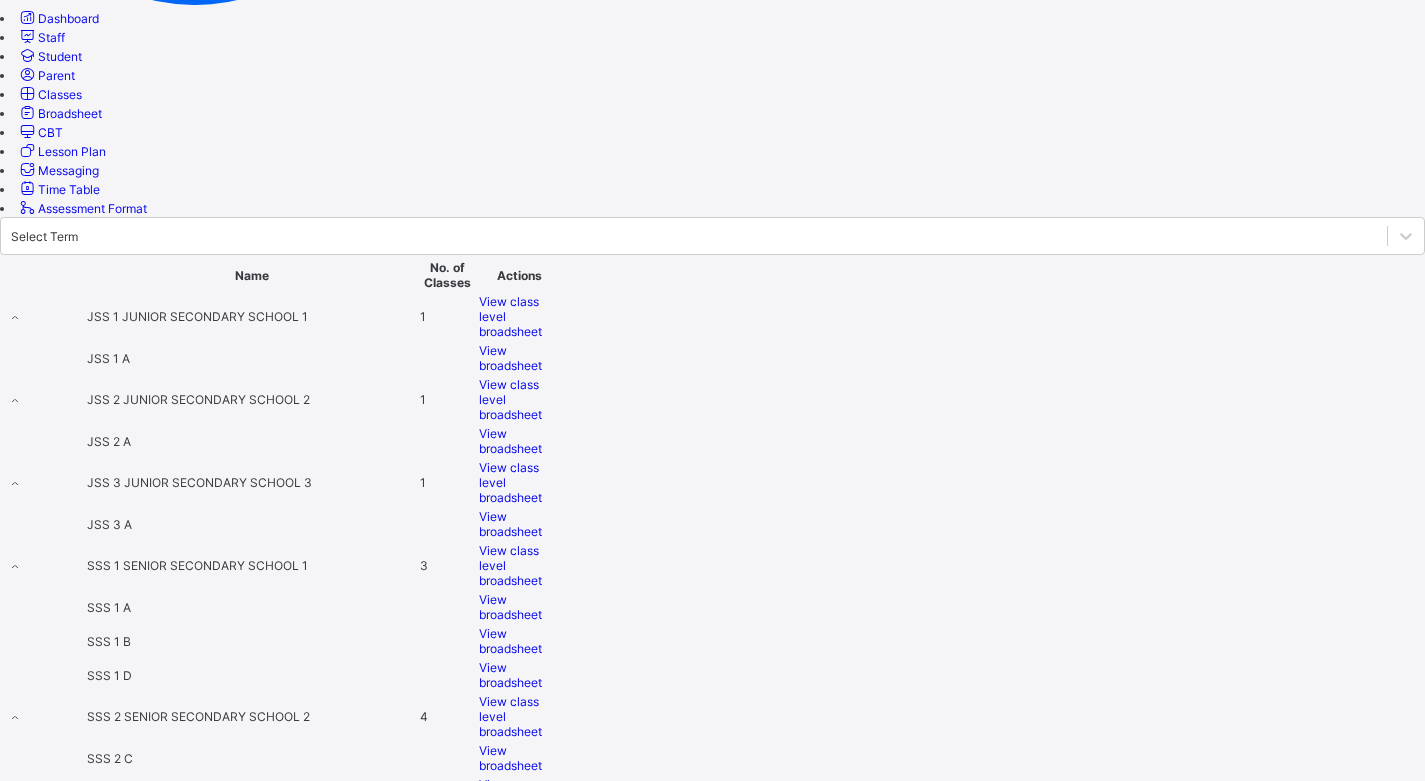 scroll, scrollTop: 500, scrollLeft: 0, axis: vertical 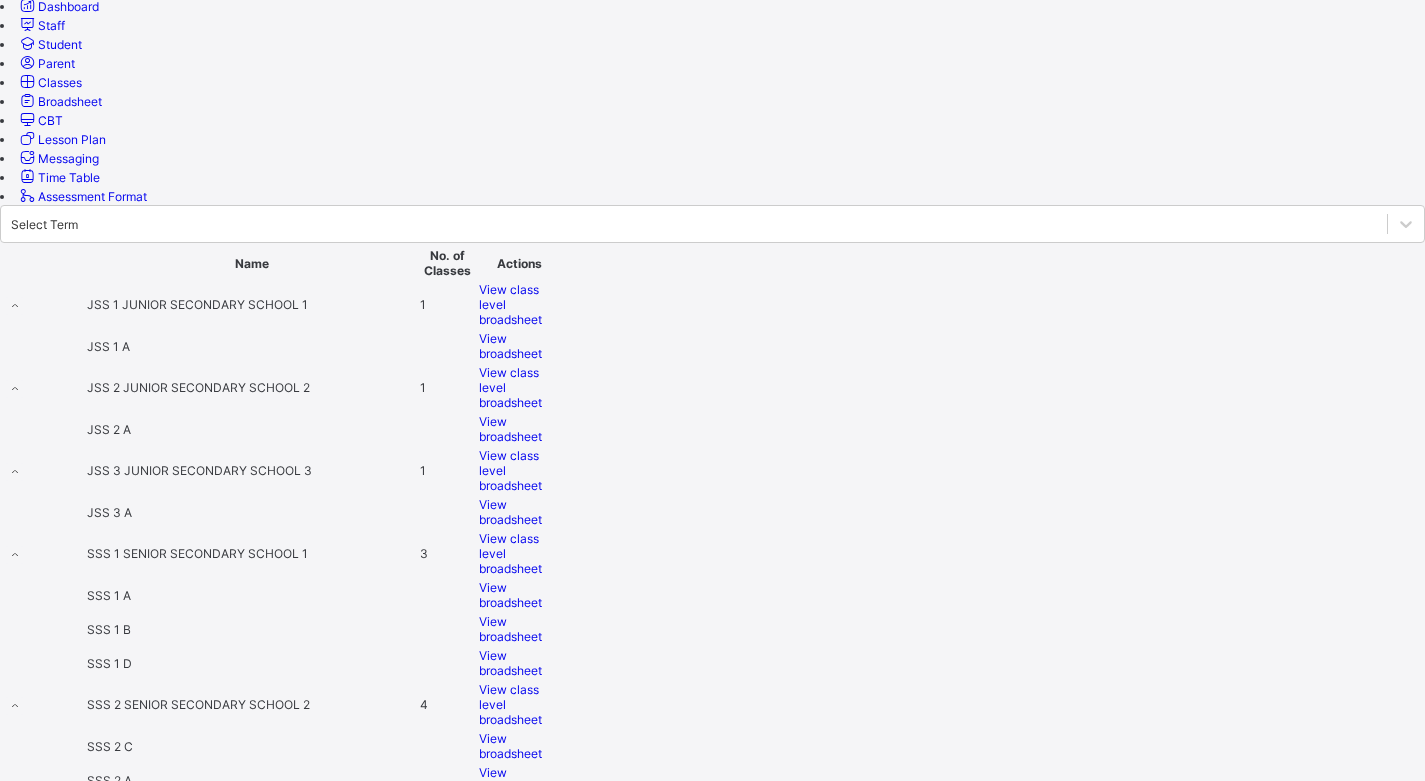 click on "View broadsheet" at bounding box center [510, 780] 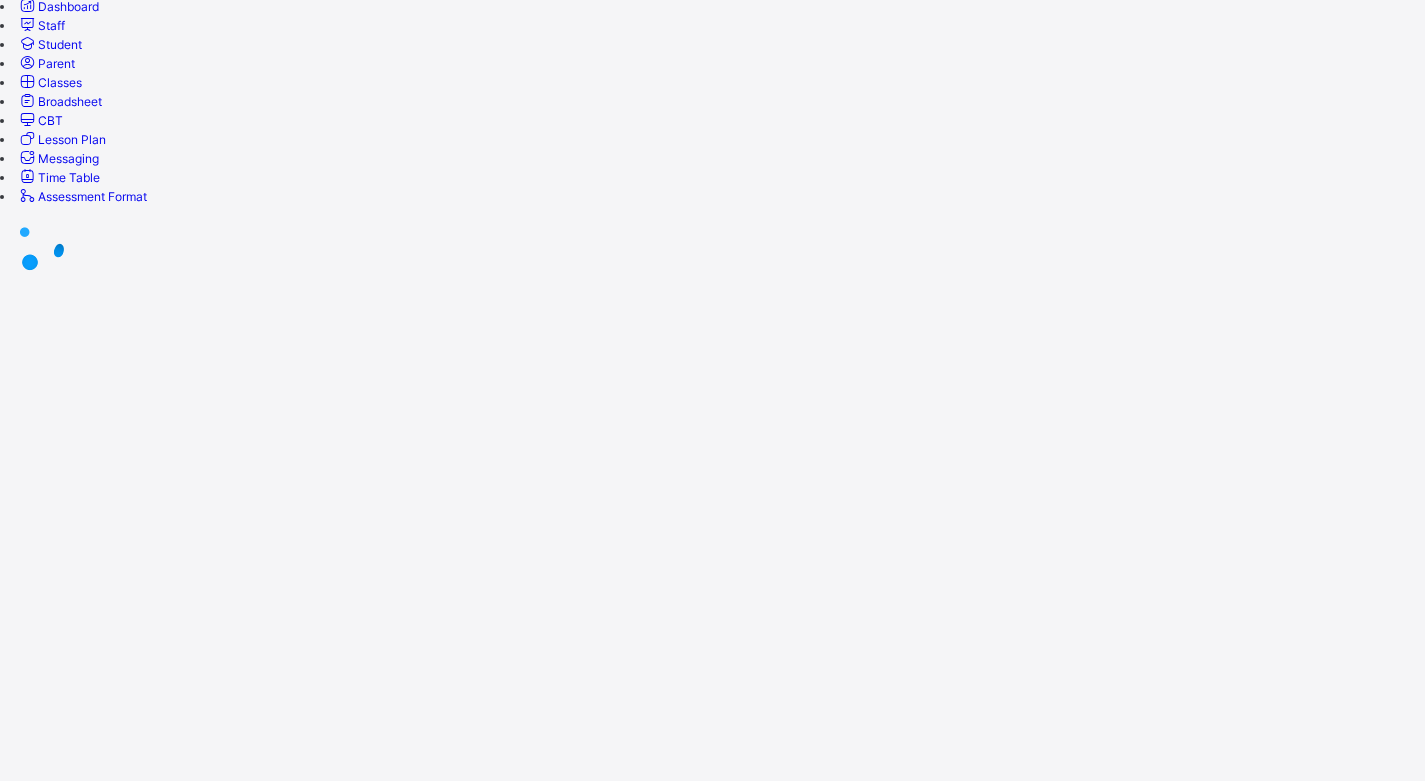 scroll, scrollTop: 0, scrollLeft: 0, axis: both 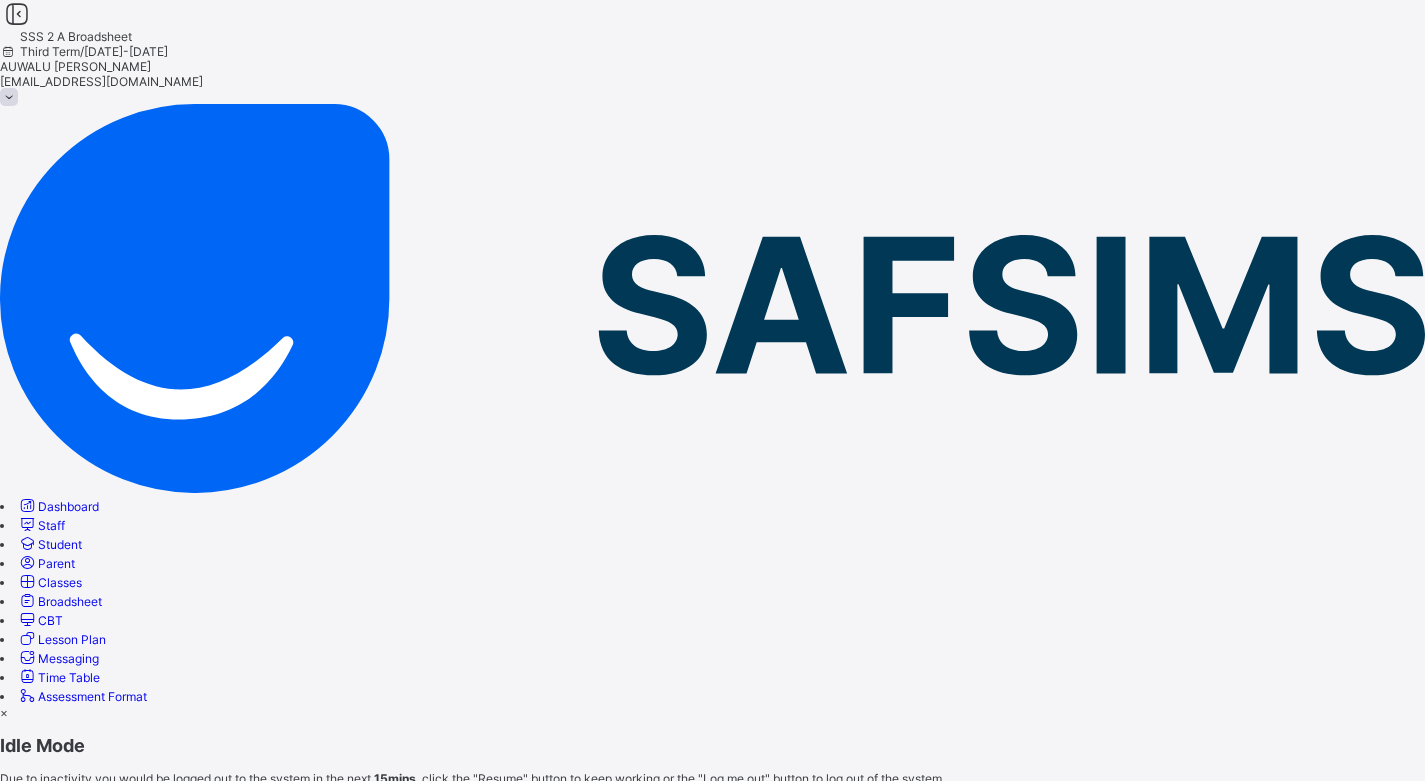 click on "Resume" at bounding box center [22, 820] 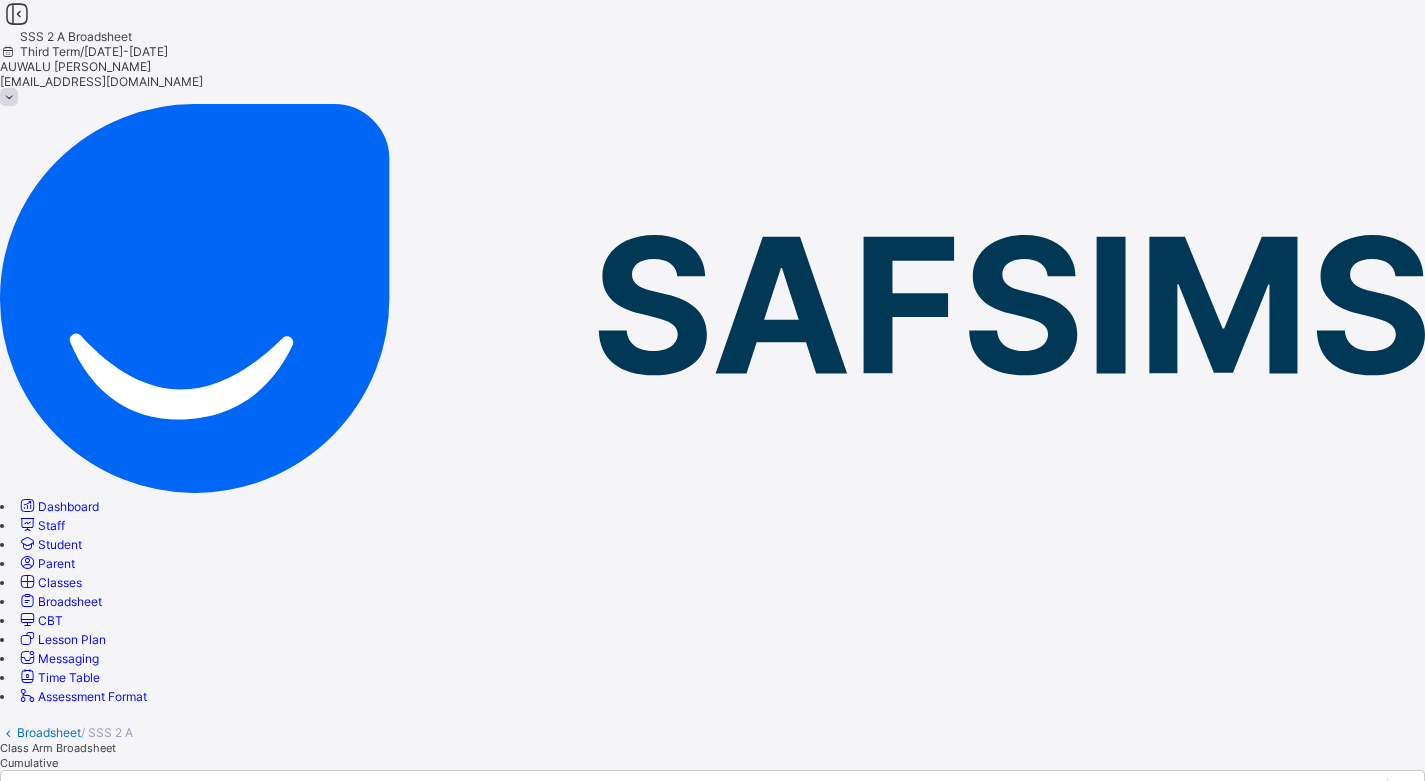 scroll, scrollTop: 400, scrollLeft: 0, axis: vertical 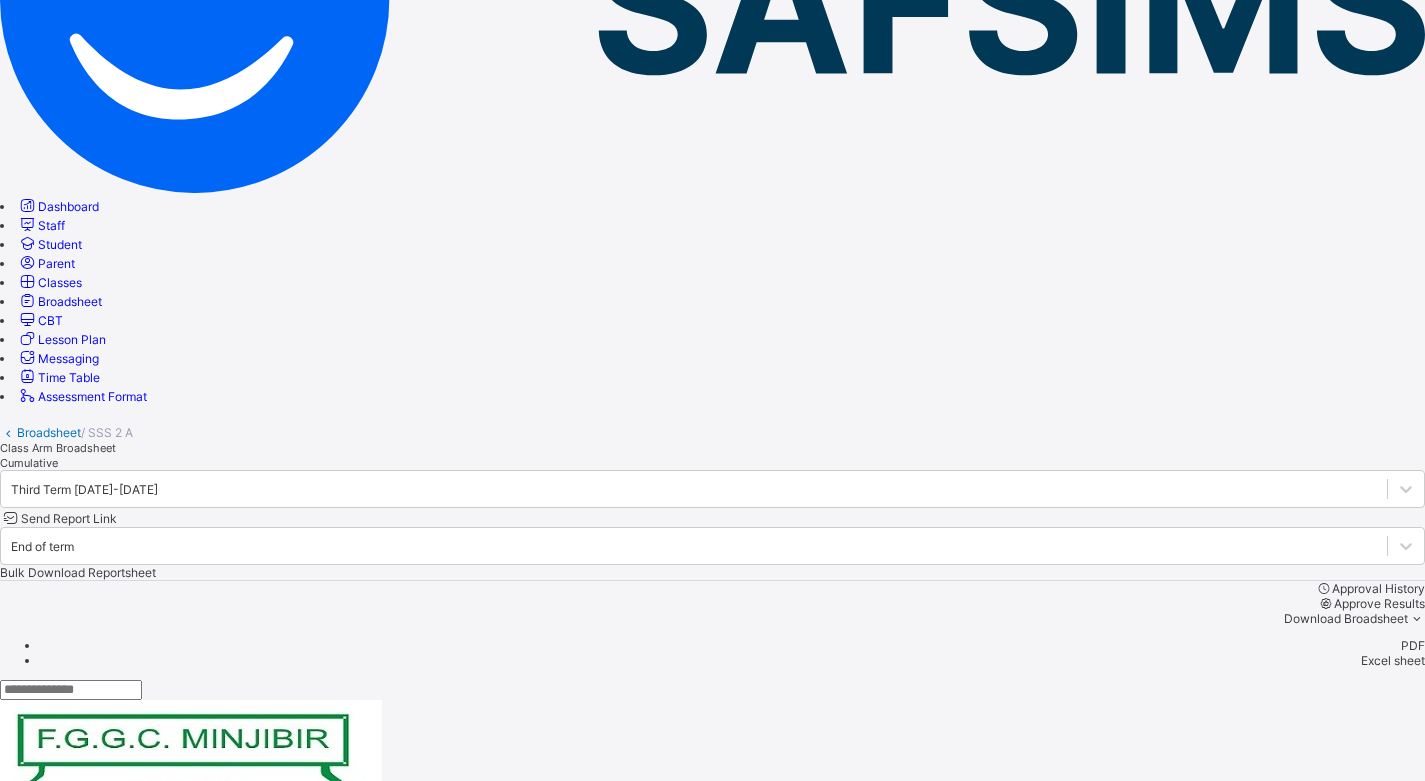 click at bounding box center (2285, 1713) 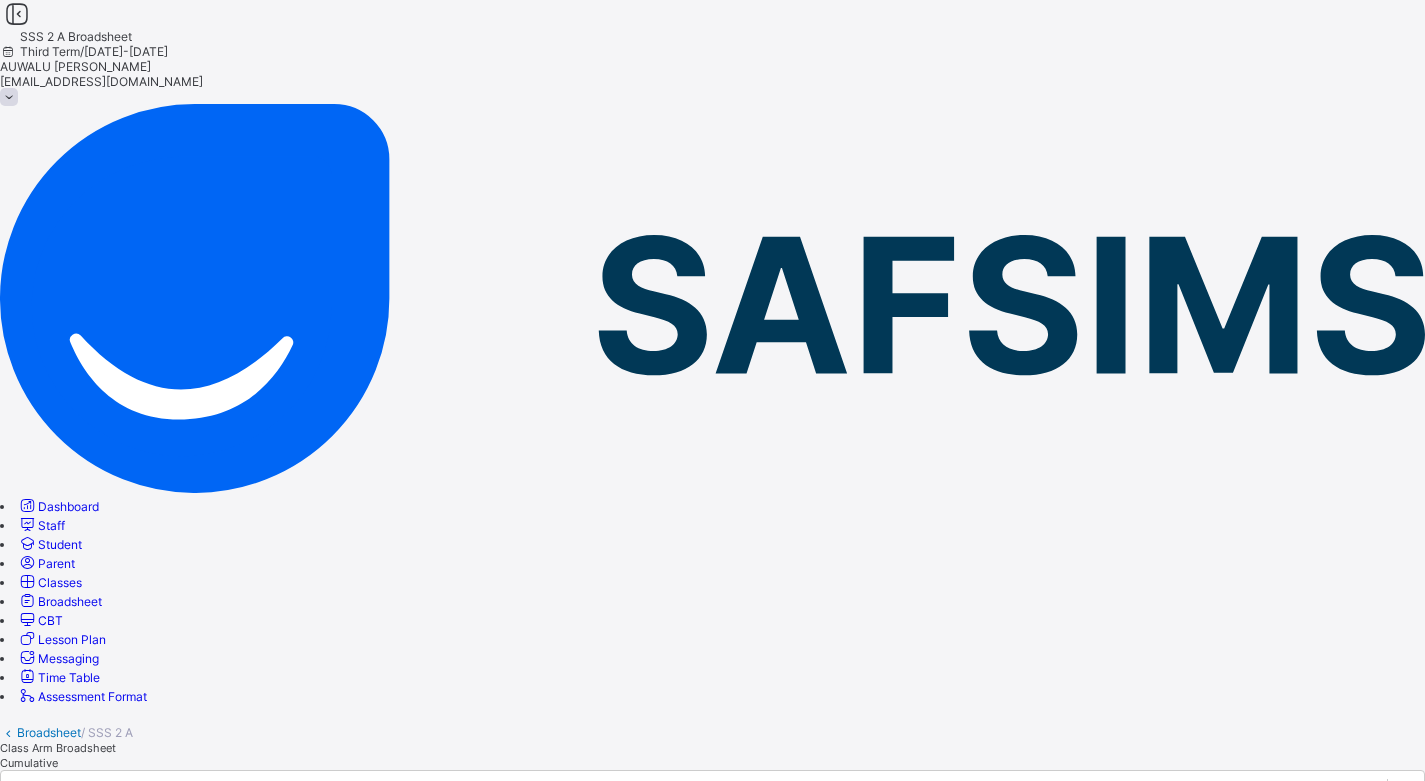 click on "Broadsheet" at bounding box center (49, 732) 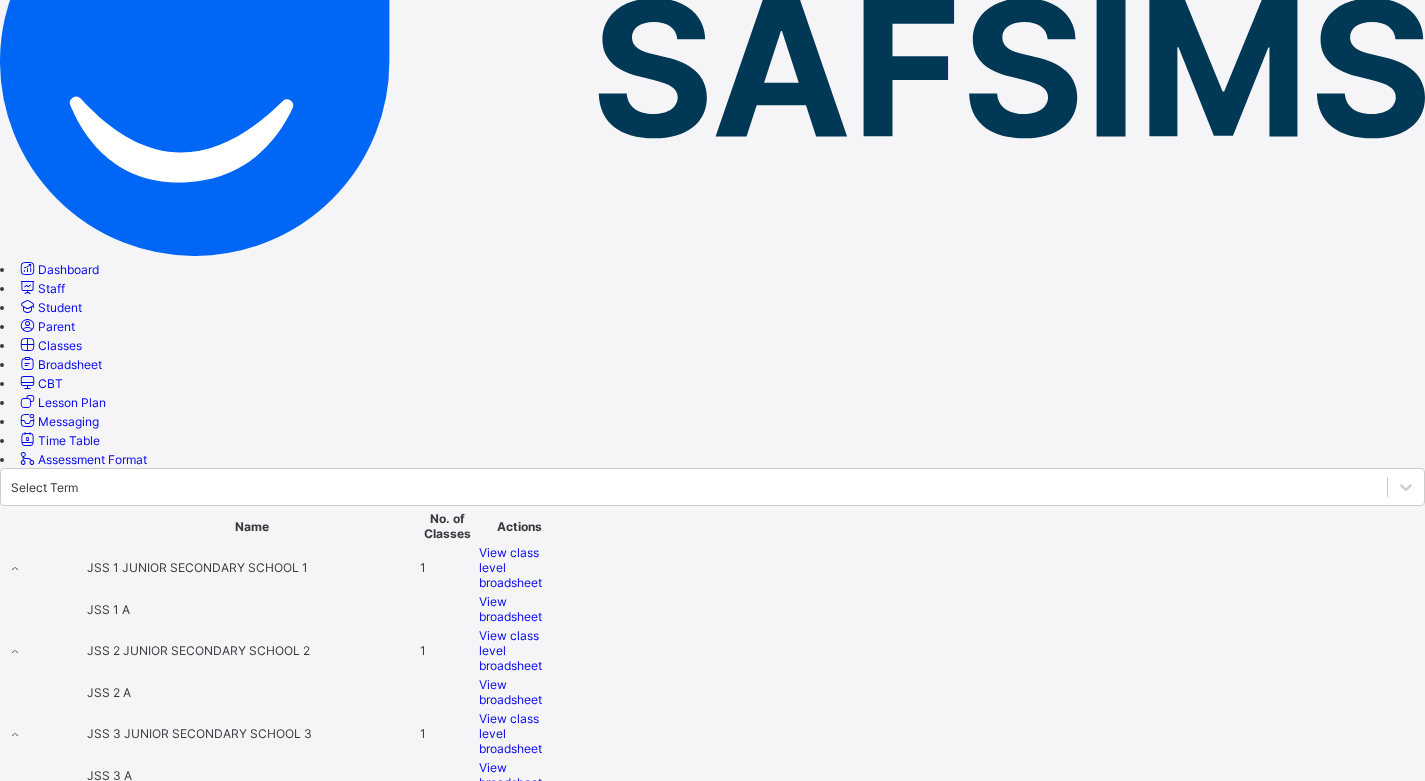 scroll, scrollTop: 500, scrollLeft: 0, axis: vertical 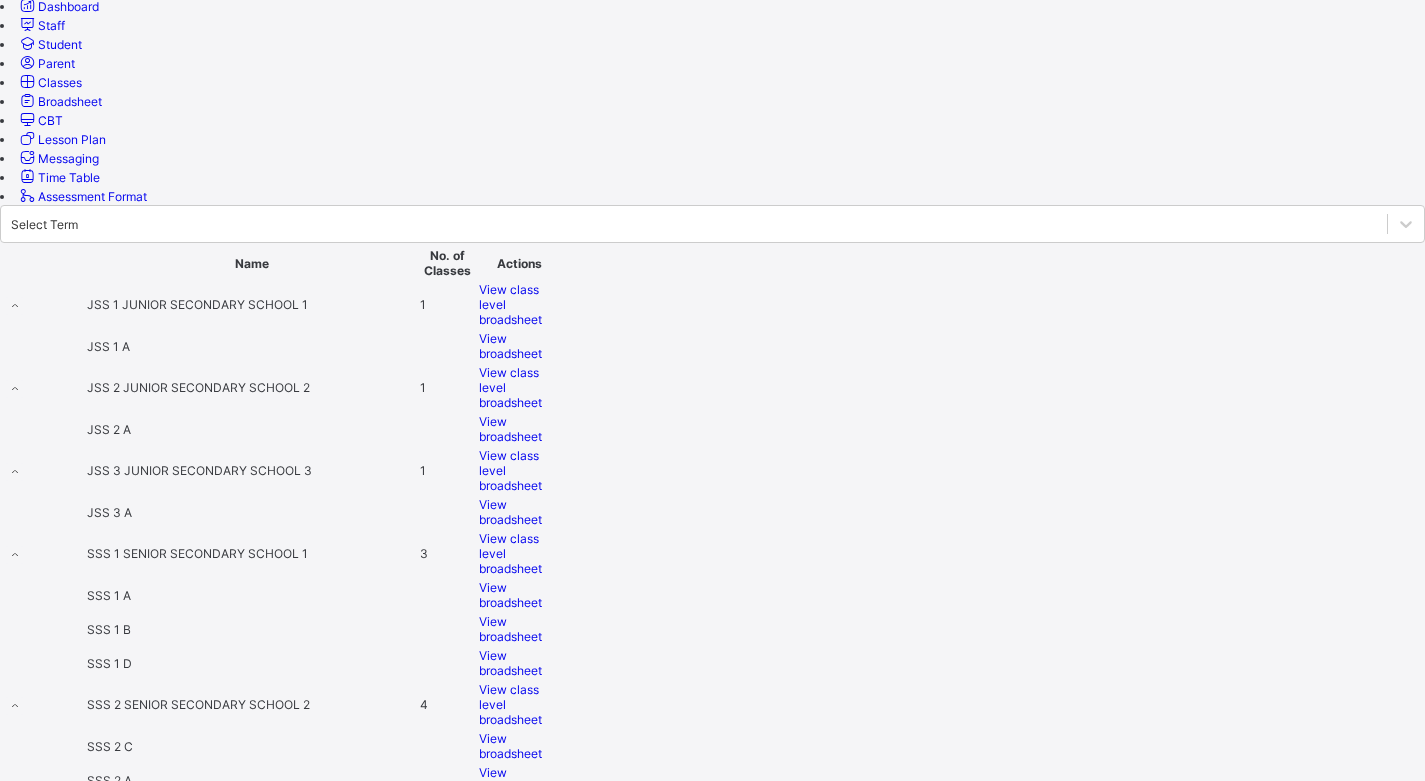 click on "View broadsheet" at bounding box center (510, 814) 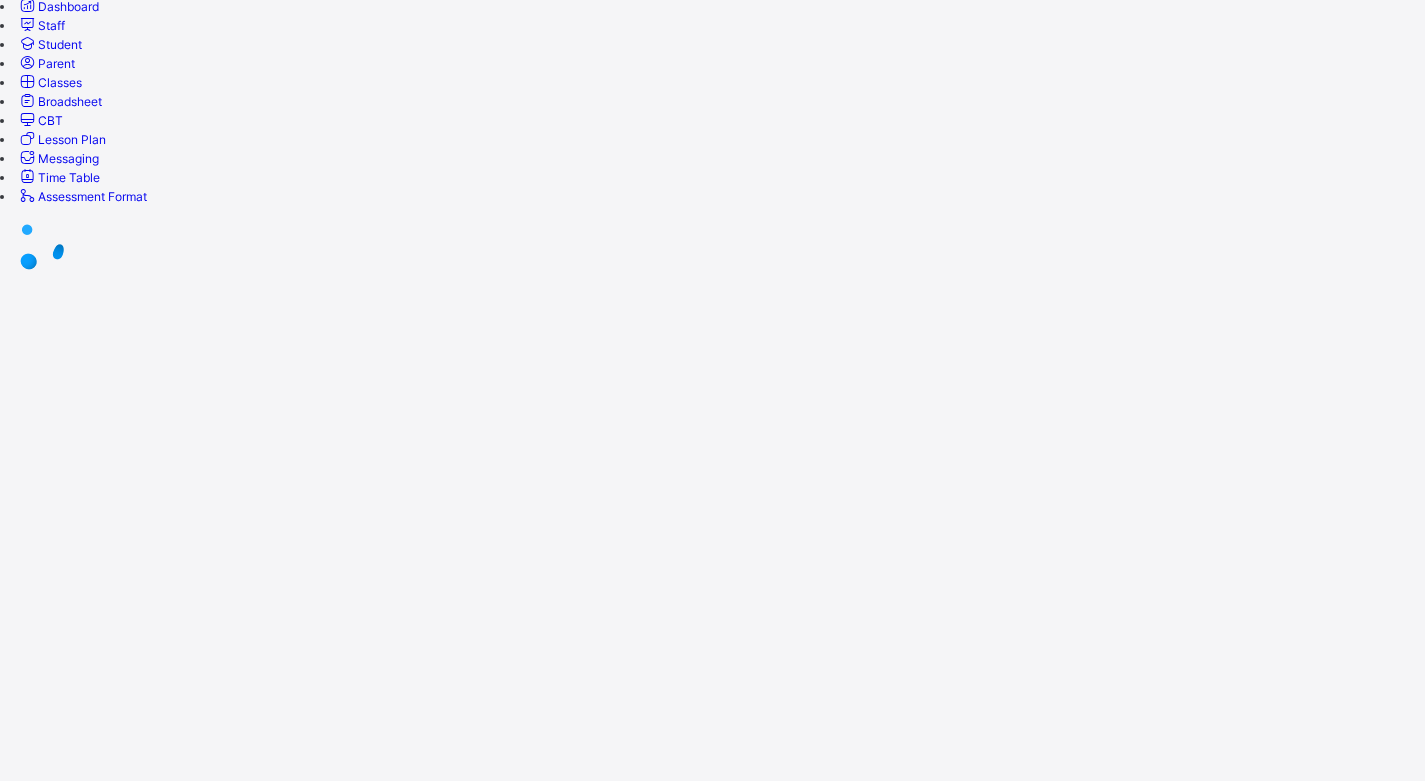 scroll, scrollTop: 0, scrollLeft: 0, axis: both 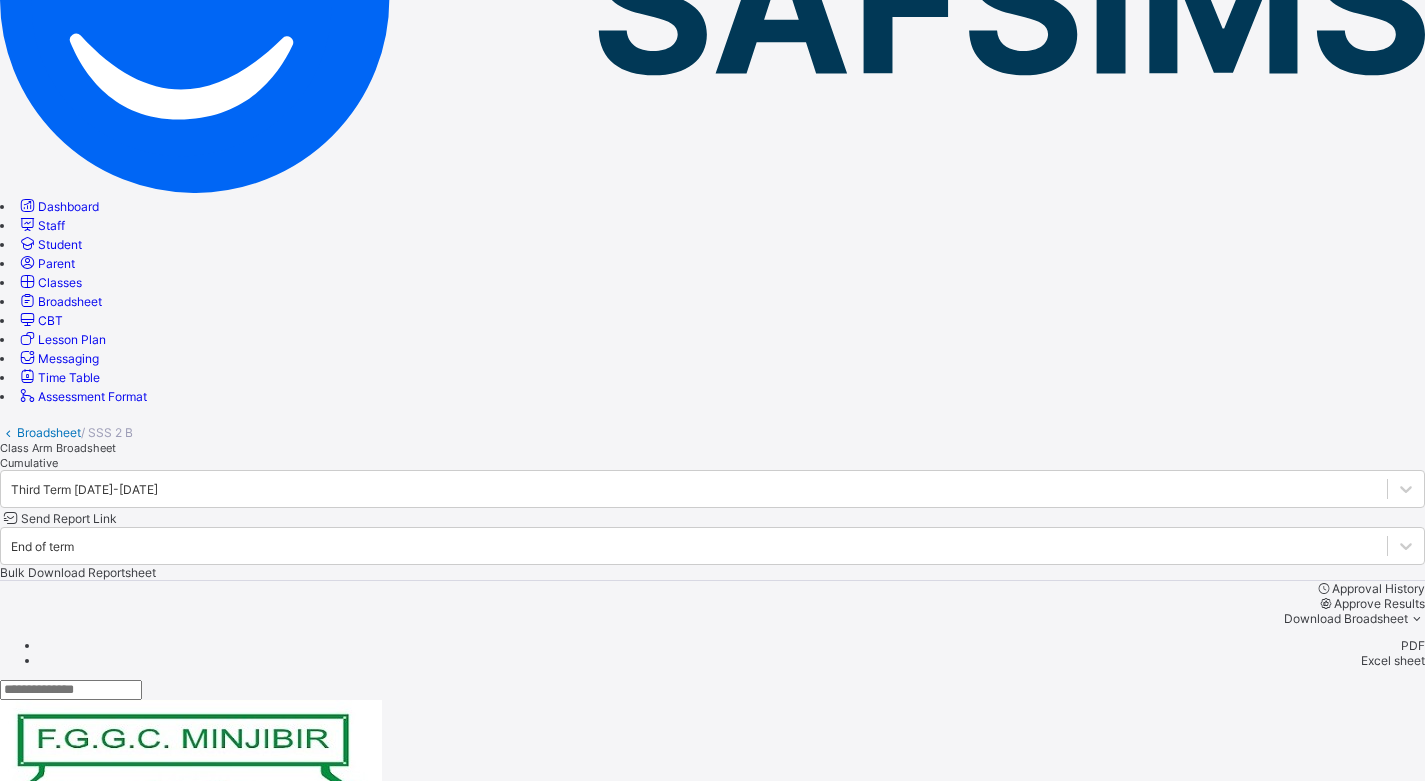 click at bounding box center (2322, 1713) 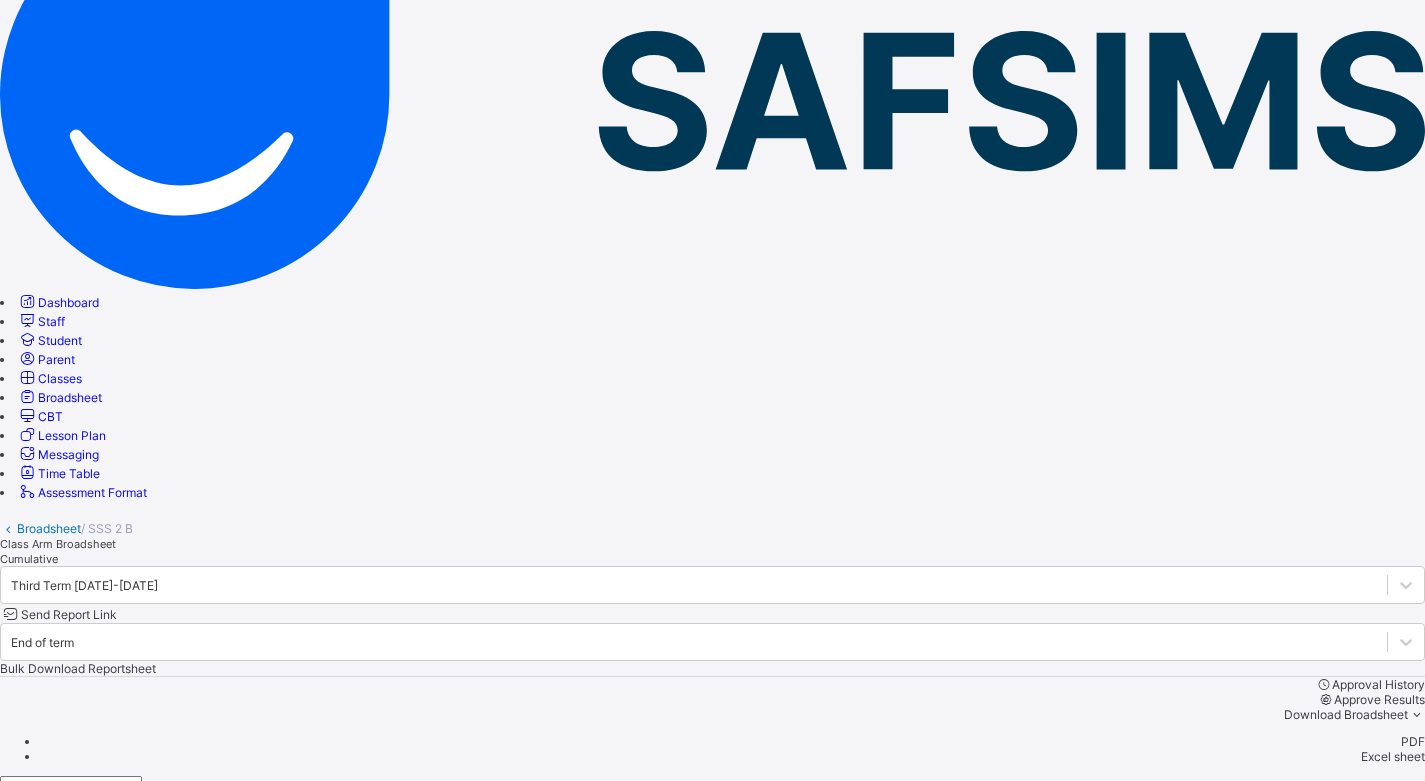 scroll, scrollTop: 100, scrollLeft: 0, axis: vertical 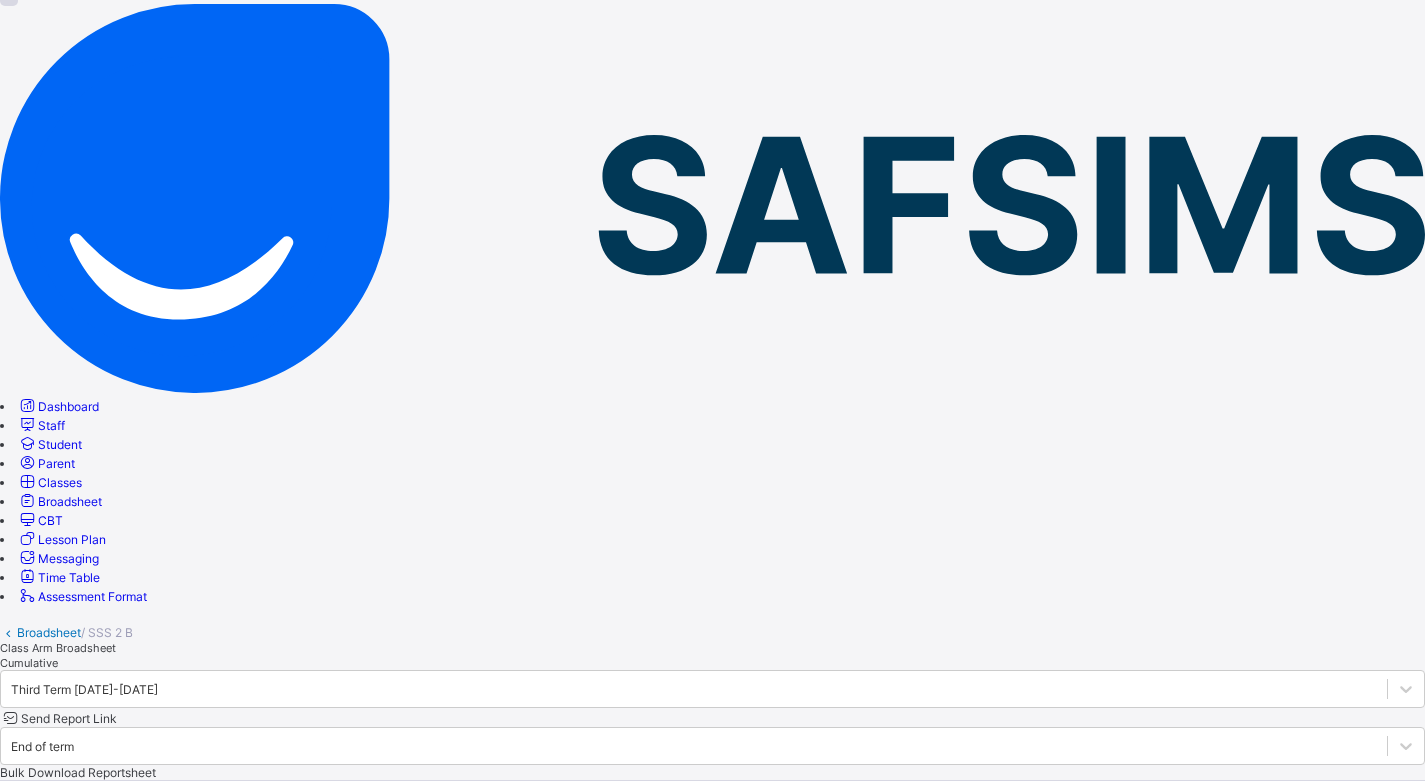 click on "Broadsheet" at bounding box center (49, 632) 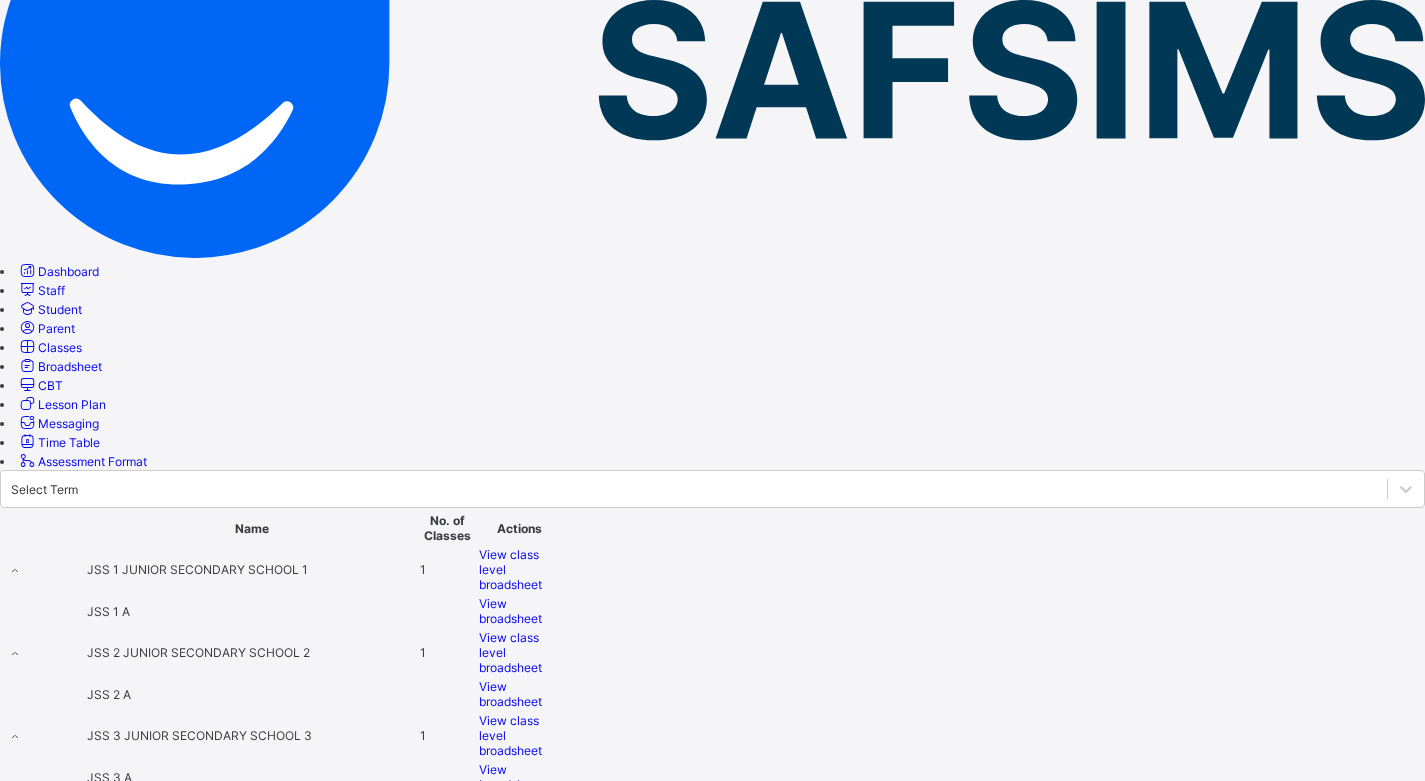 scroll, scrollTop: 600, scrollLeft: 0, axis: vertical 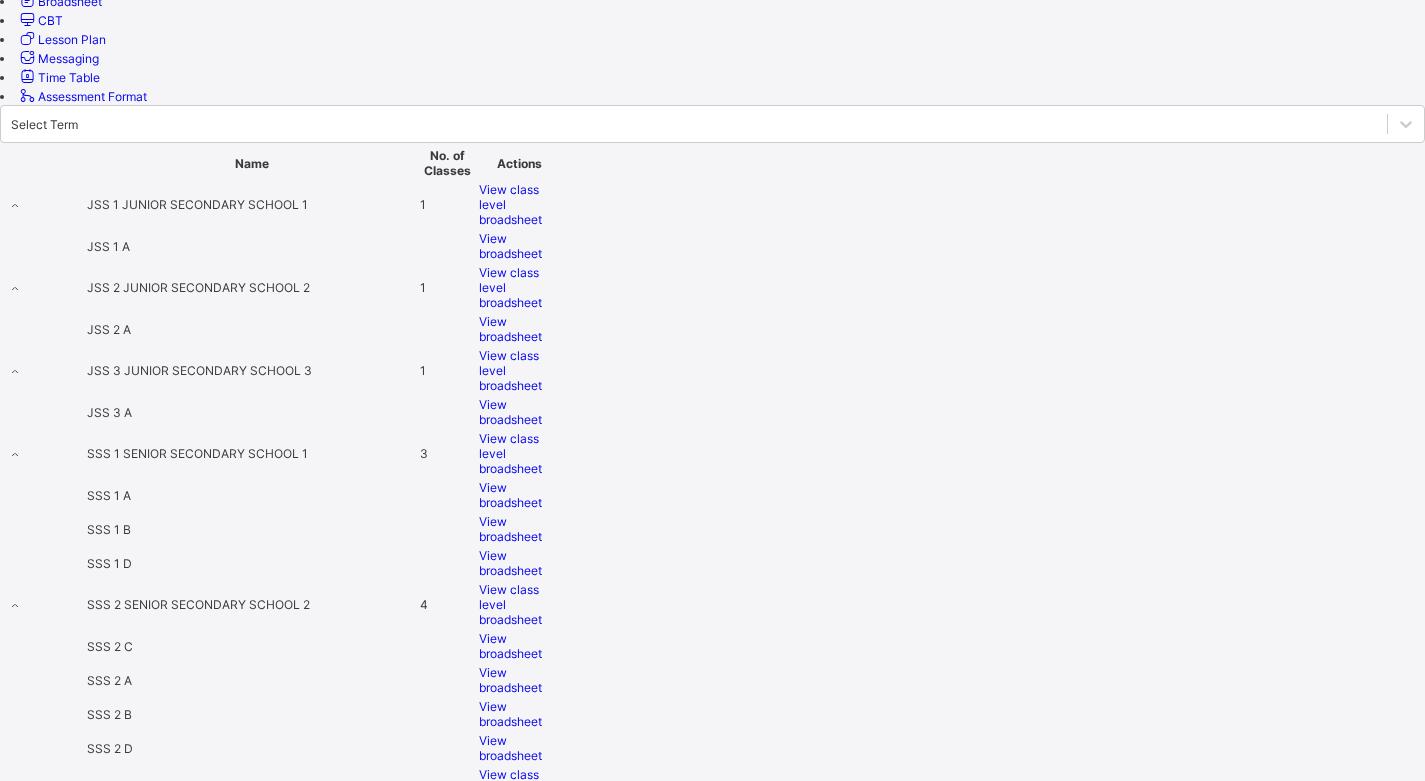 click on "View broadsheet" at bounding box center [510, 646] 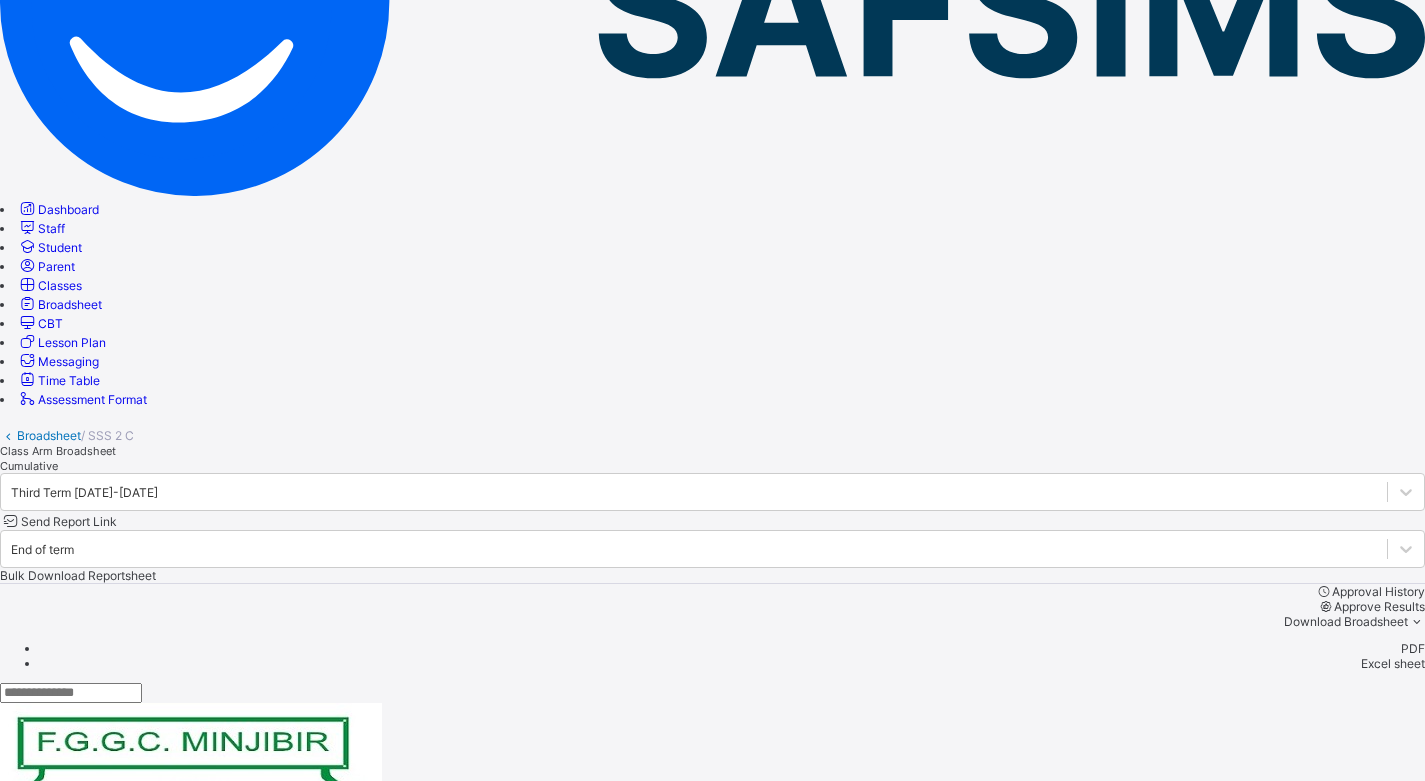 scroll, scrollTop: 300, scrollLeft: 0, axis: vertical 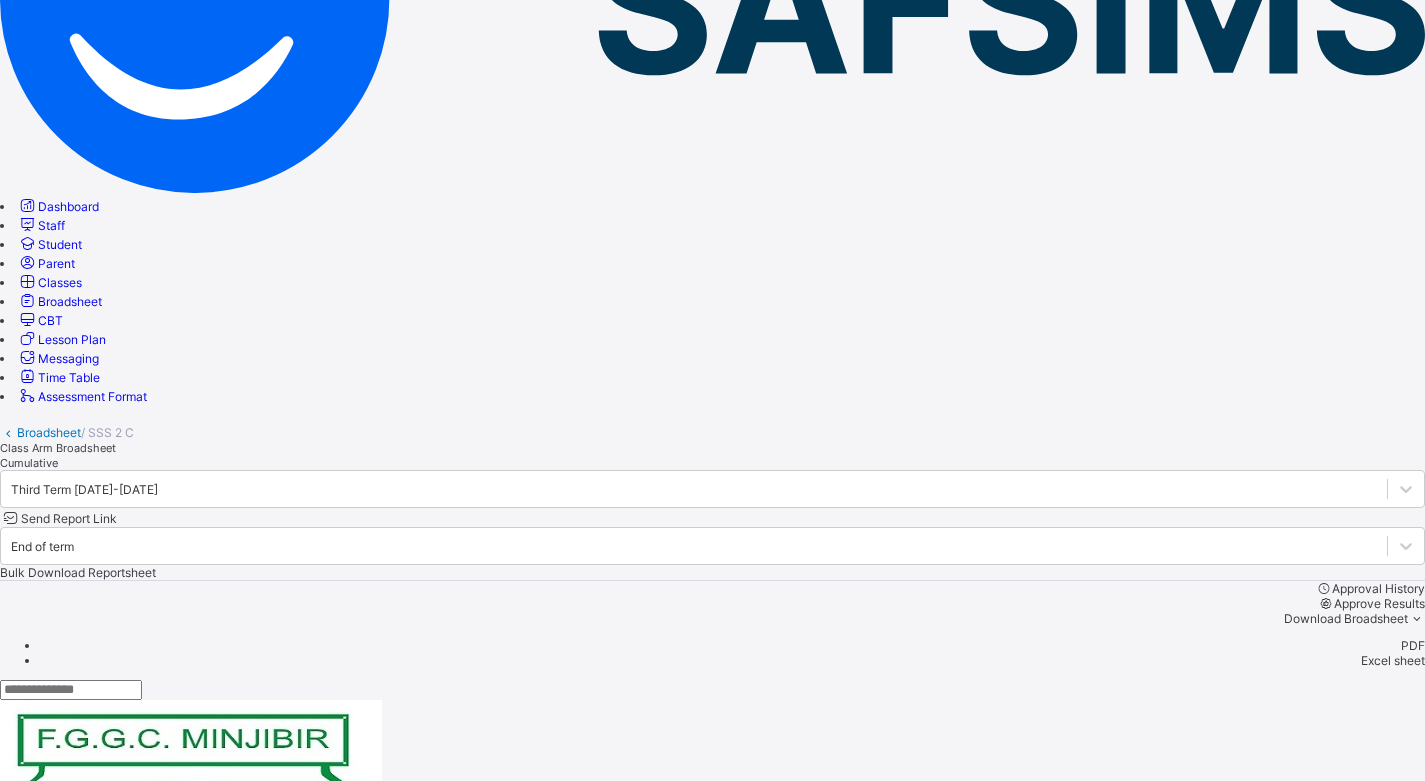 click at bounding box center (2322, 1713) 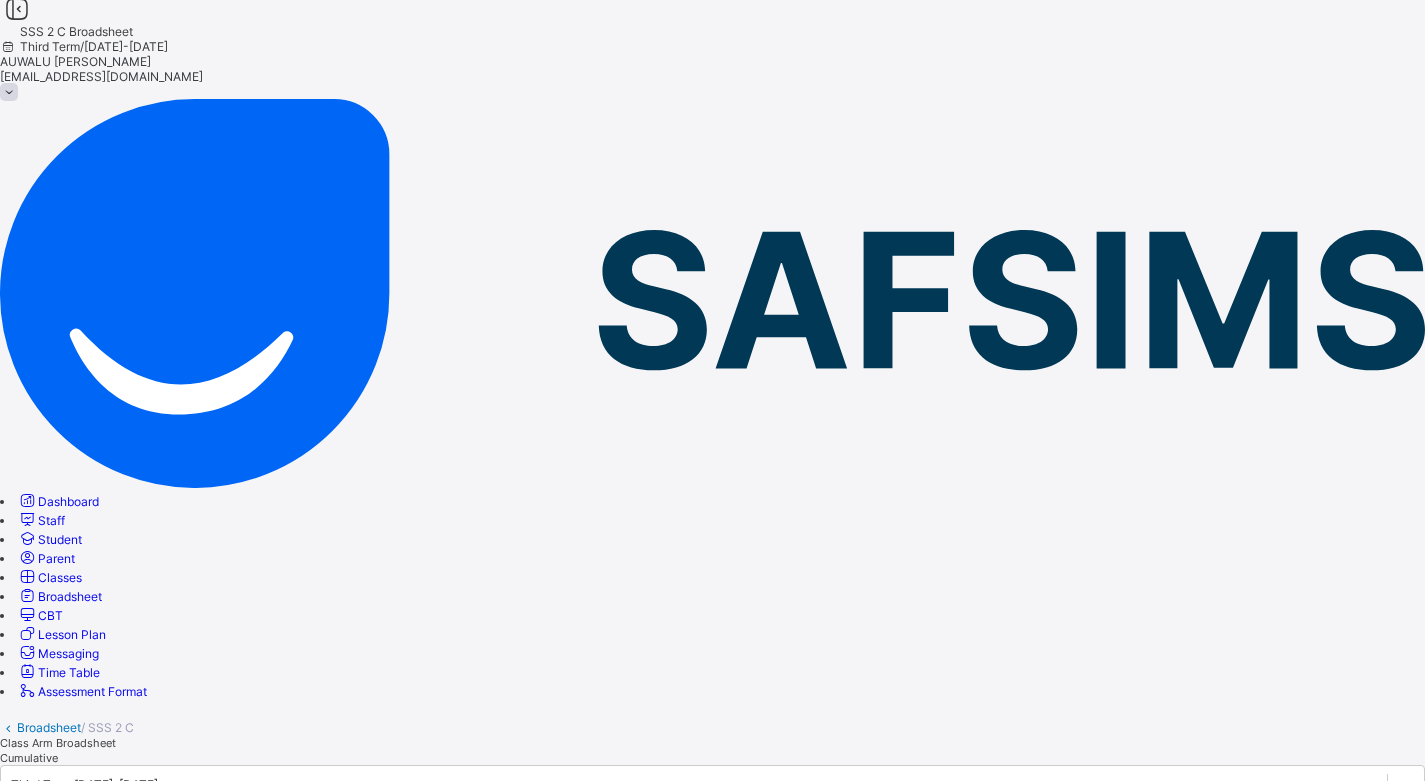 scroll, scrollTop: 0, scrollLeft: 0, axis: both 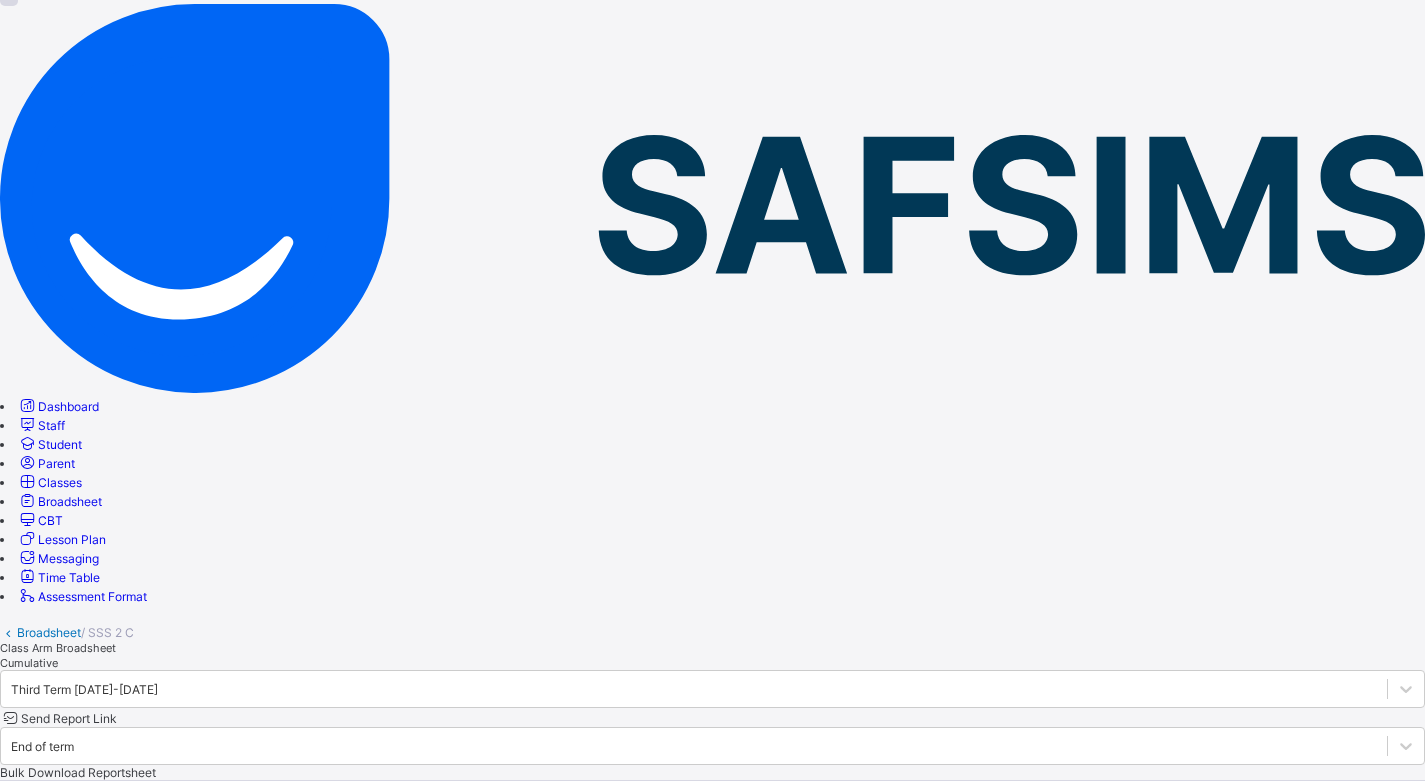 click on "Broadsheet" at bounding box center [49, 632] 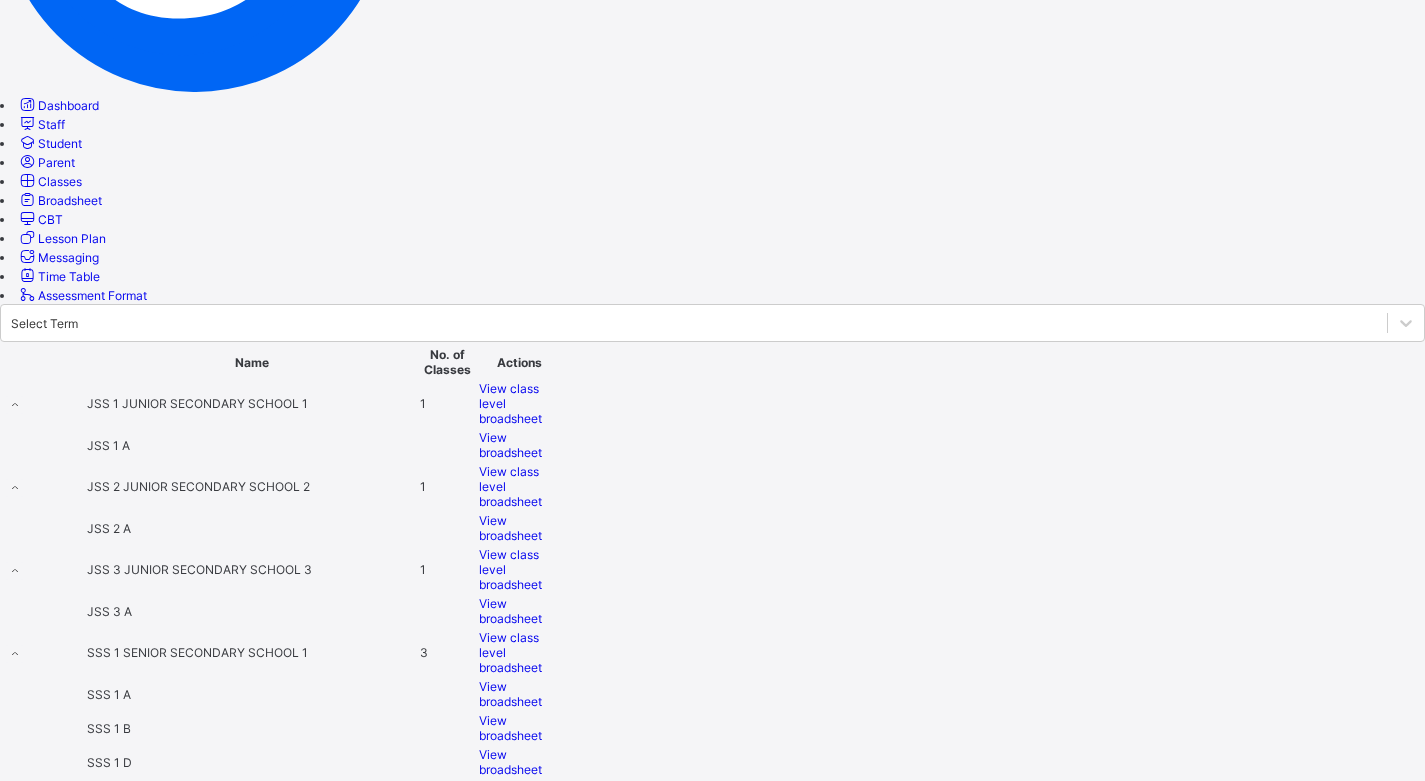 scroll, scrollTop: 600, scrollLeft: 0, axis: vertical 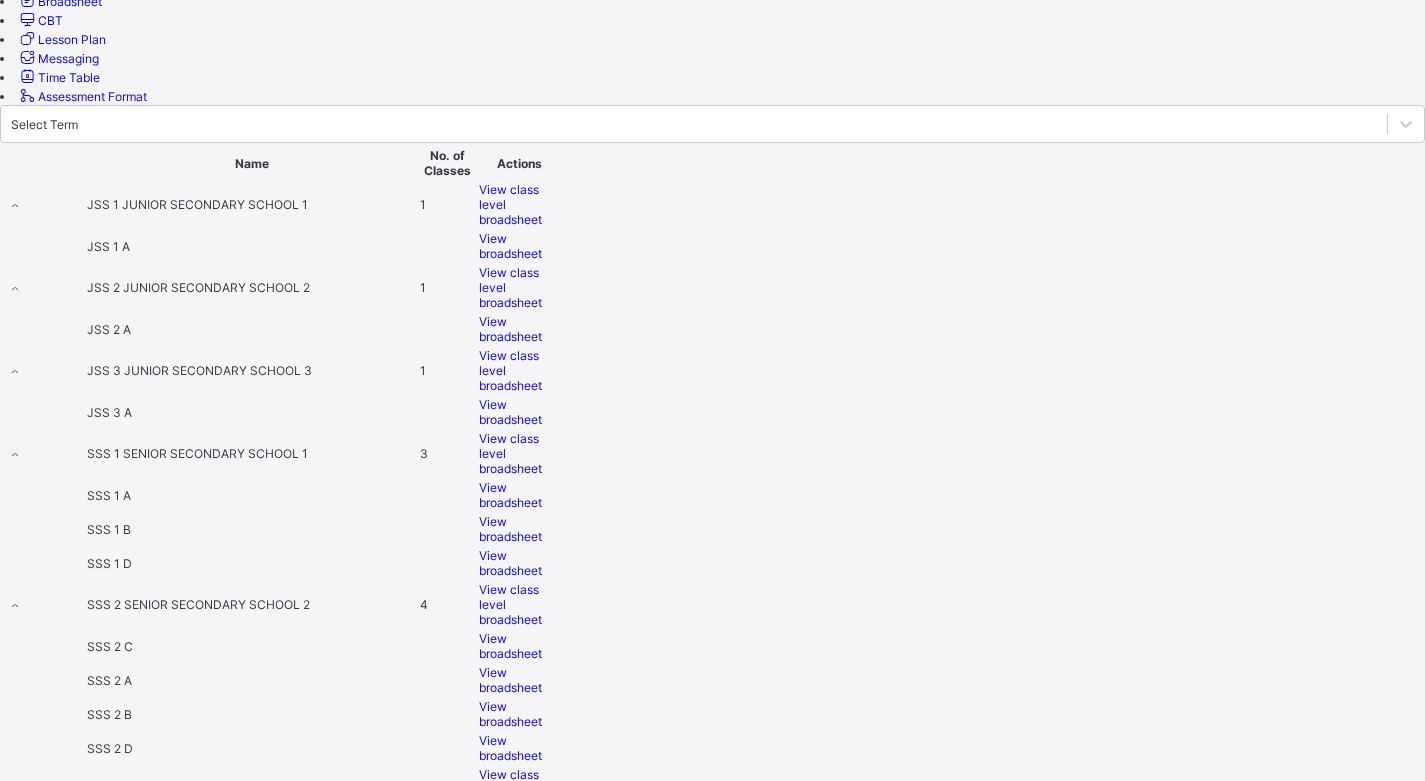 click on "View broadsheet" at bounding box center (510, 748) 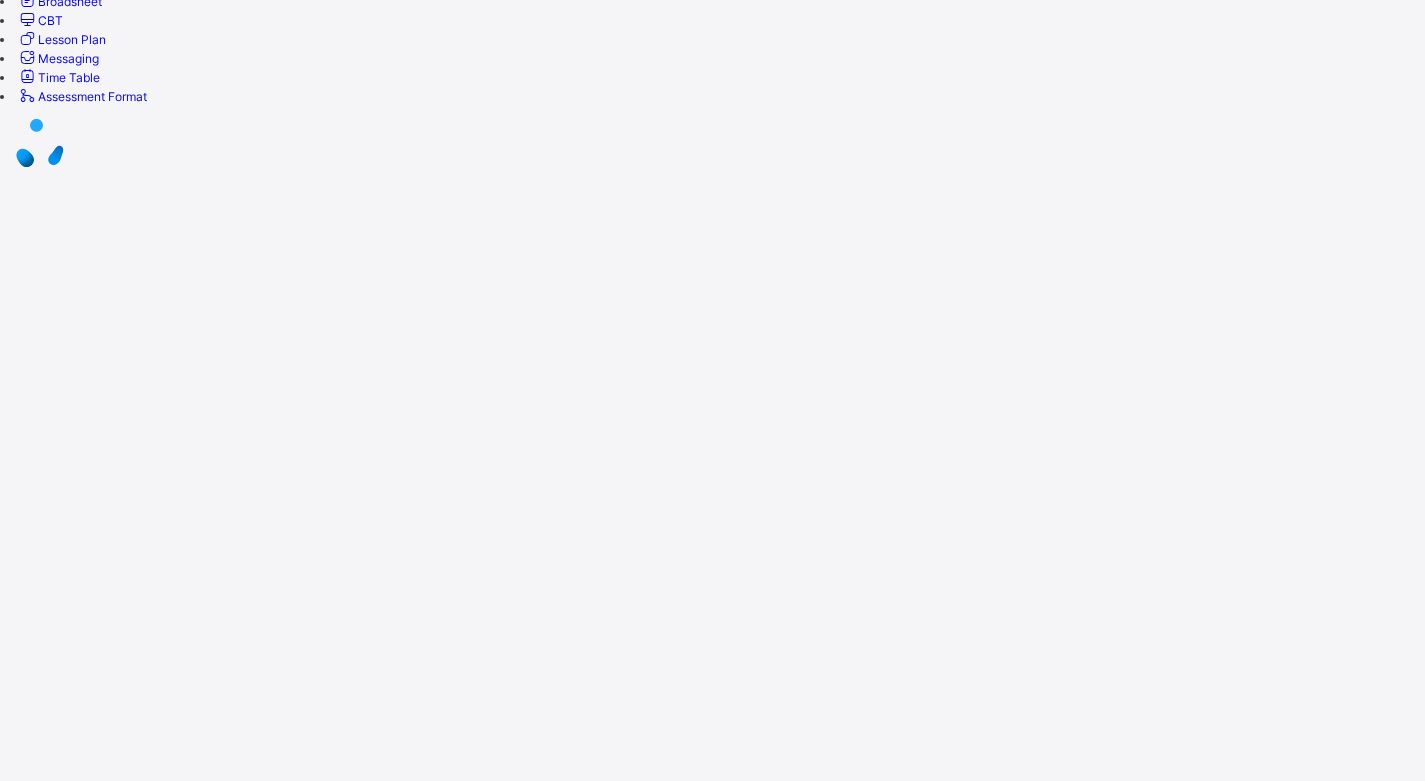 scroll, scrollTop: 0, scrollLeft: 0, axis: both 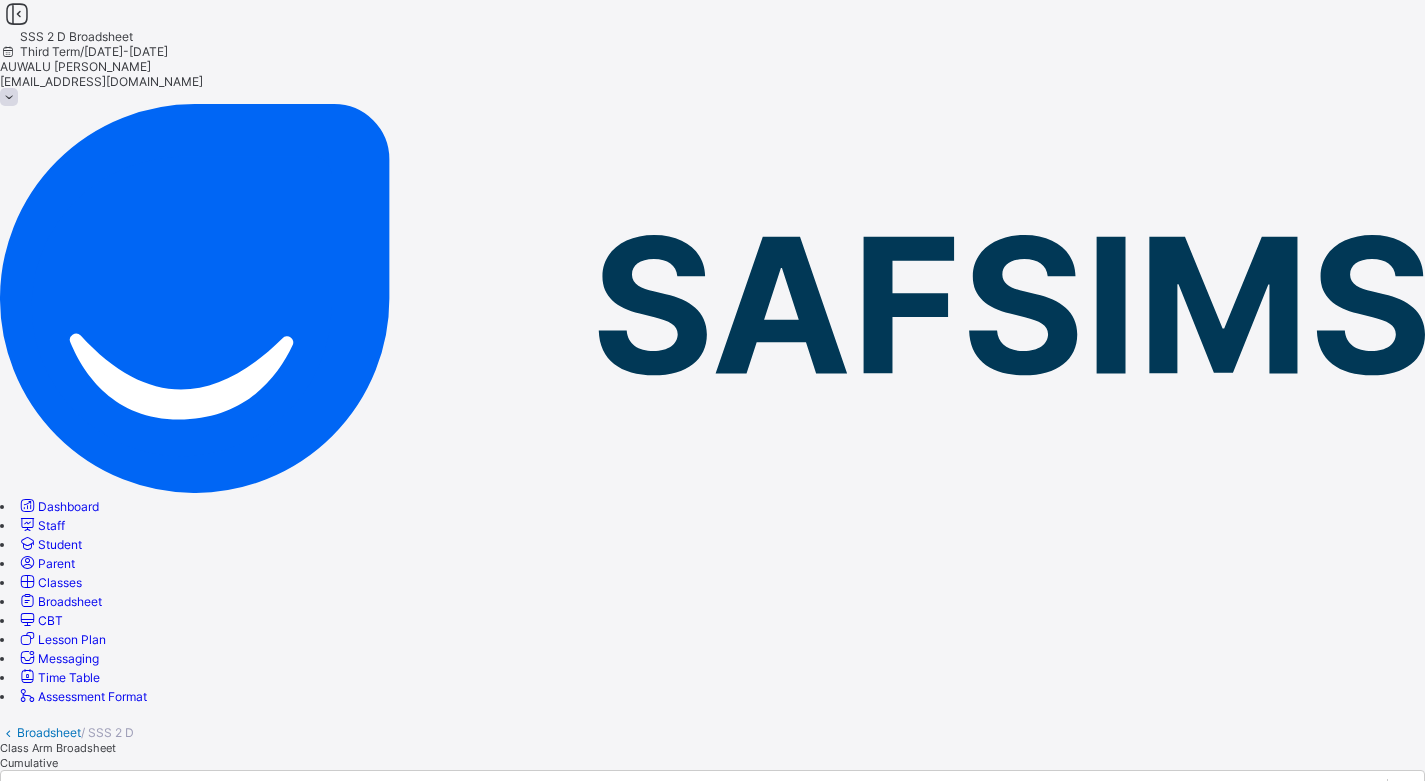 click at bounding box center [2322, 2013] 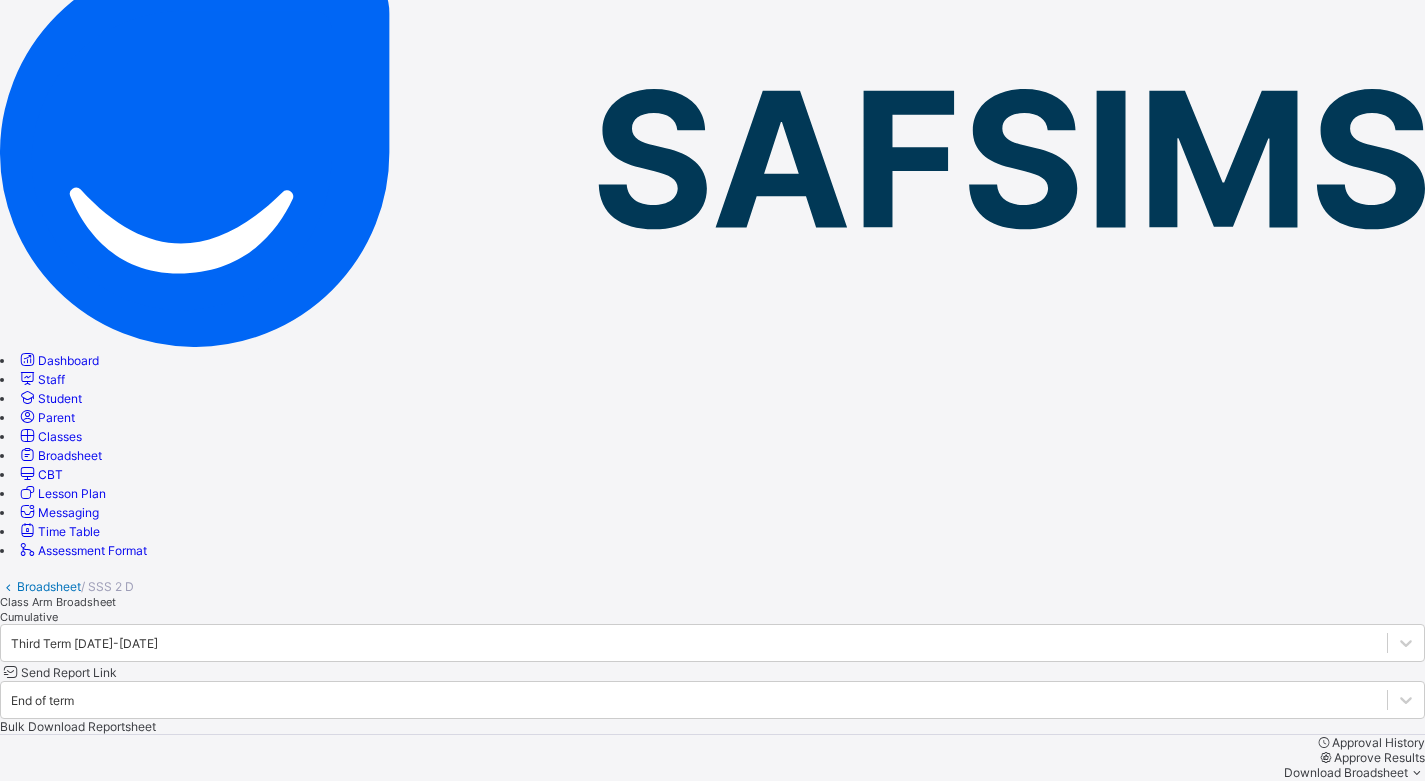 scroll, scrollTop: 300, scrollLeft: 0, axis: vertical 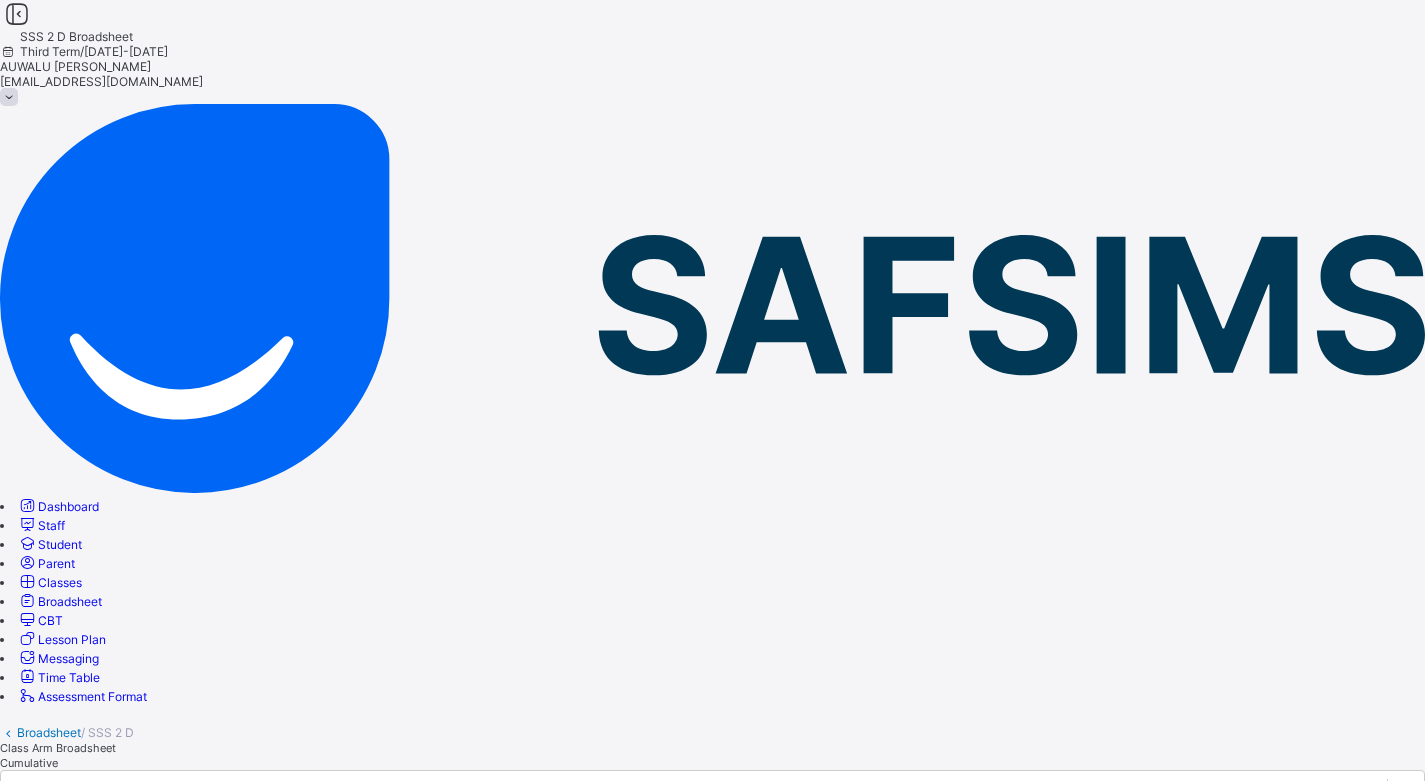 click on "Broadsheet" at bounding box center (49, 732) 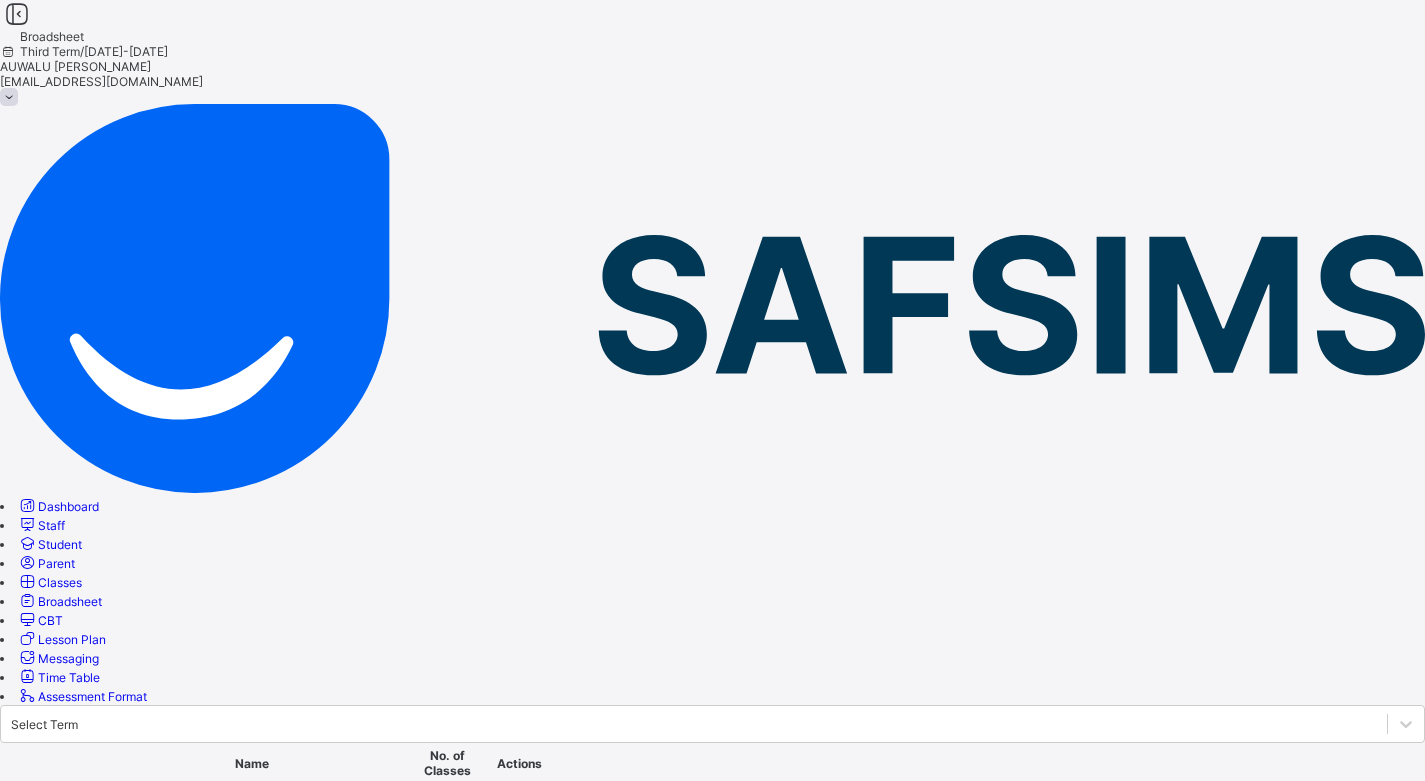 click on "Classes" at bounding box center [49, 582] 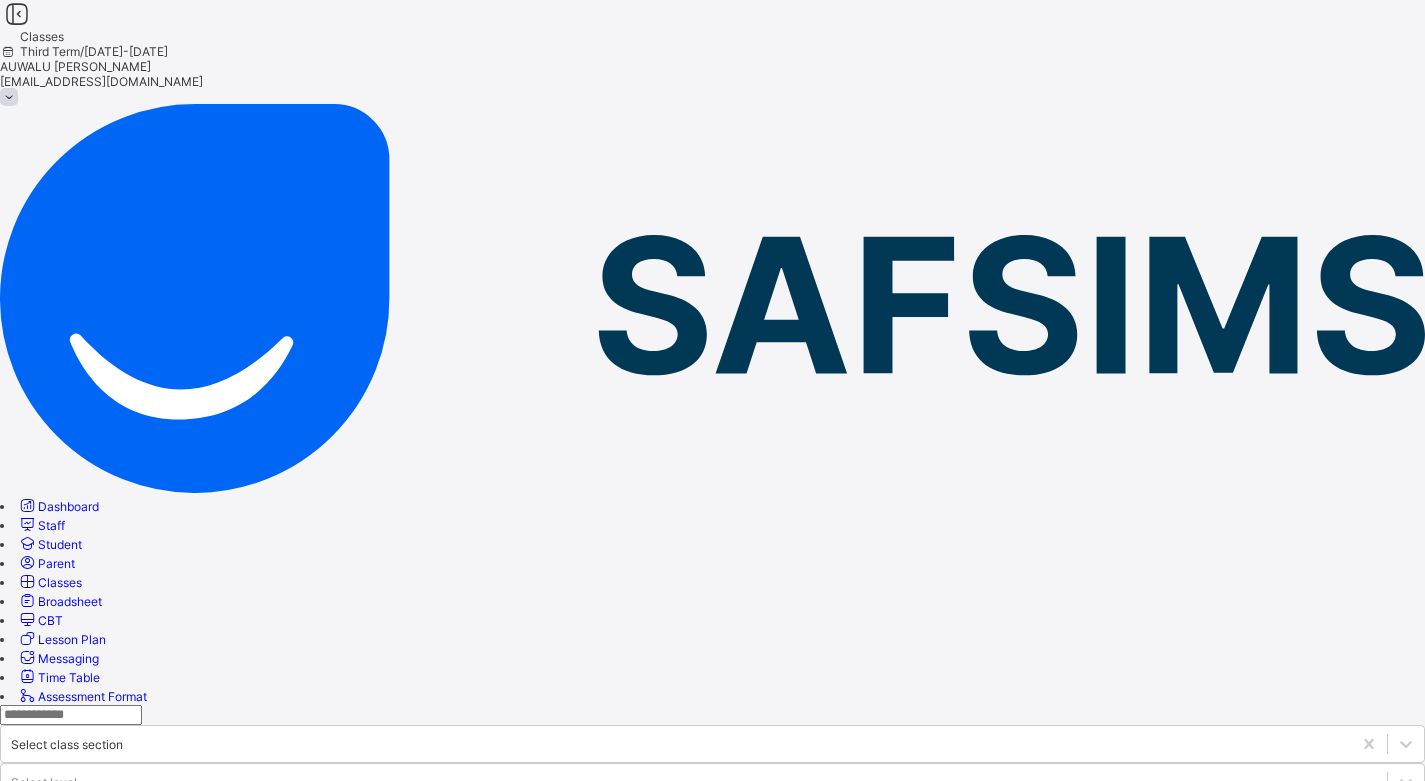 click on "SSS 1   B" at bounding box center [80, 1411] 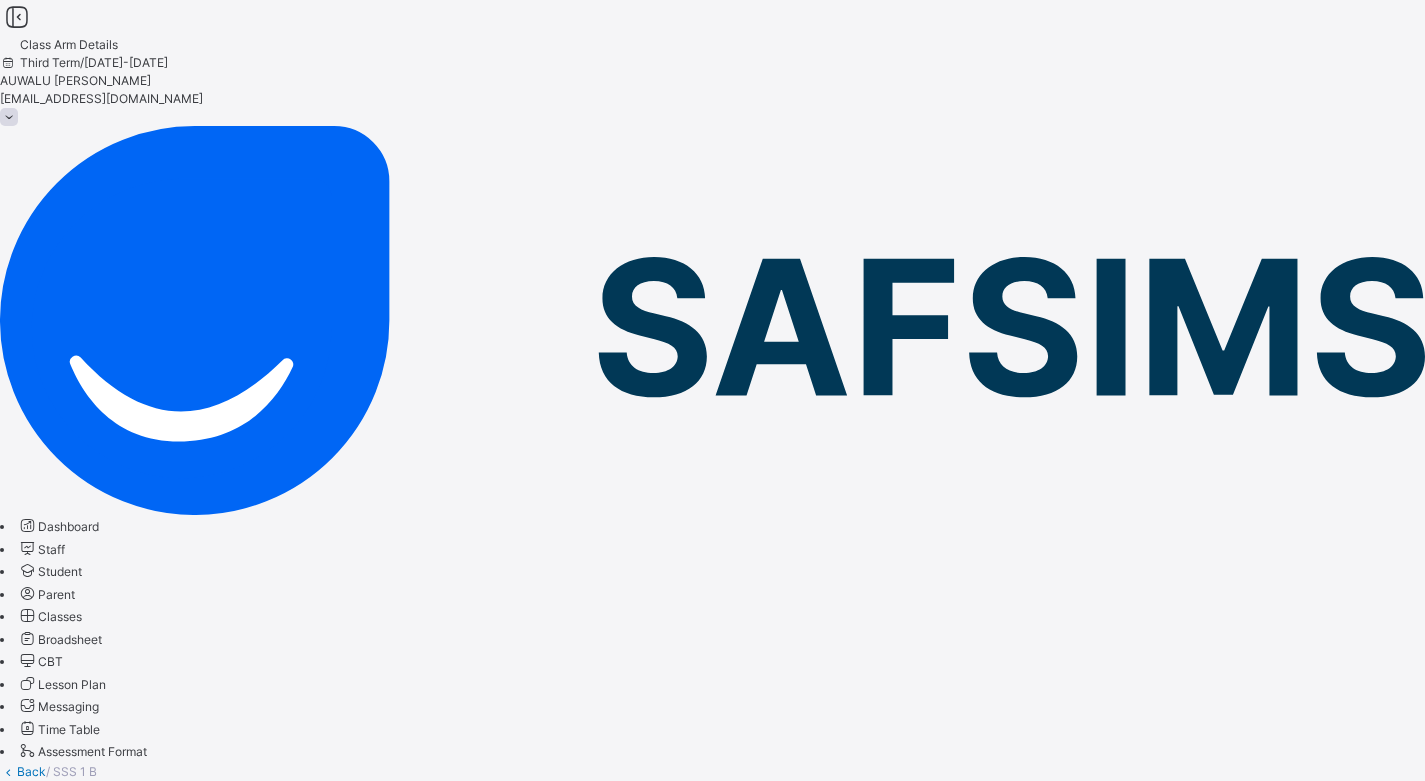 click on "Subjects" at bounding box center [24, 825] 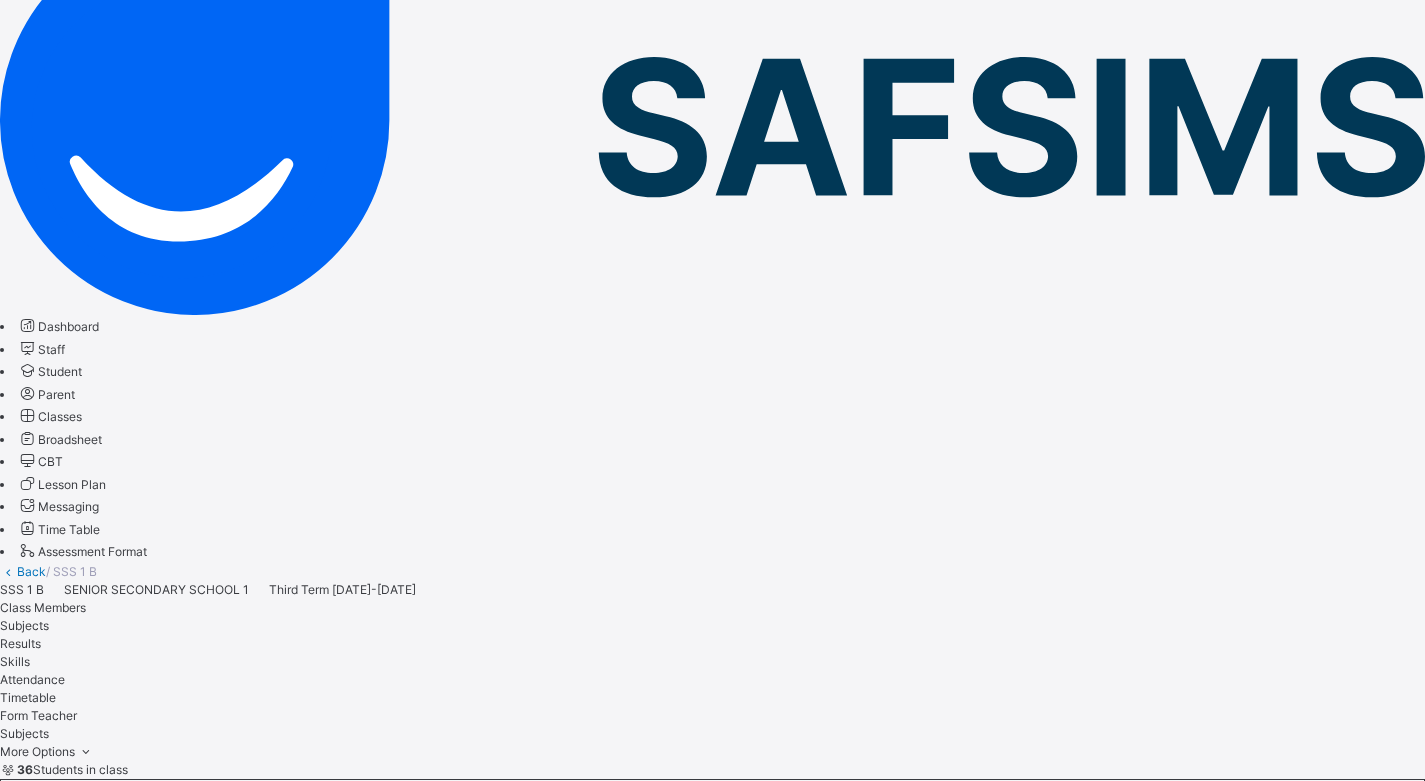 scroll, scrollTop: 600, scrollLeft: 0, axis: vertical 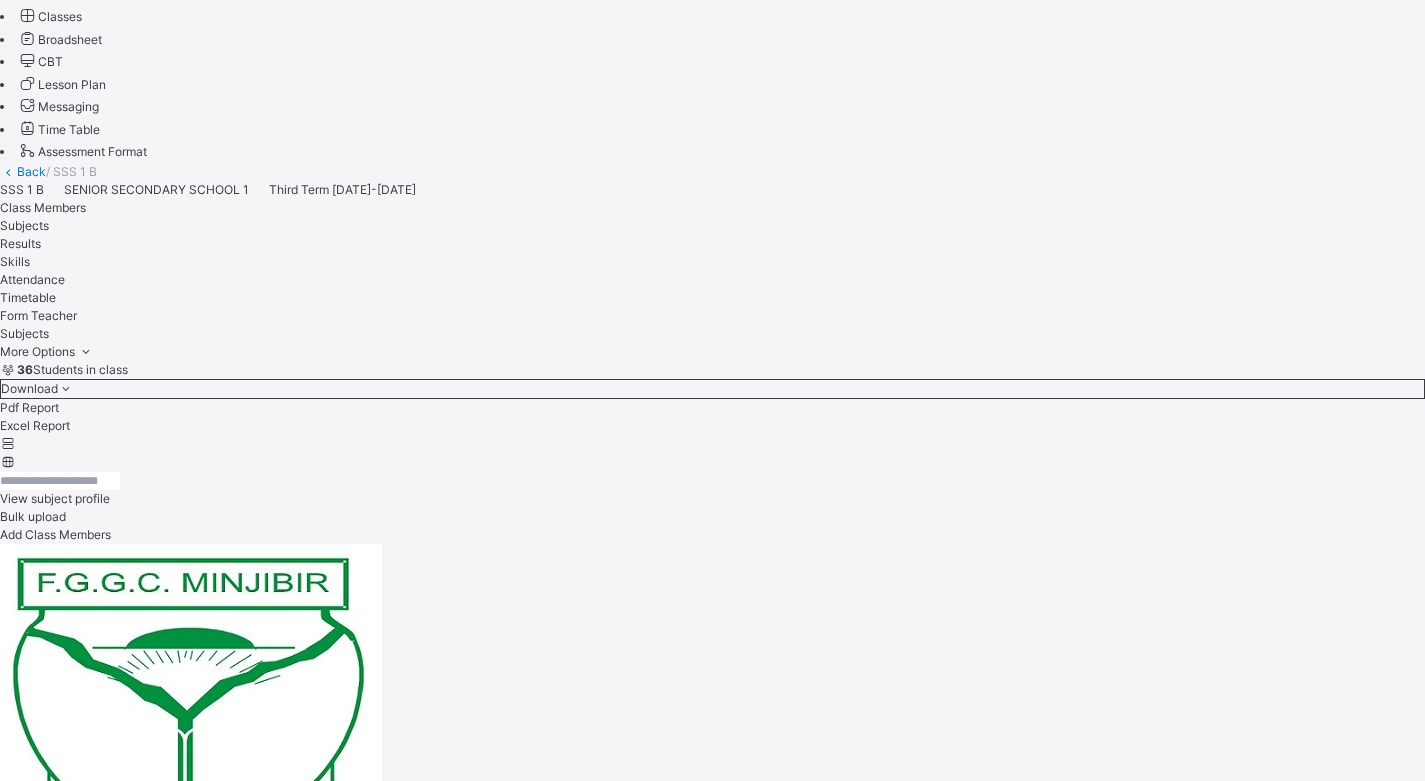 click on "Assess Students" at bounding box center (885, 7224) 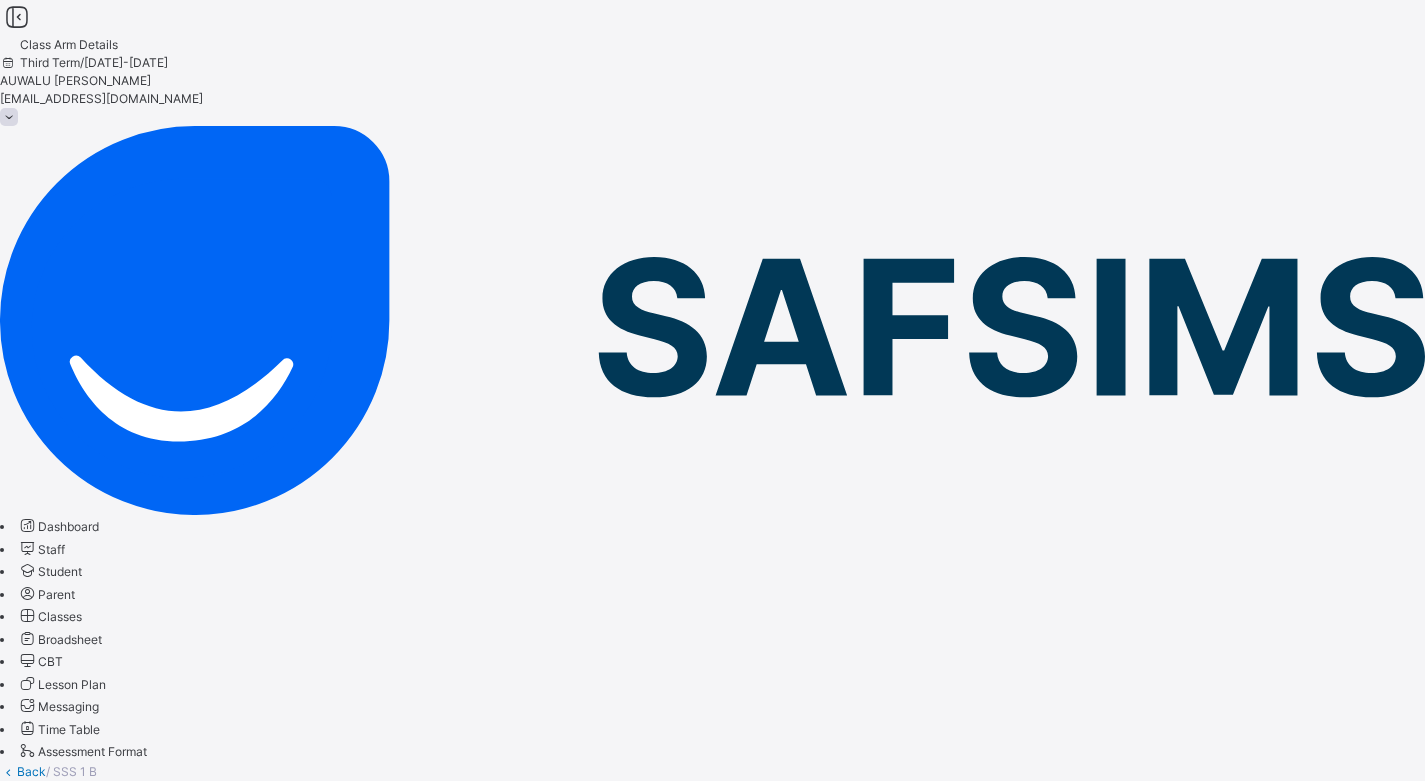 scroll, scrollTop: 130, scrollLeft: 0, axis: vertical 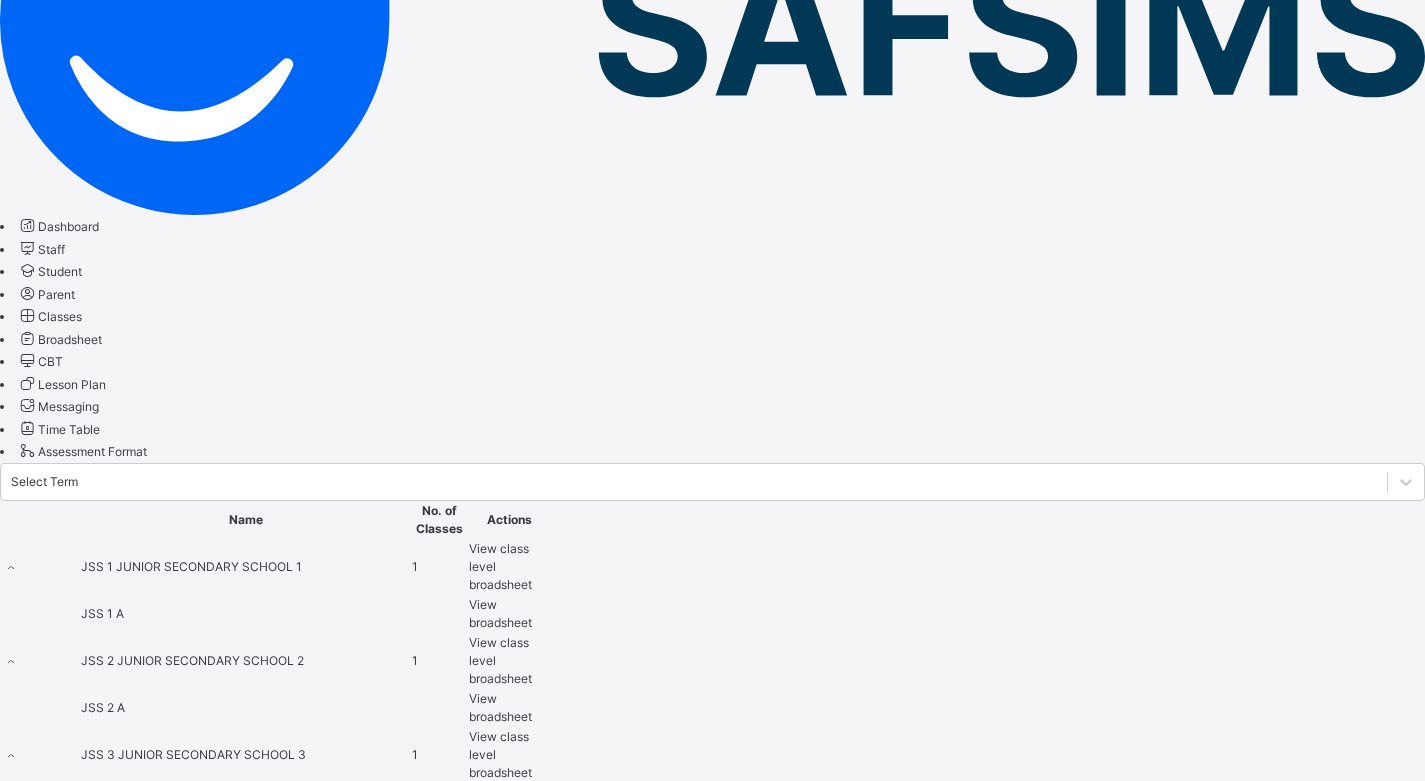 click on "View broadsheet" at bounding box center (500, 933) 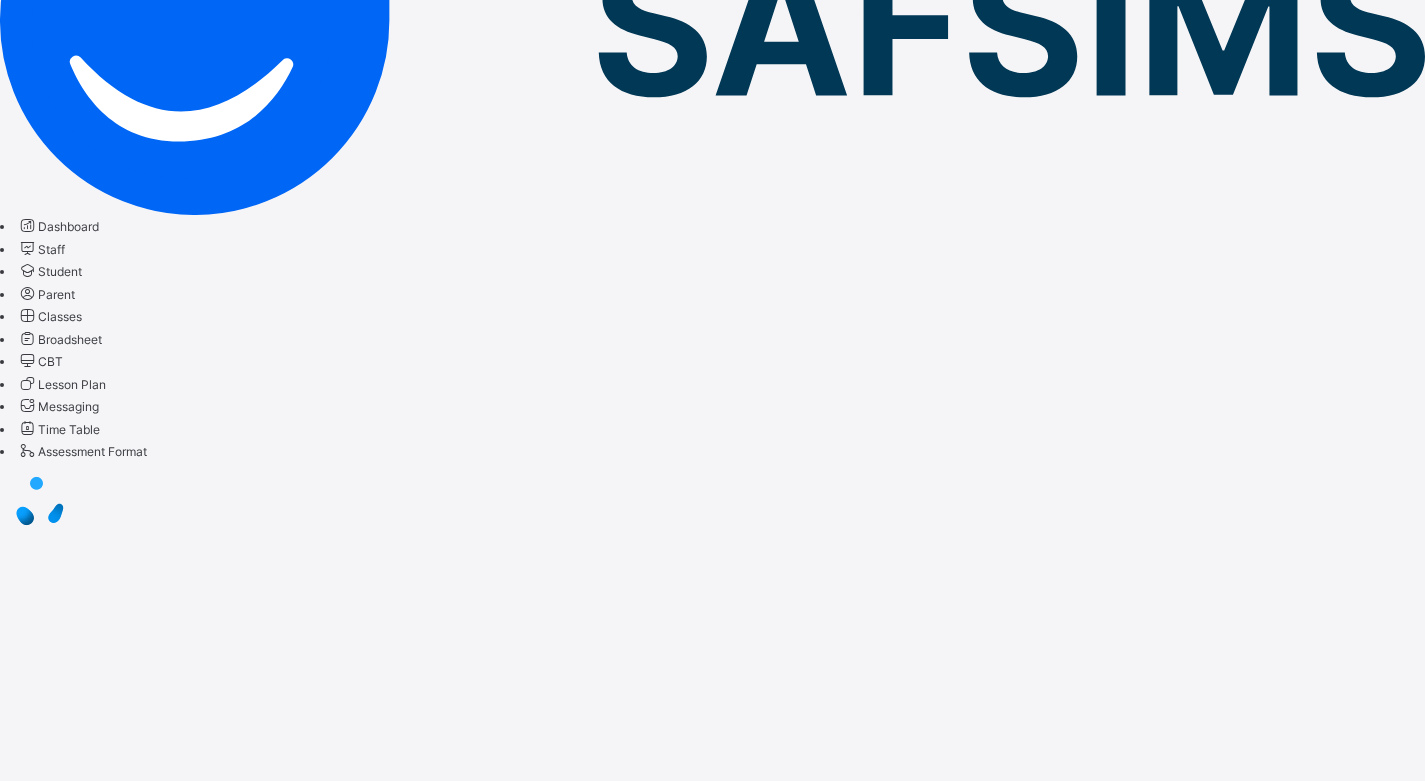 scroll, scrollTop: 0, scrollLeft: 0, axis: both 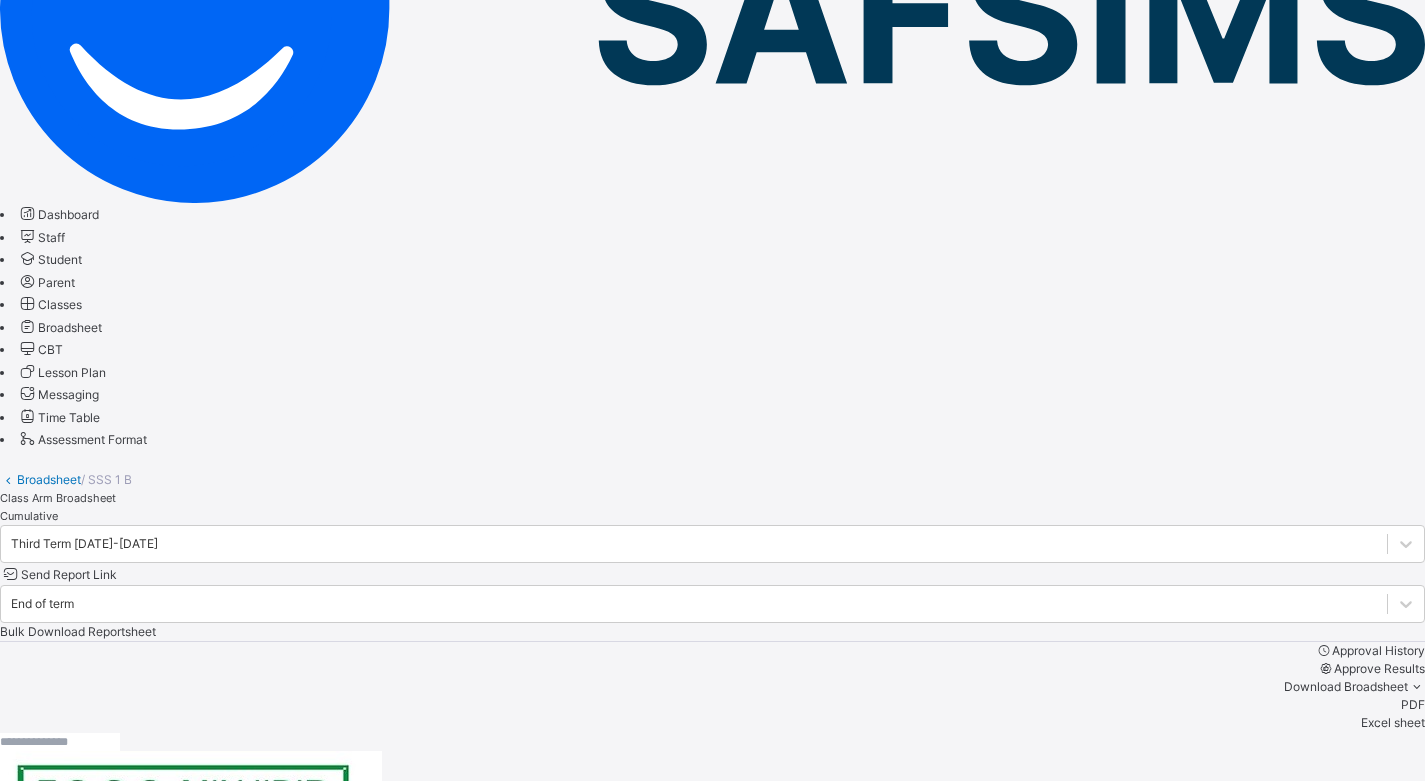 click at bounding box center [2225, 1806] 